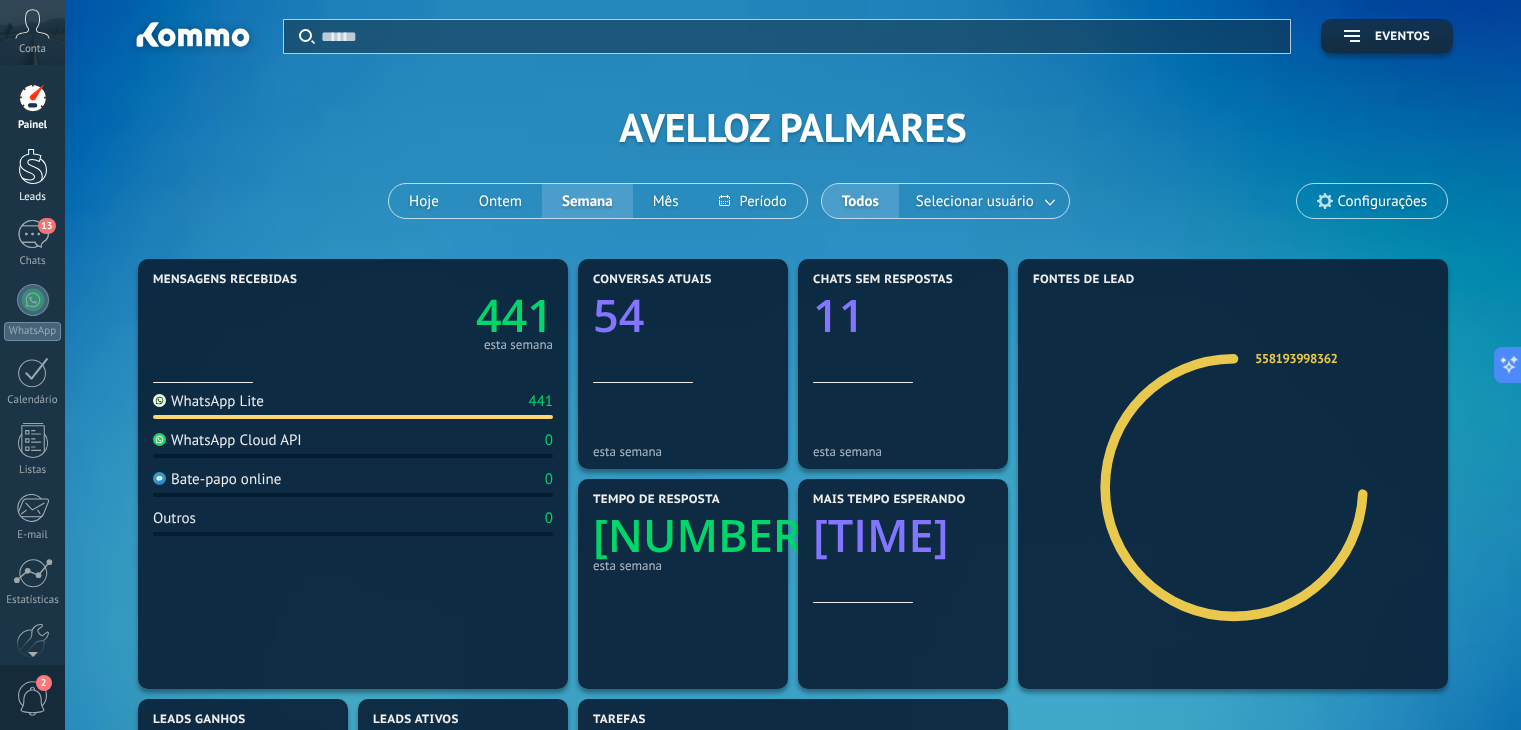 scroll, scrollTop: 0, scrollLeft: 0, axis: both 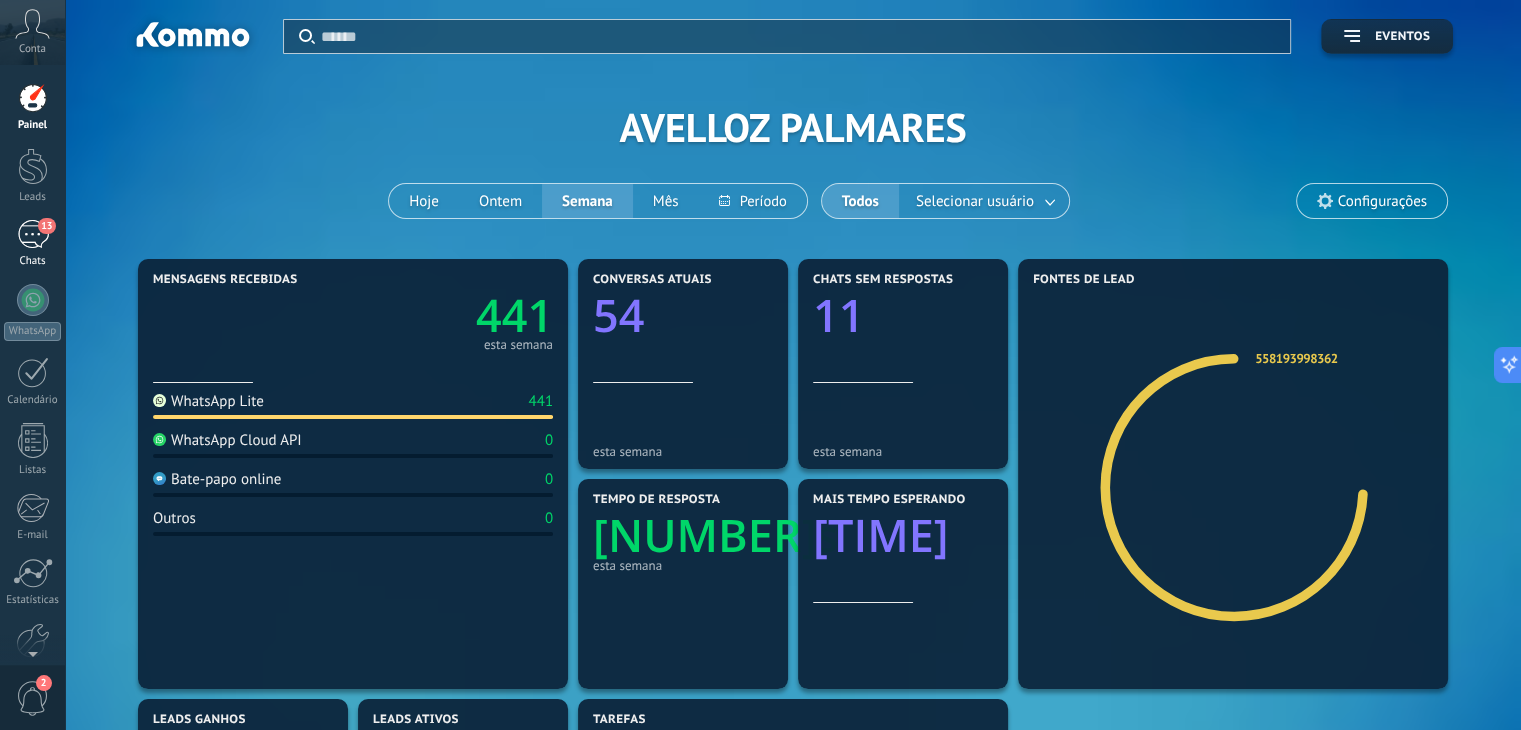 click on "13" at bounding box center [33, 234] 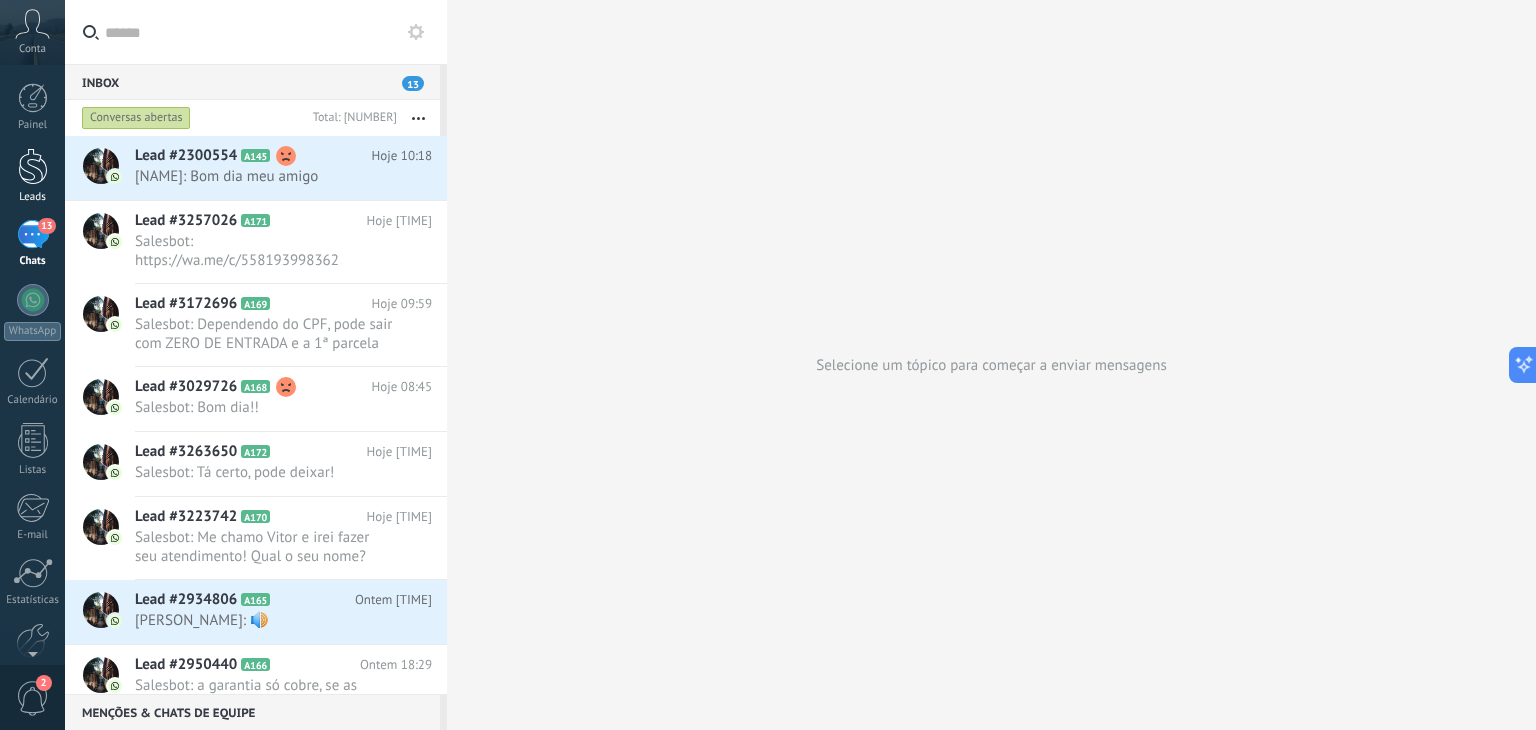 click at bounding box center (33, 166) 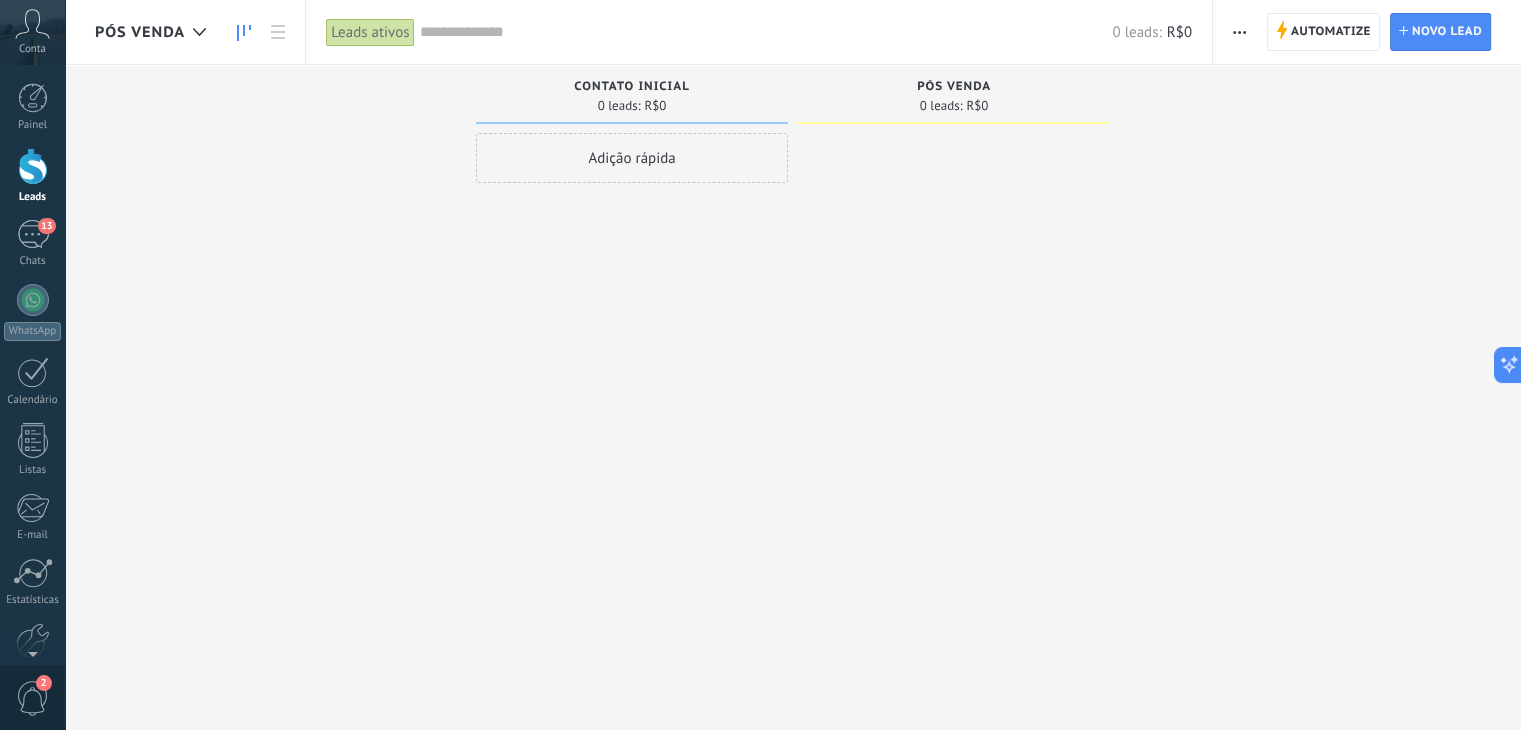 click on "Adição rápida" at bounding box center (632, 158) 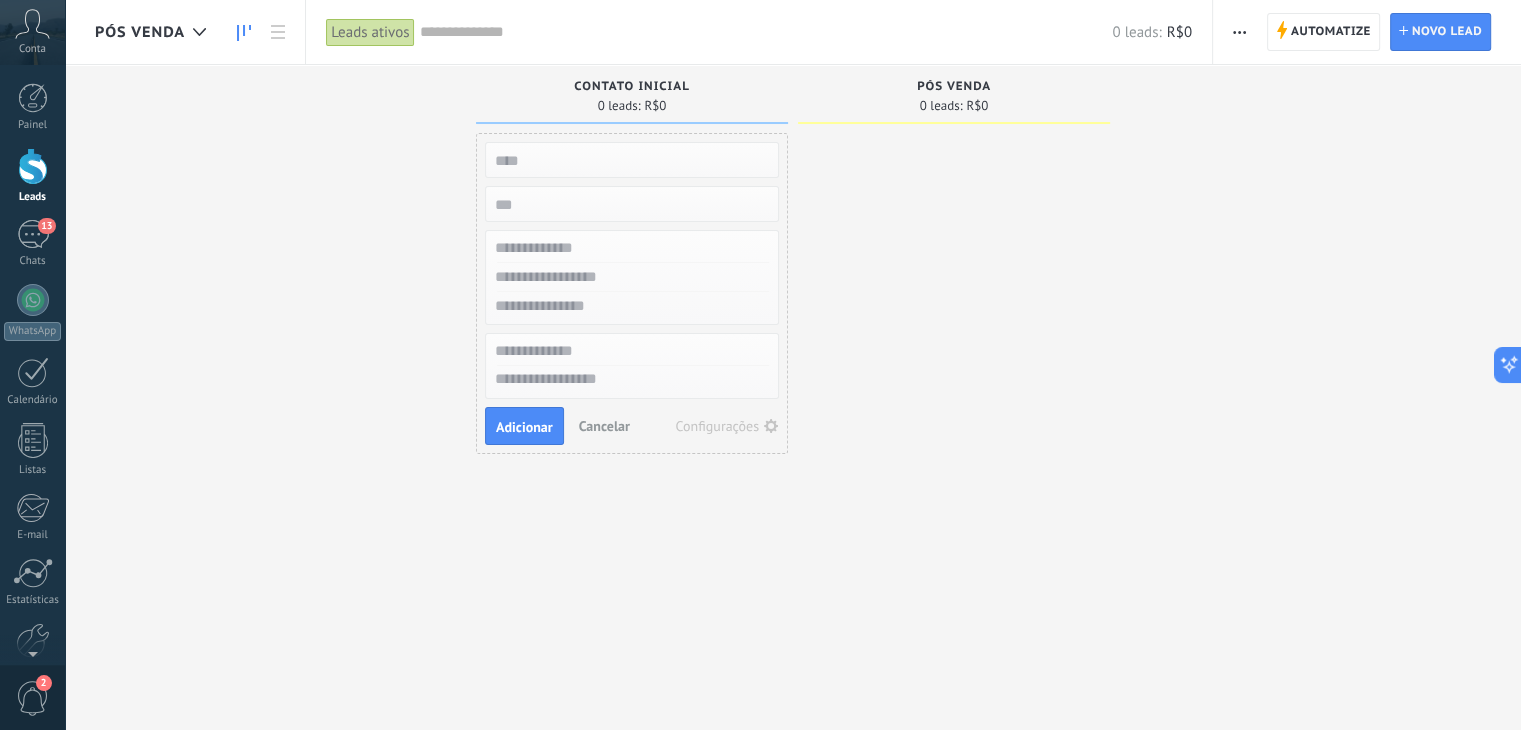 click on "Cancelar" at bounding box center (604, 426) 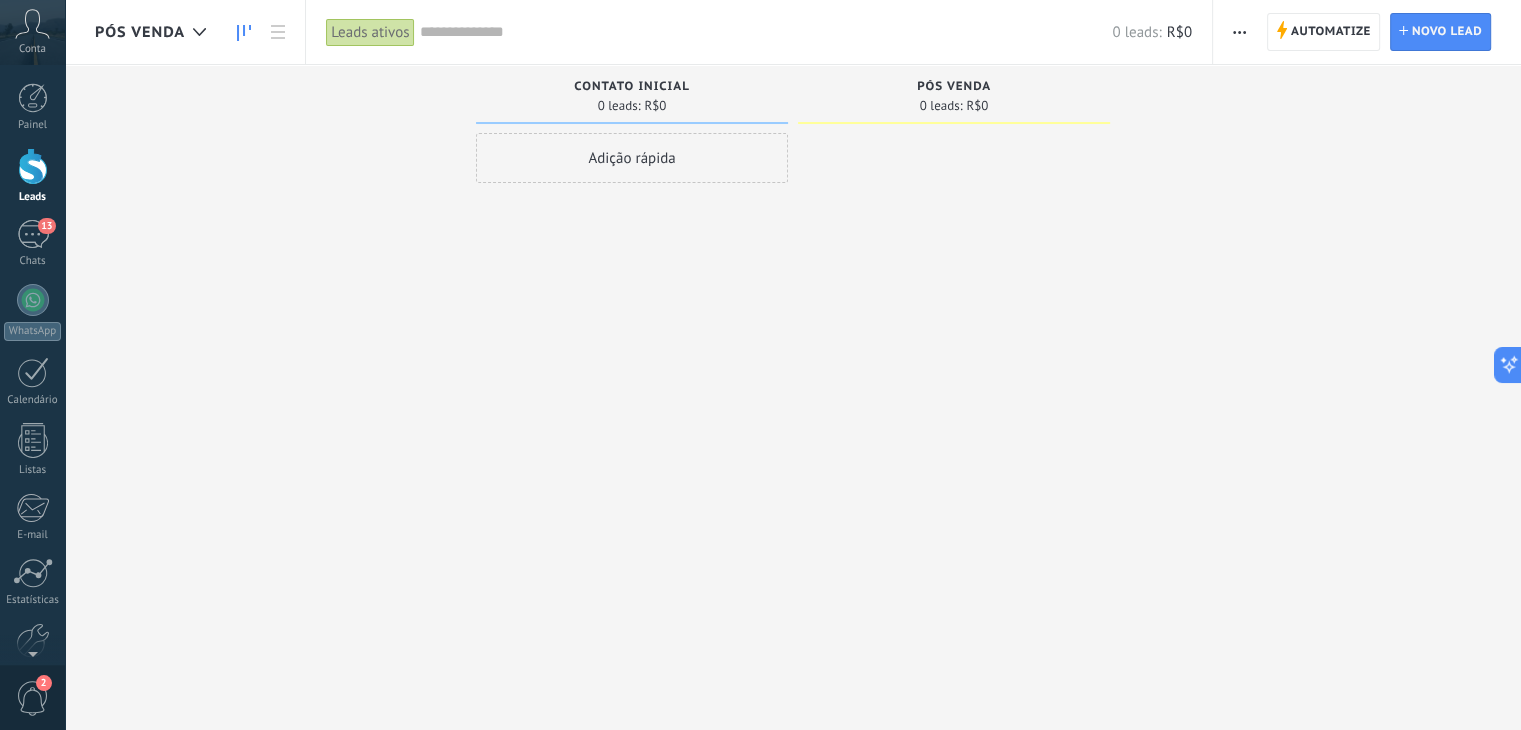 click at bounding box center [766, 32] 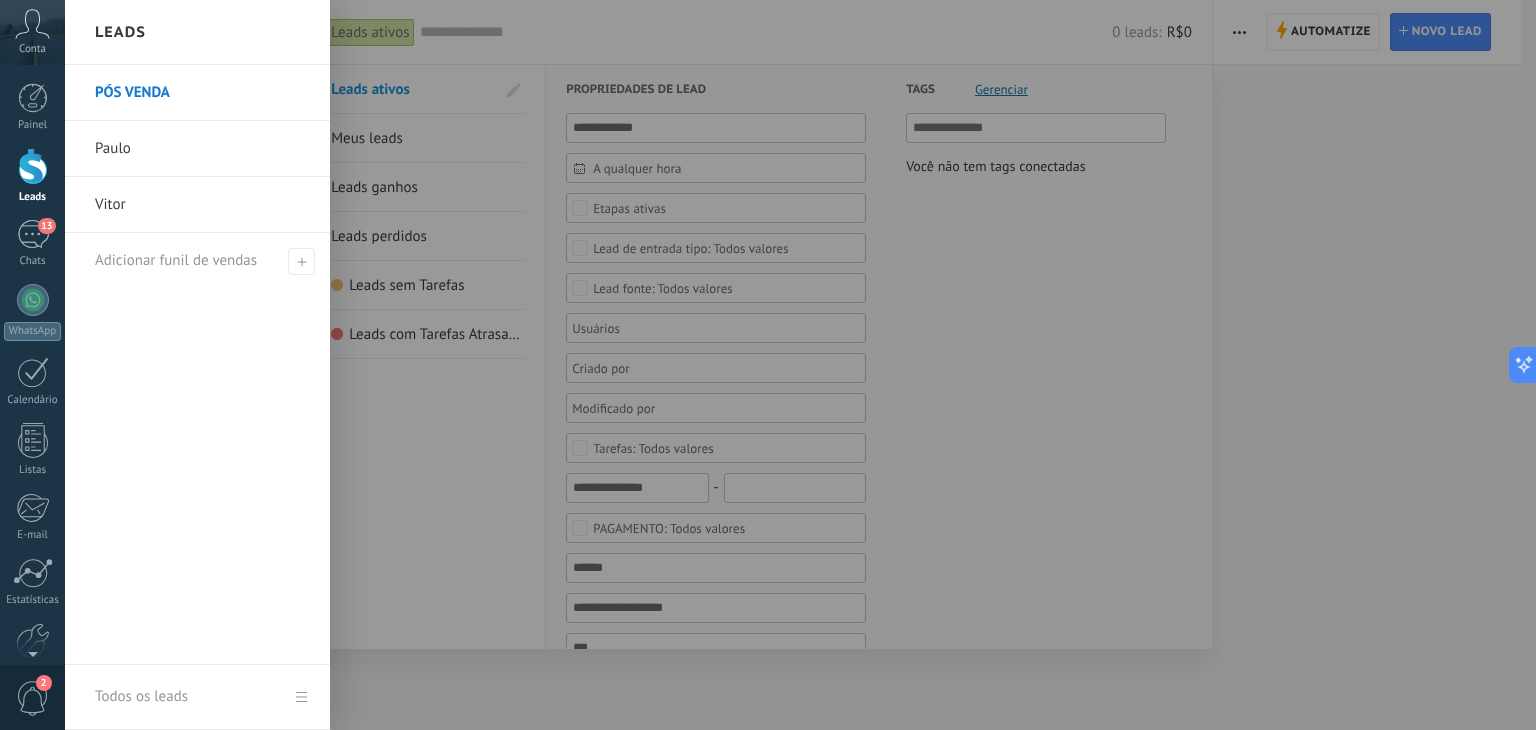 click on "Vitor" at bounding box center [202, 205] 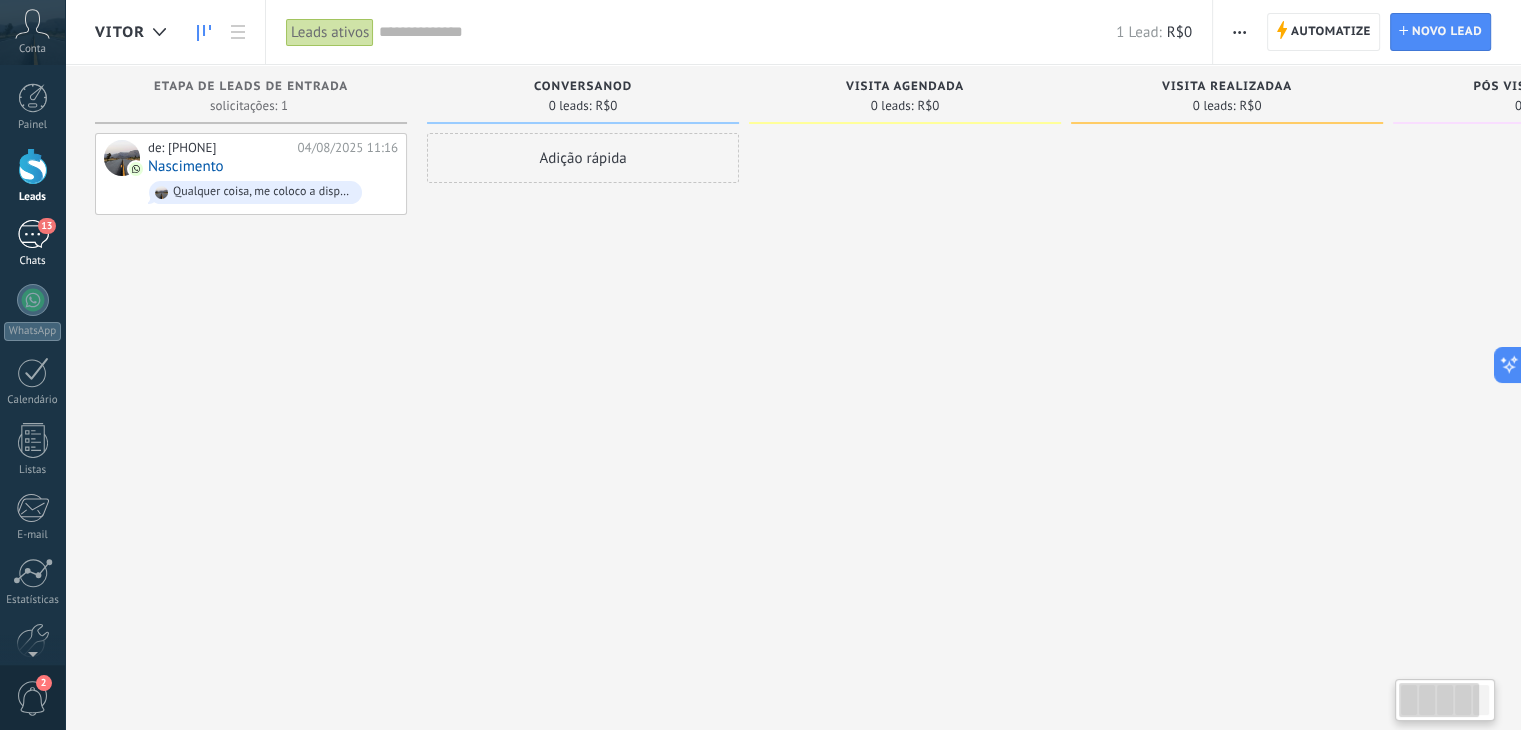 click on "13" at bounding box center [33, 234] 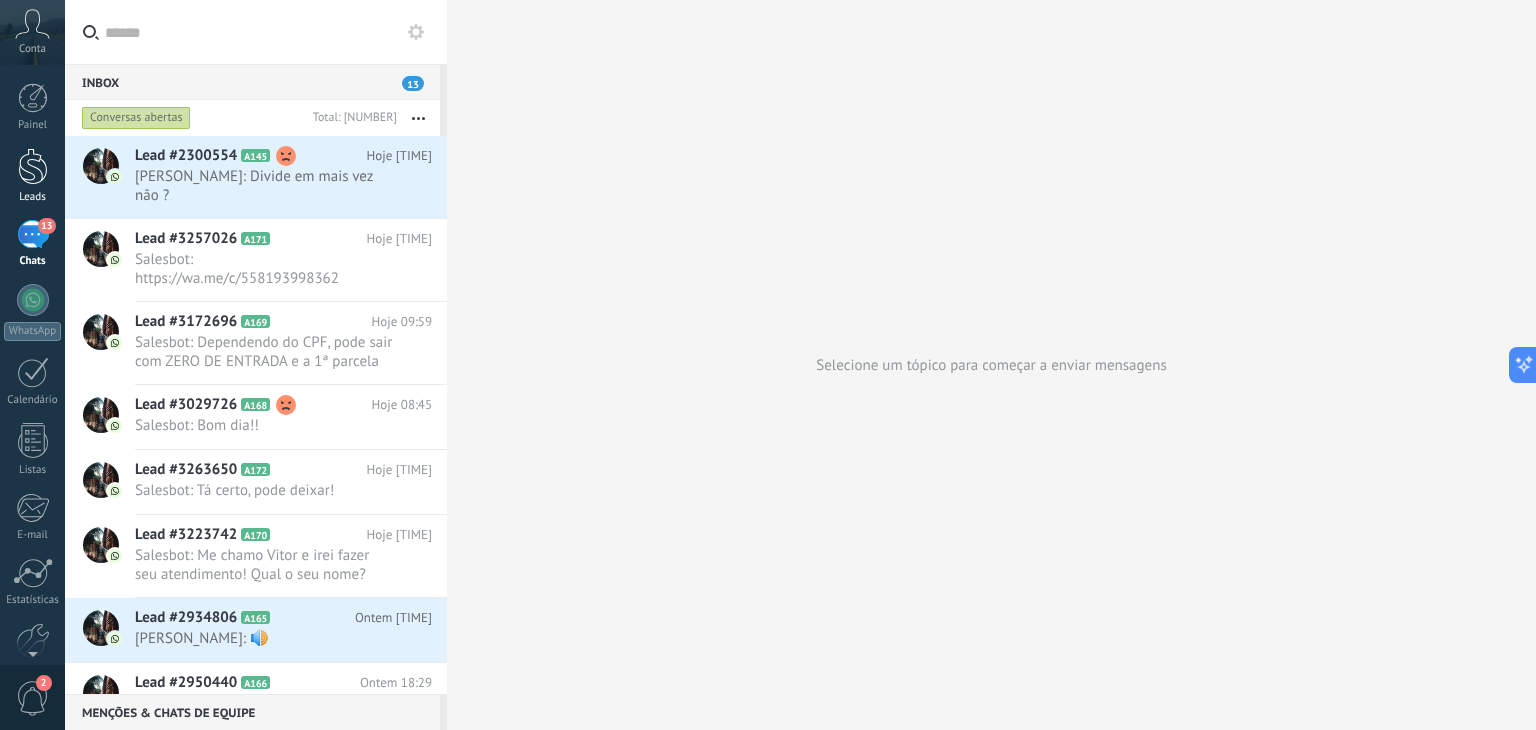 click at bounding box center (33, 166) 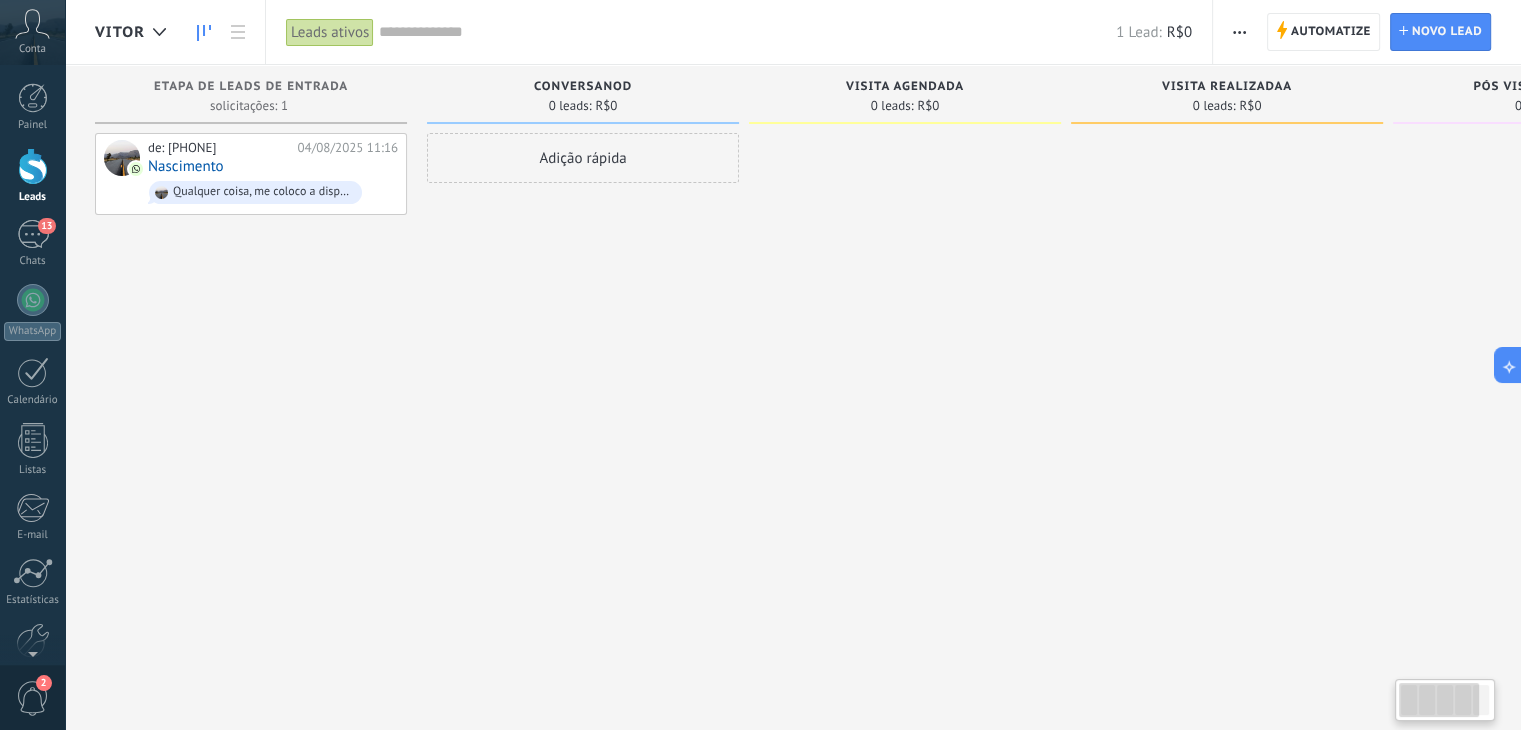 click on "Adição rápida" at bounding box center (583, 367) 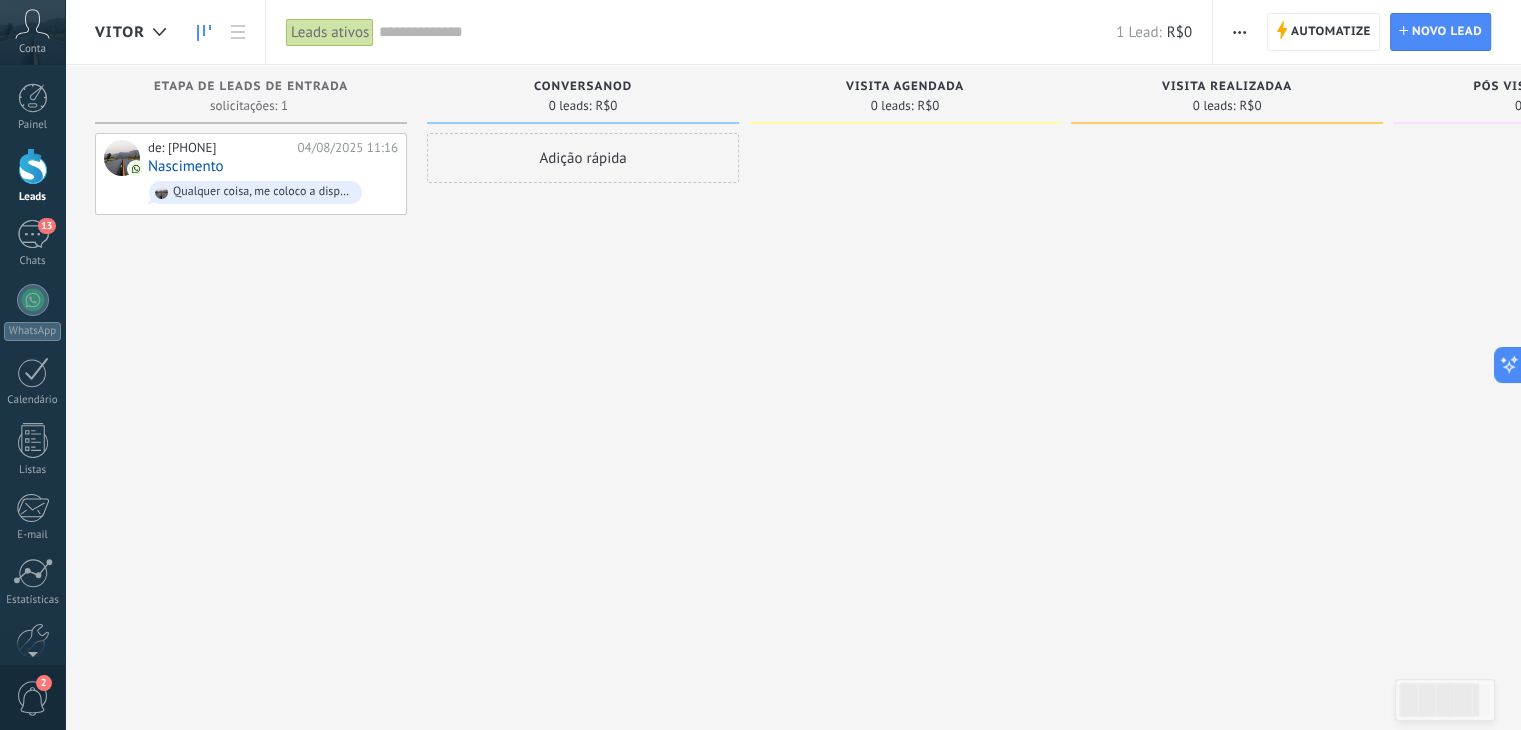 click on "Leads ativos" at bounding box center (330, 32) 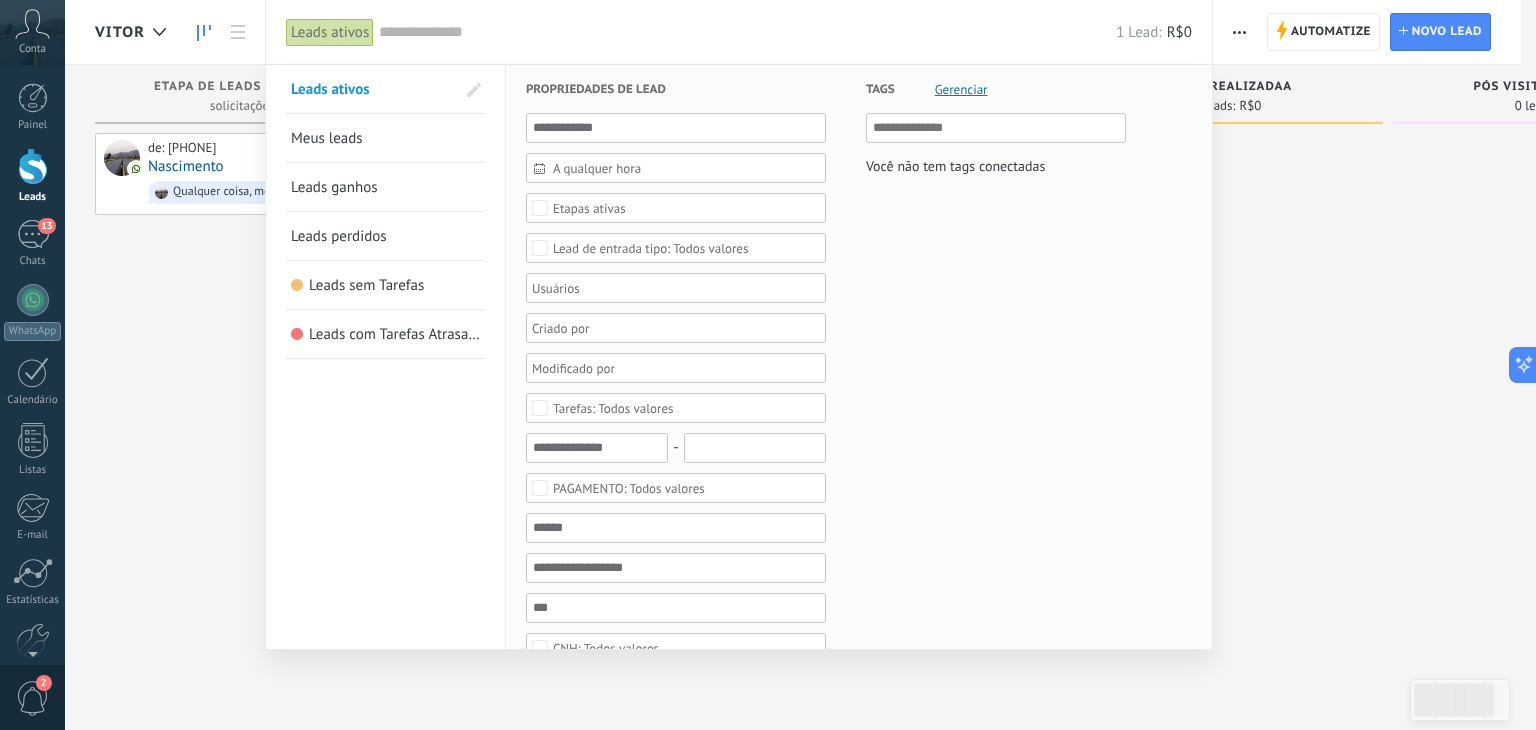 click on "Meus leads" at bounding box center [385, 138] 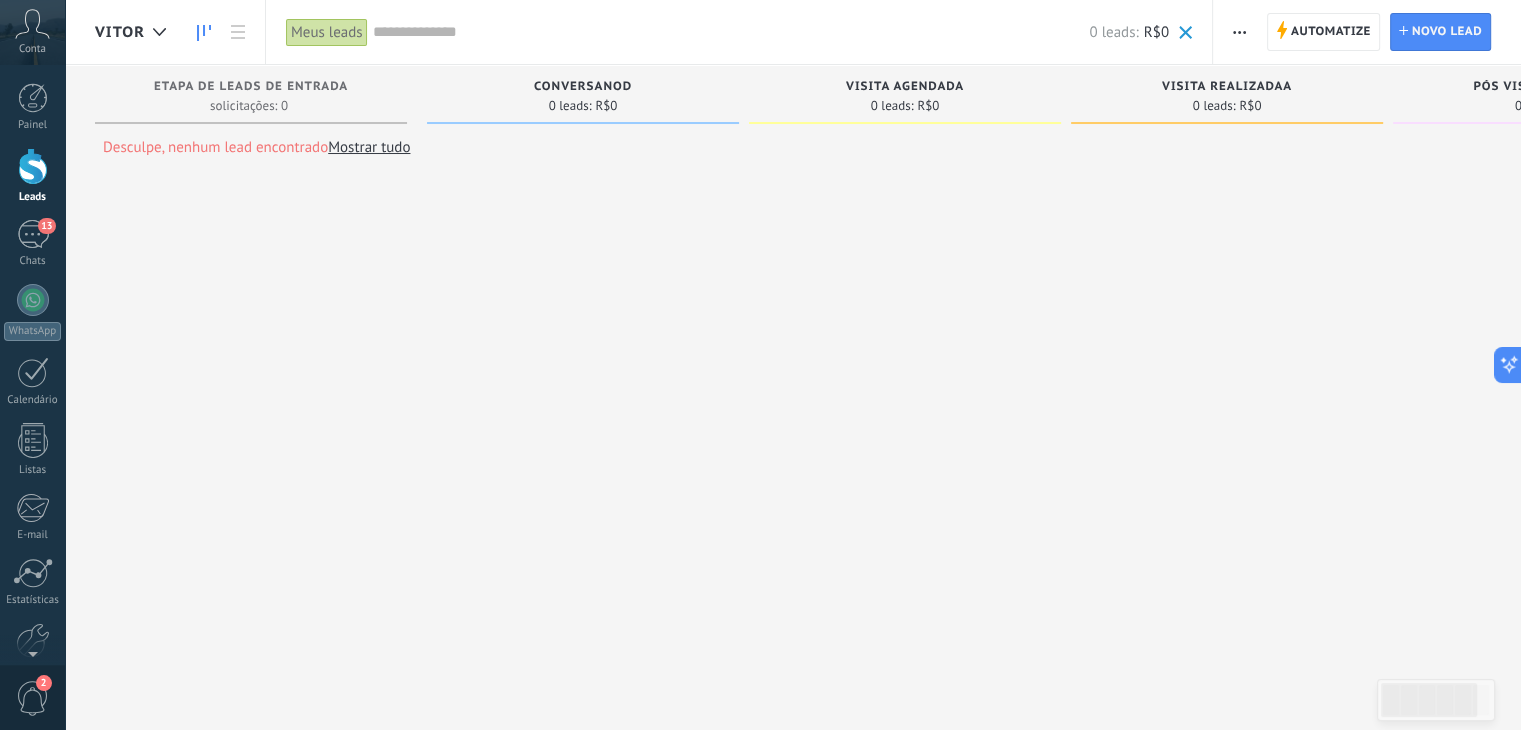 click on "Meus leads" at bounding box center (327, 32) 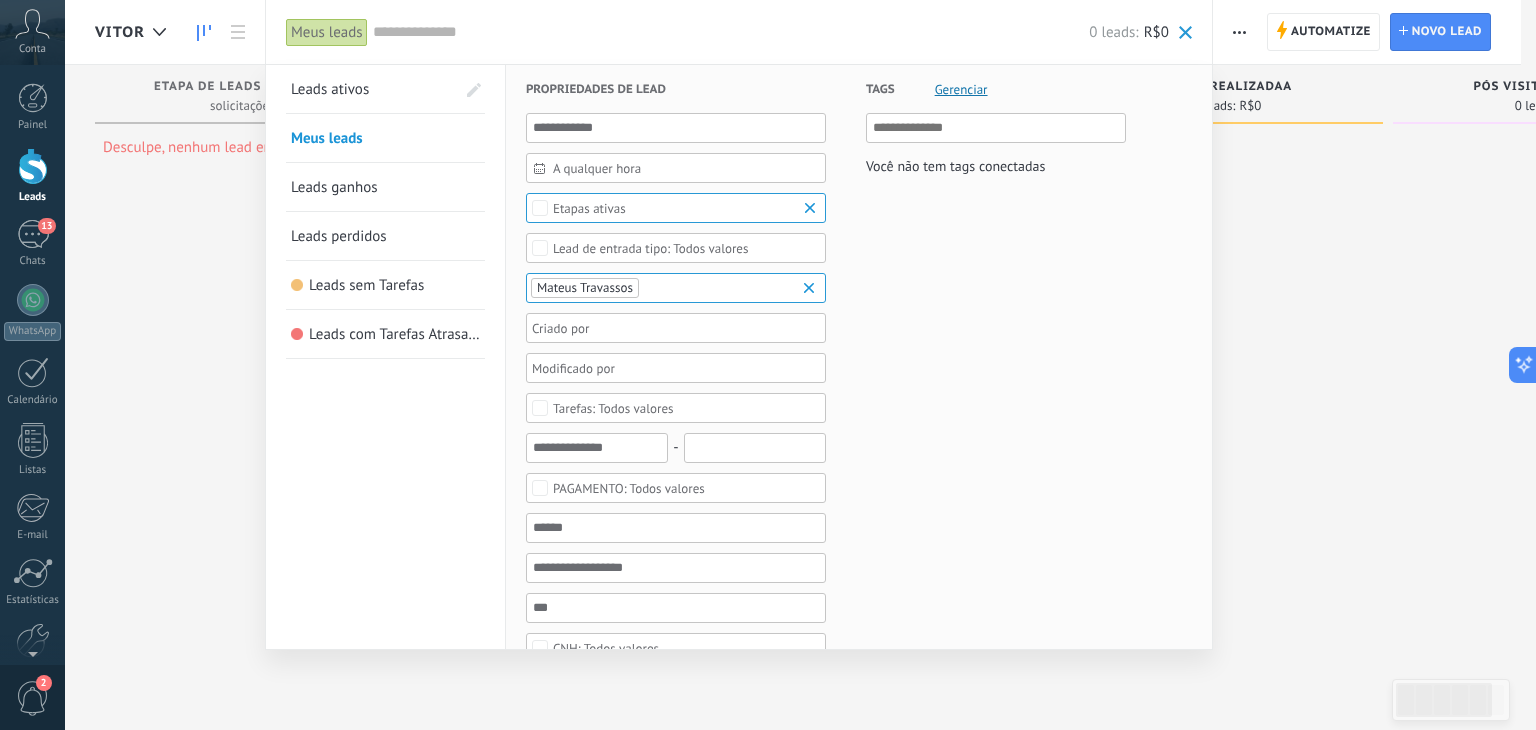 click on "Leads sem Tarefas" at bounding box center [366, 285] 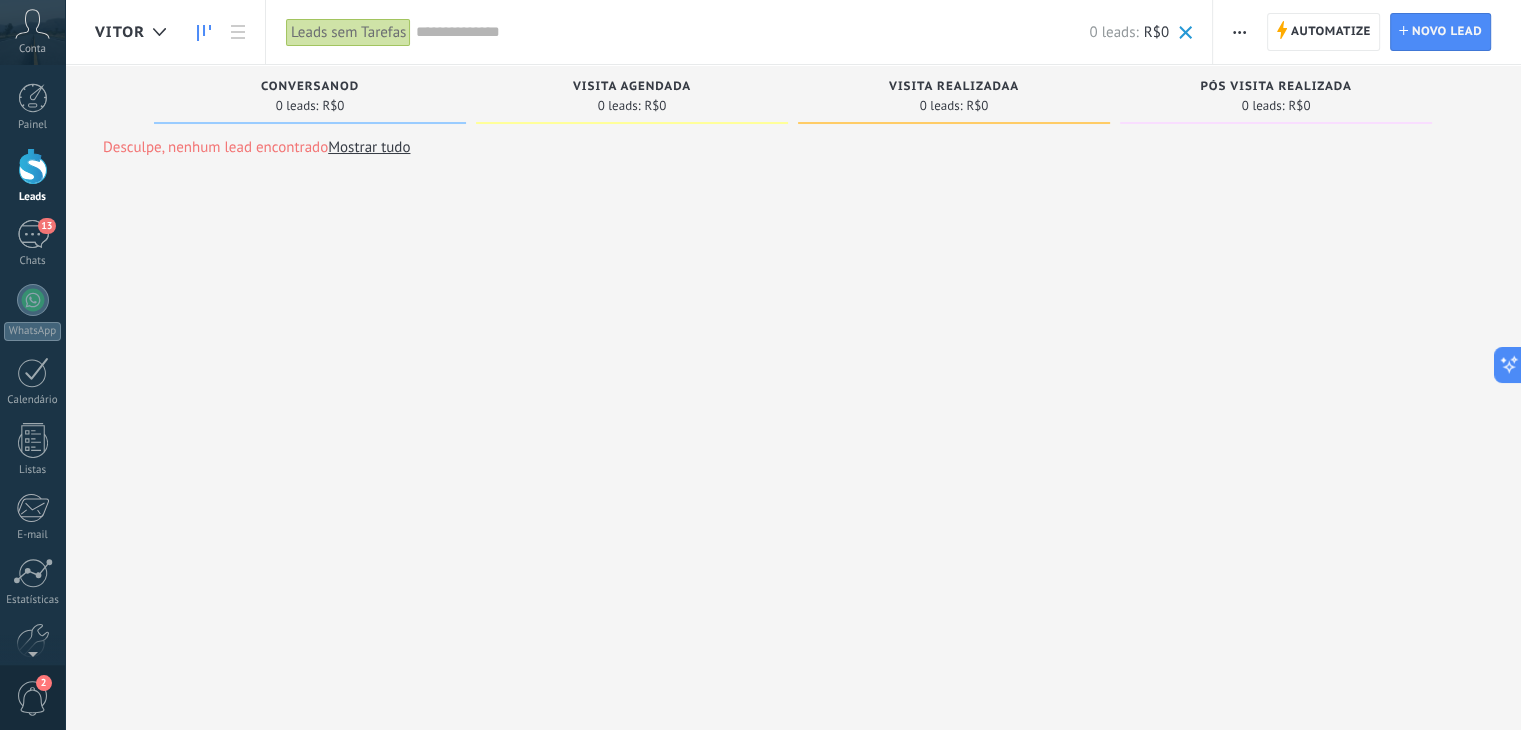 click on "Leads sem Tarefas" at bounding box center [348, 32] 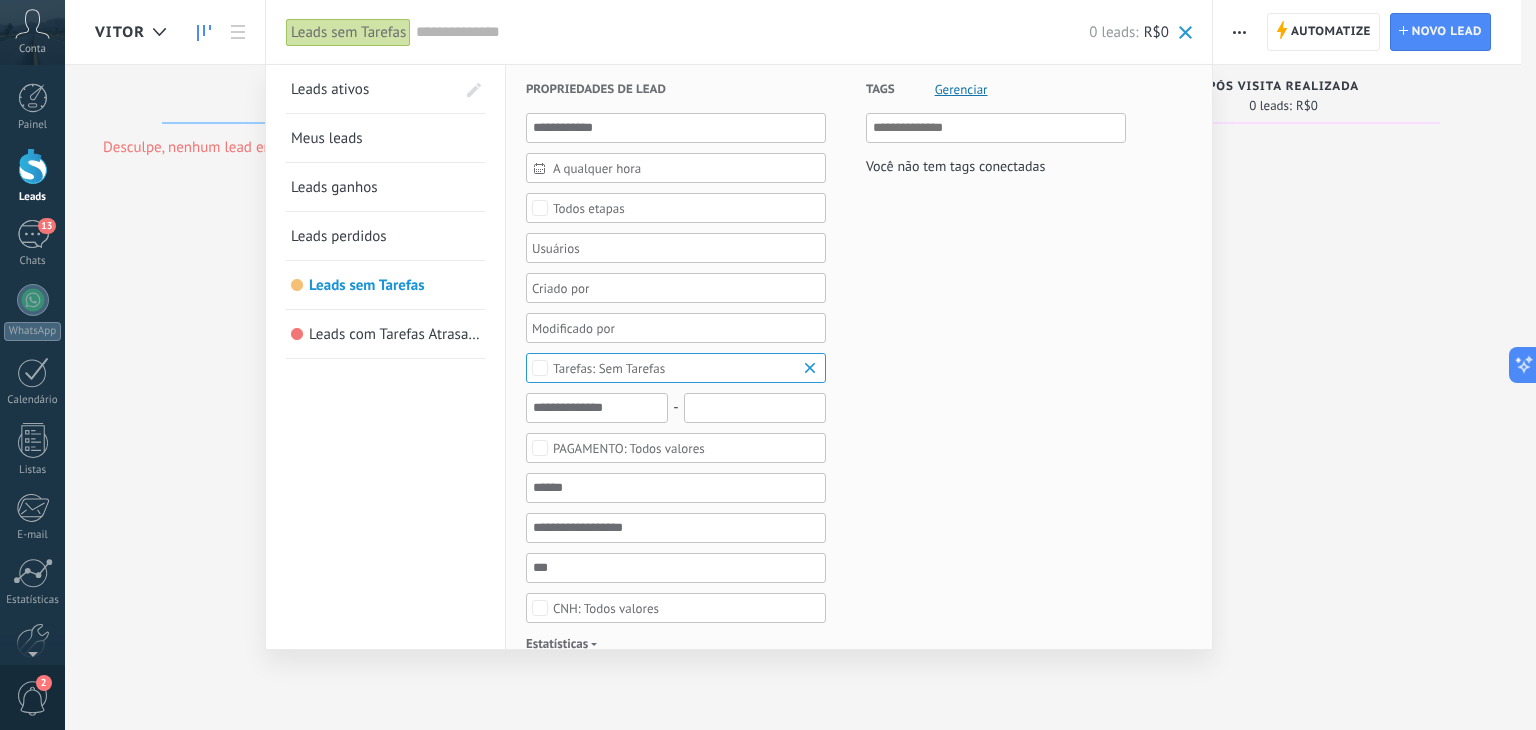 click on "Leads com Tarefas Atrasadas" at bounding box center (399, 334) 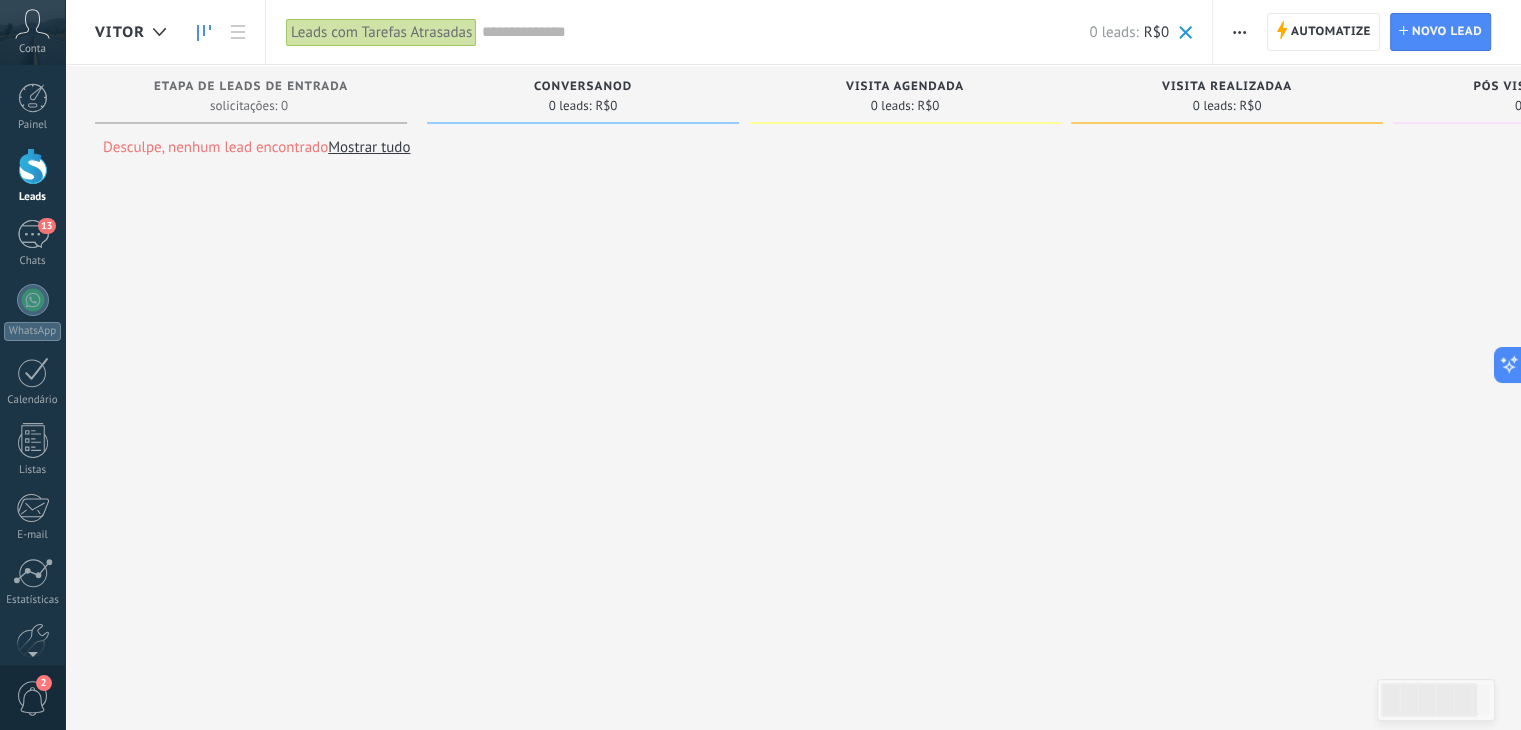 click on "Leads com Tarefas Atrasadas" at bounding box center (381, 32) 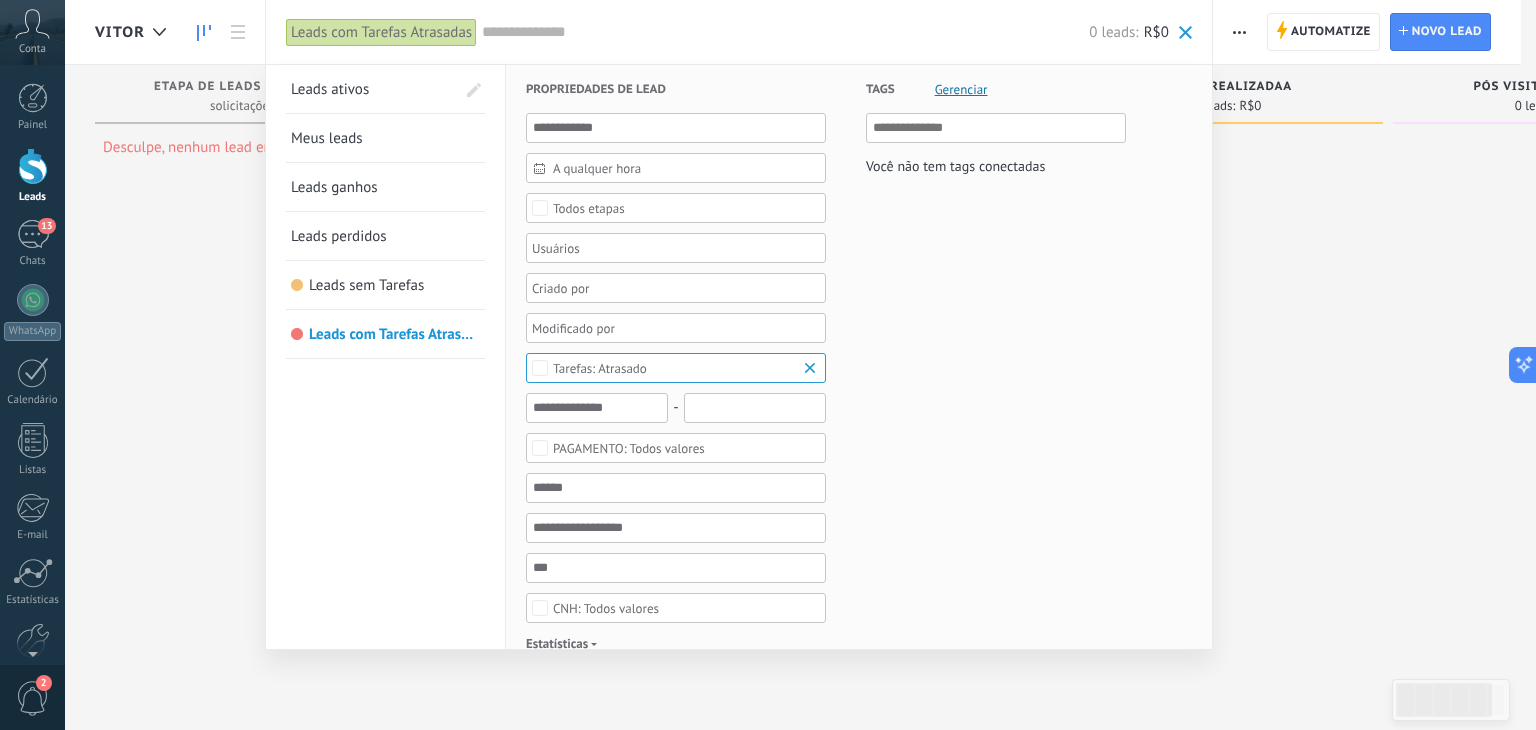 click on "Leads ativos" at bounding box center [373, 89] 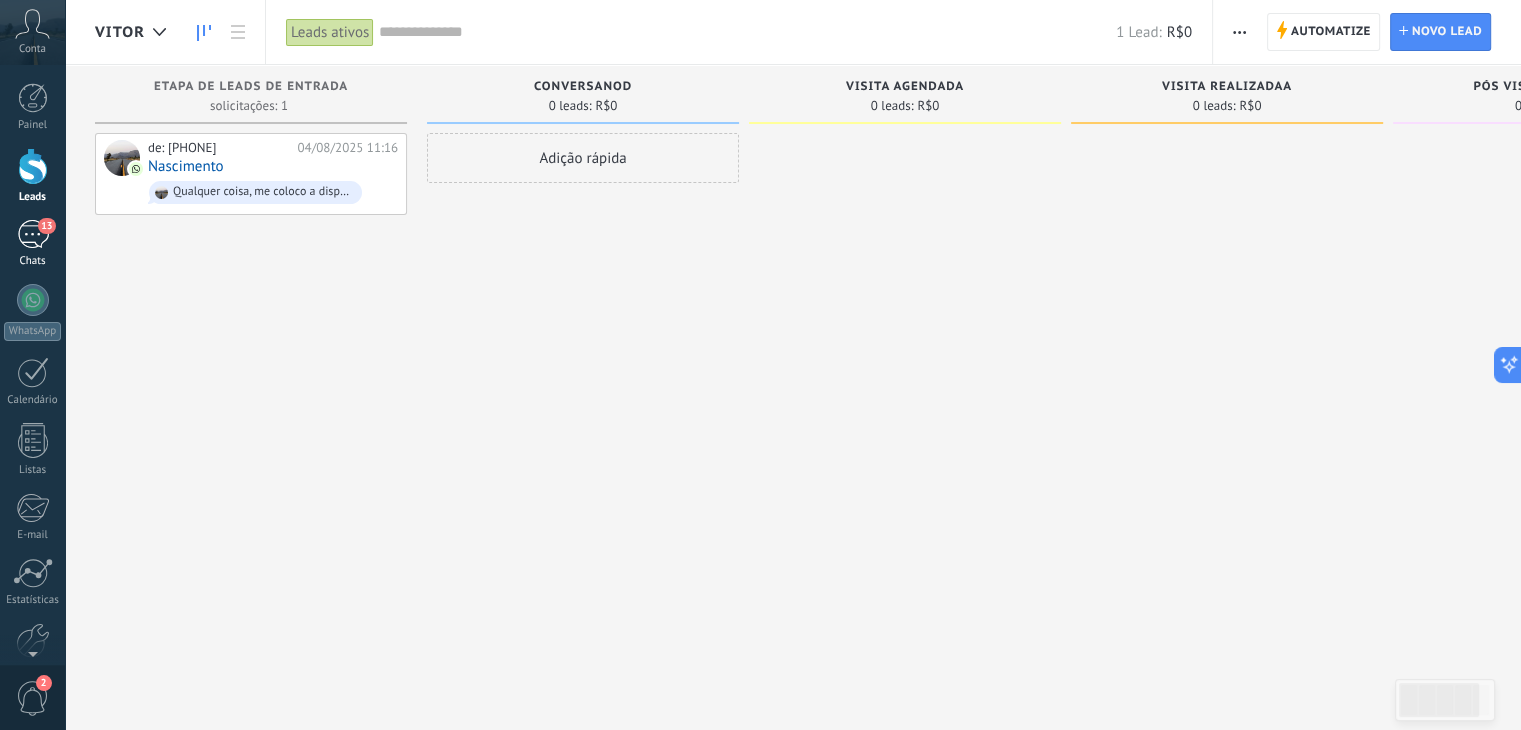 click on "13" at bounding box center [33, 234] 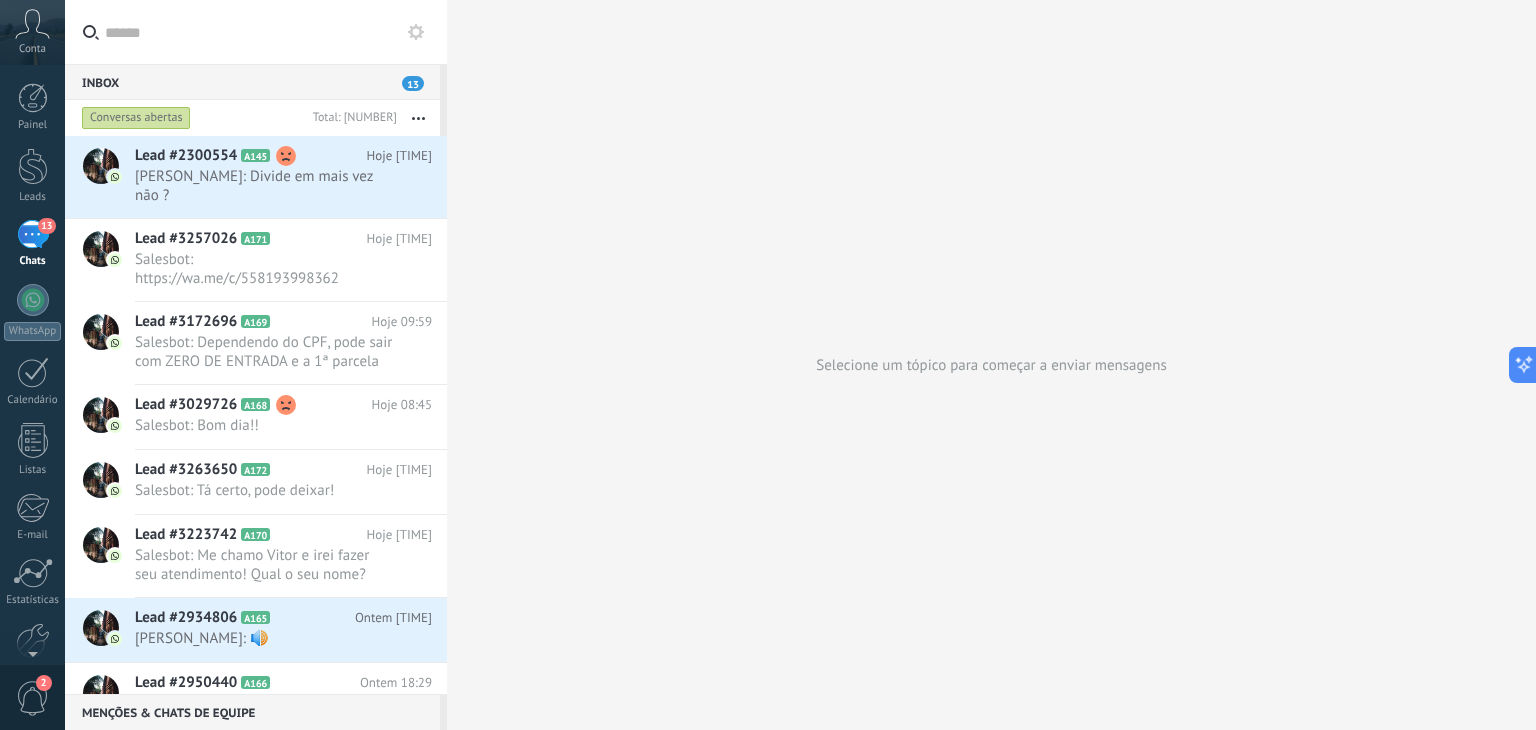 drag, startPoint x: 249, startPoint y: 245, endPoint x: 697, endPoint y: 135, distance: 461.30685 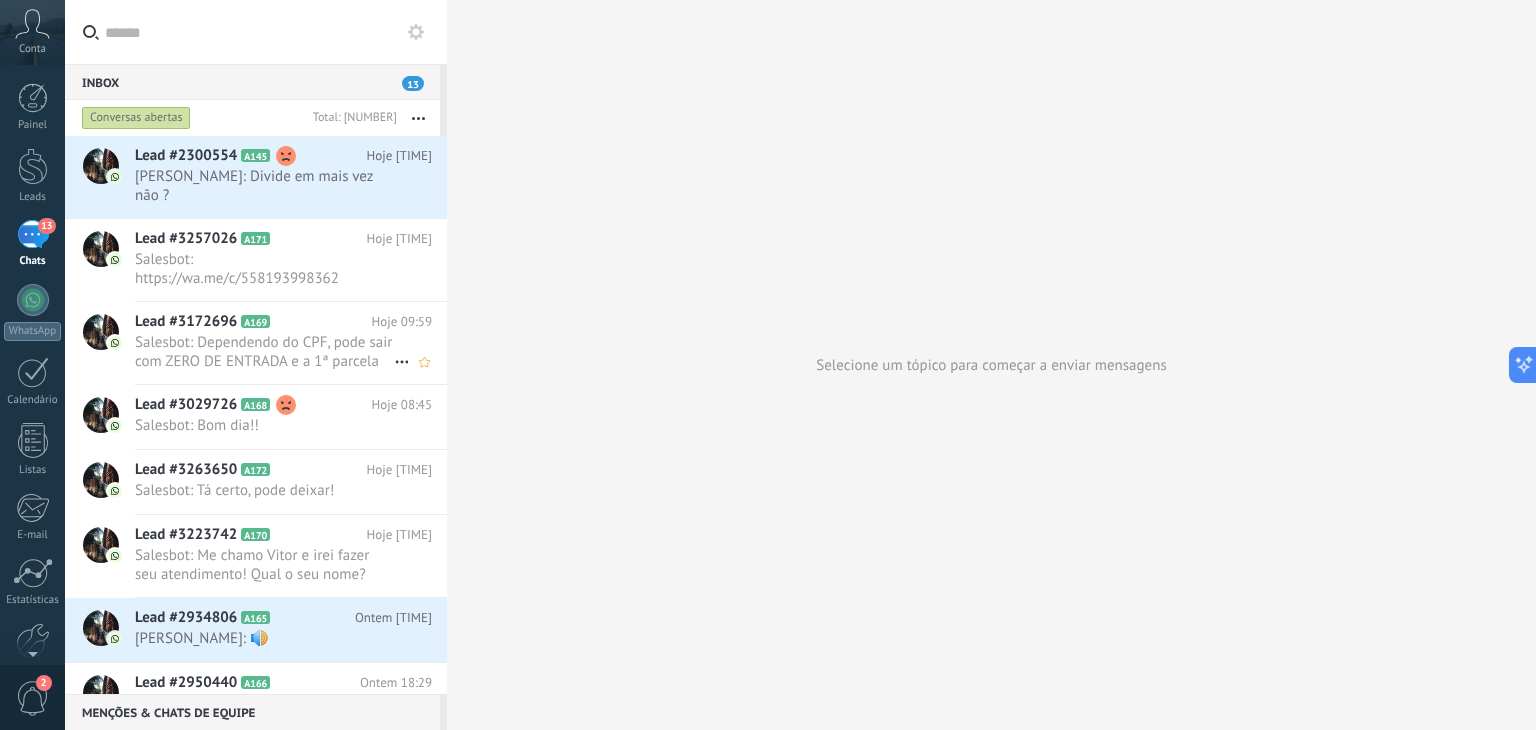 click 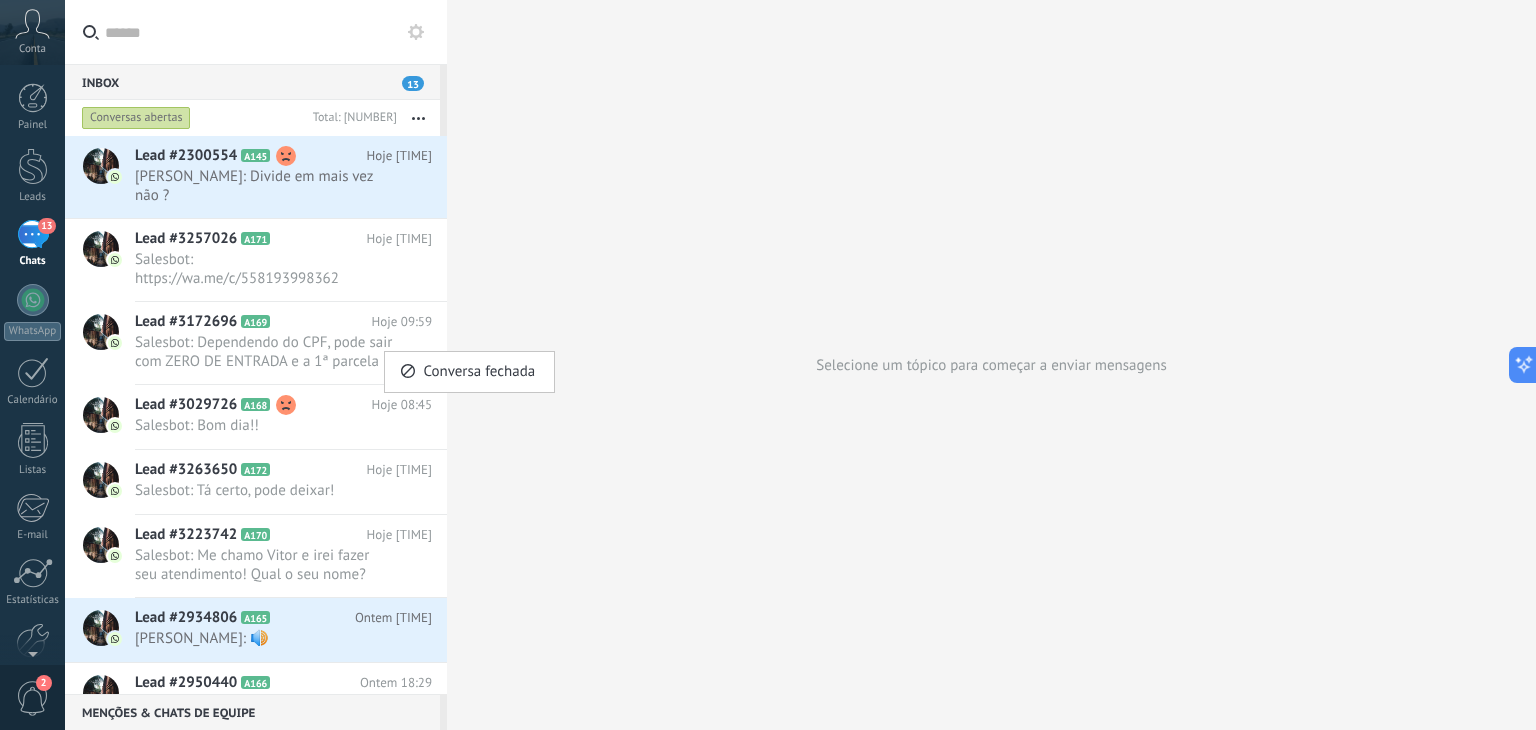 click at bounding box center (768, 365) 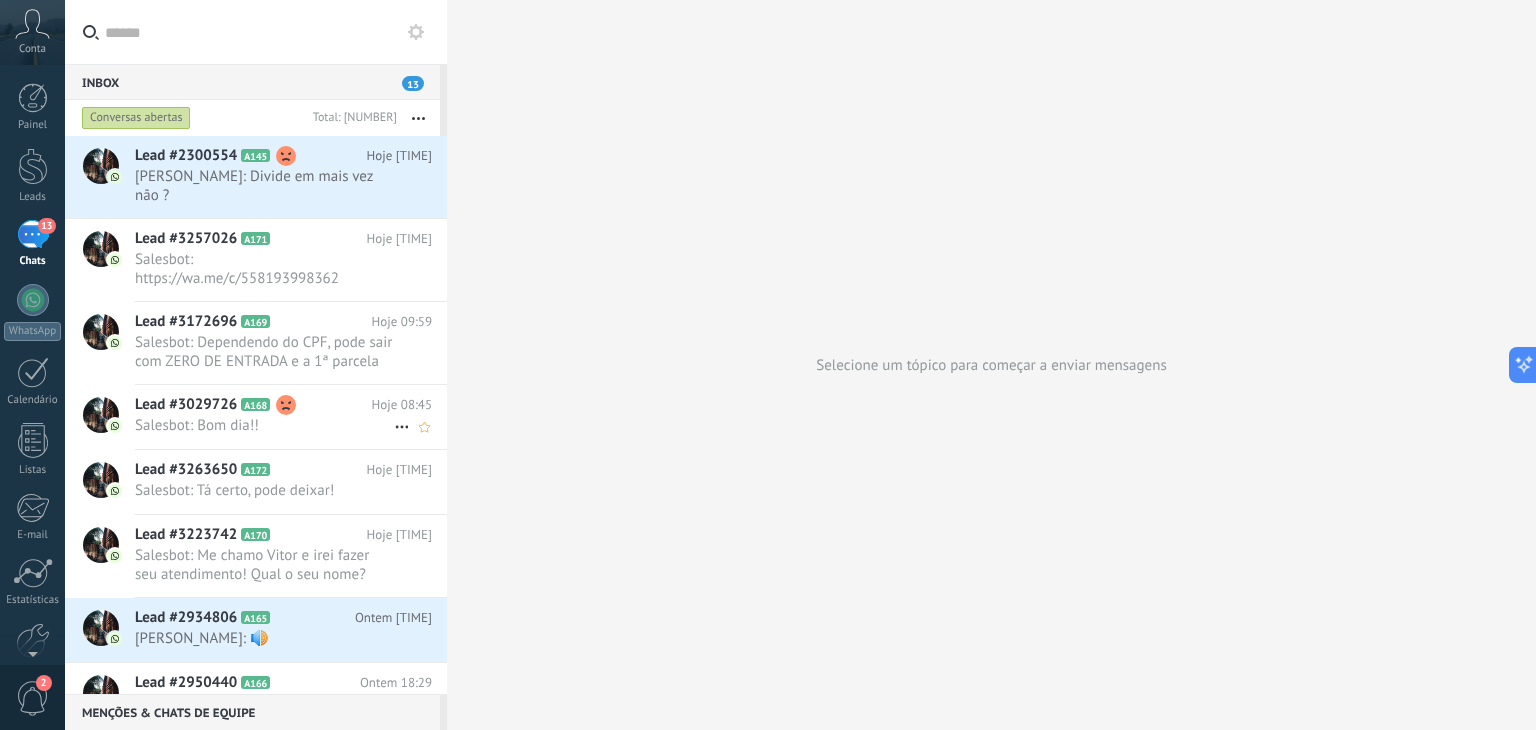 click 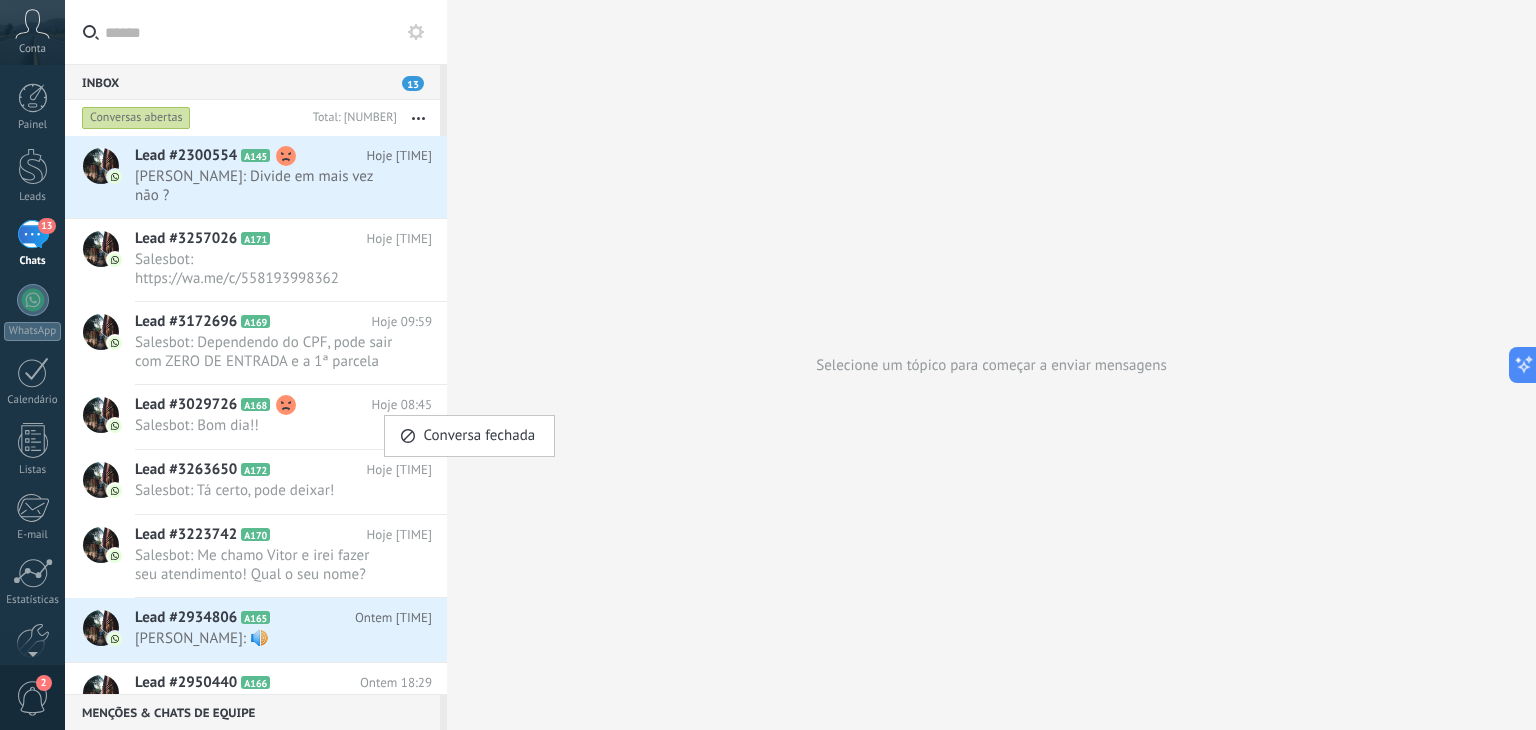 click at bounding box center [768, 365] 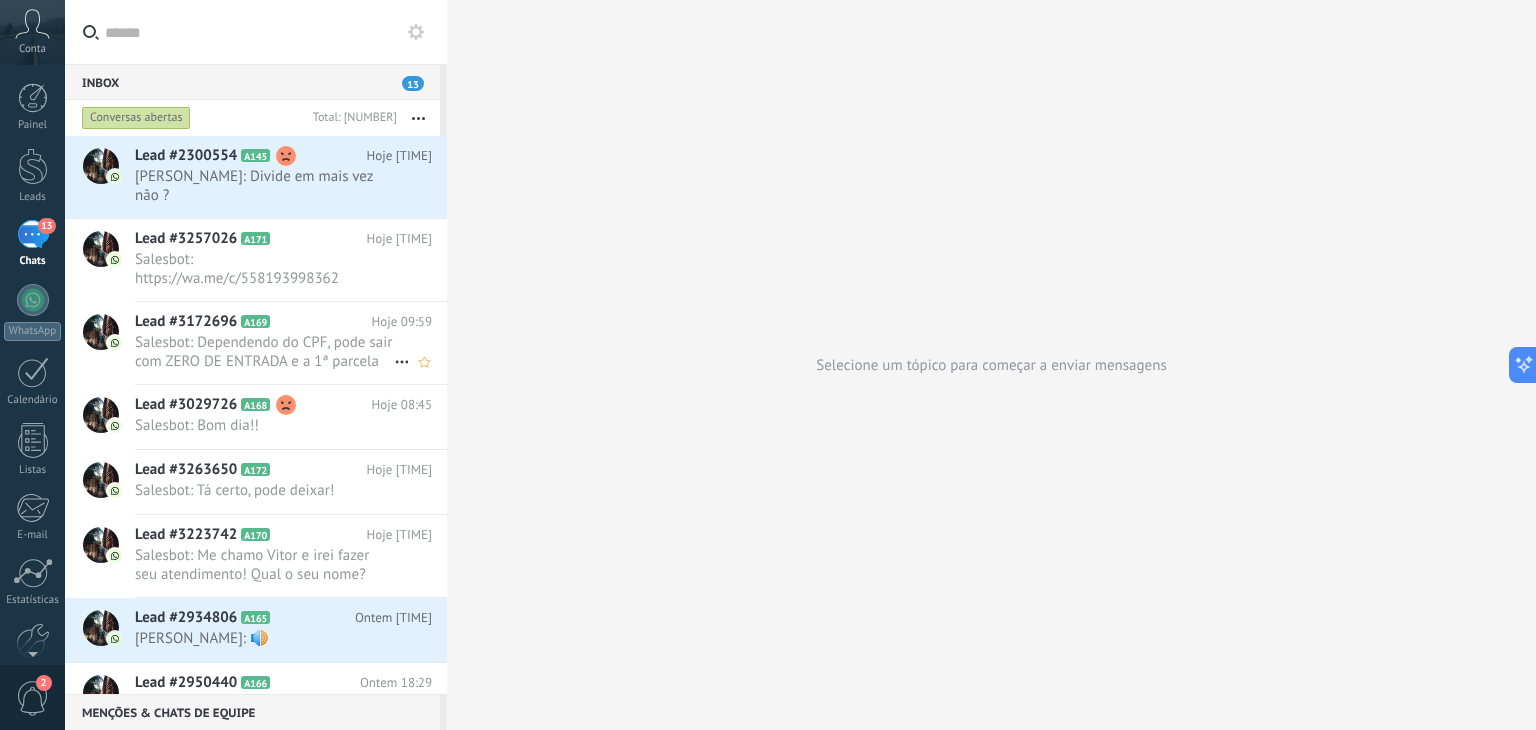 click 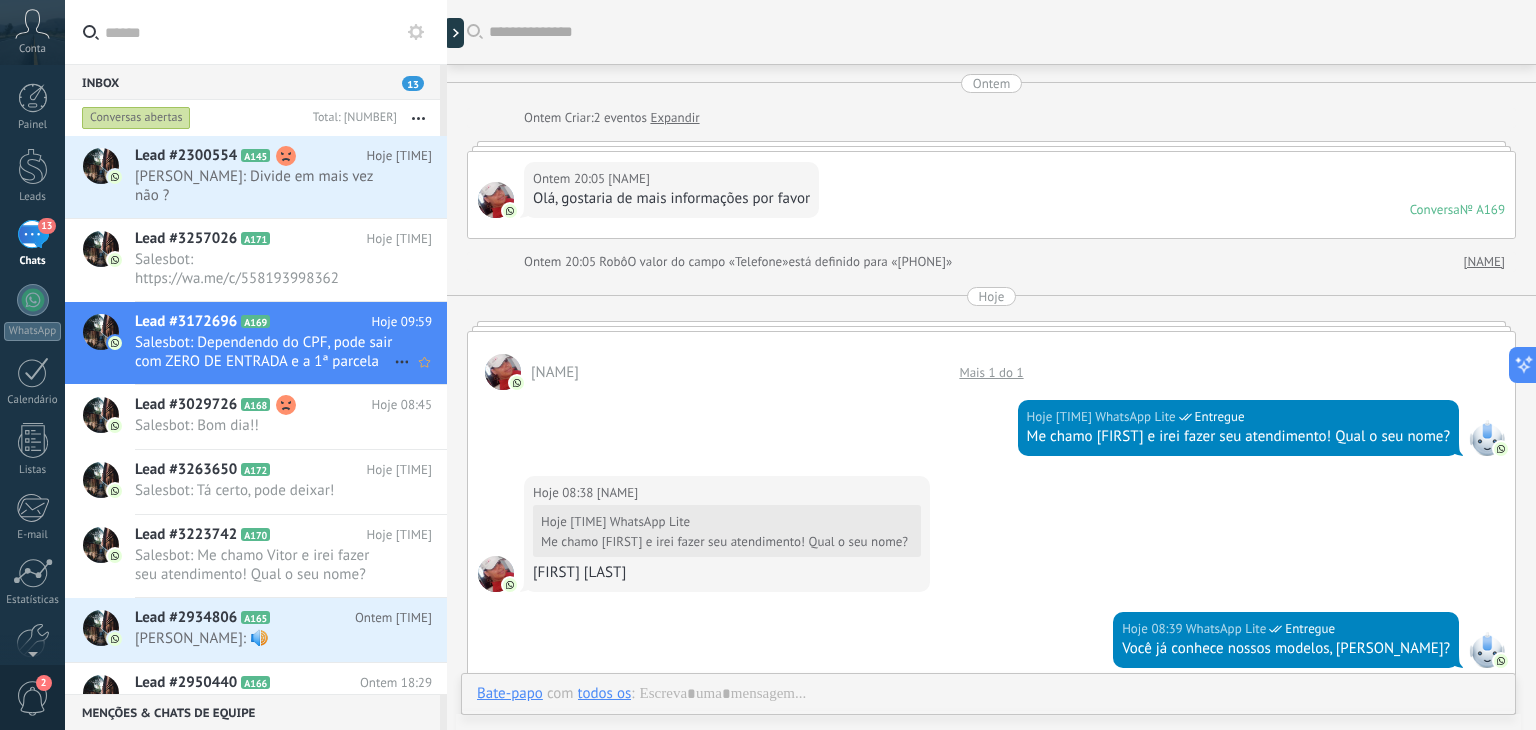 scroll, scrollTop: 808, scrollLeft: 0, axis: vertical 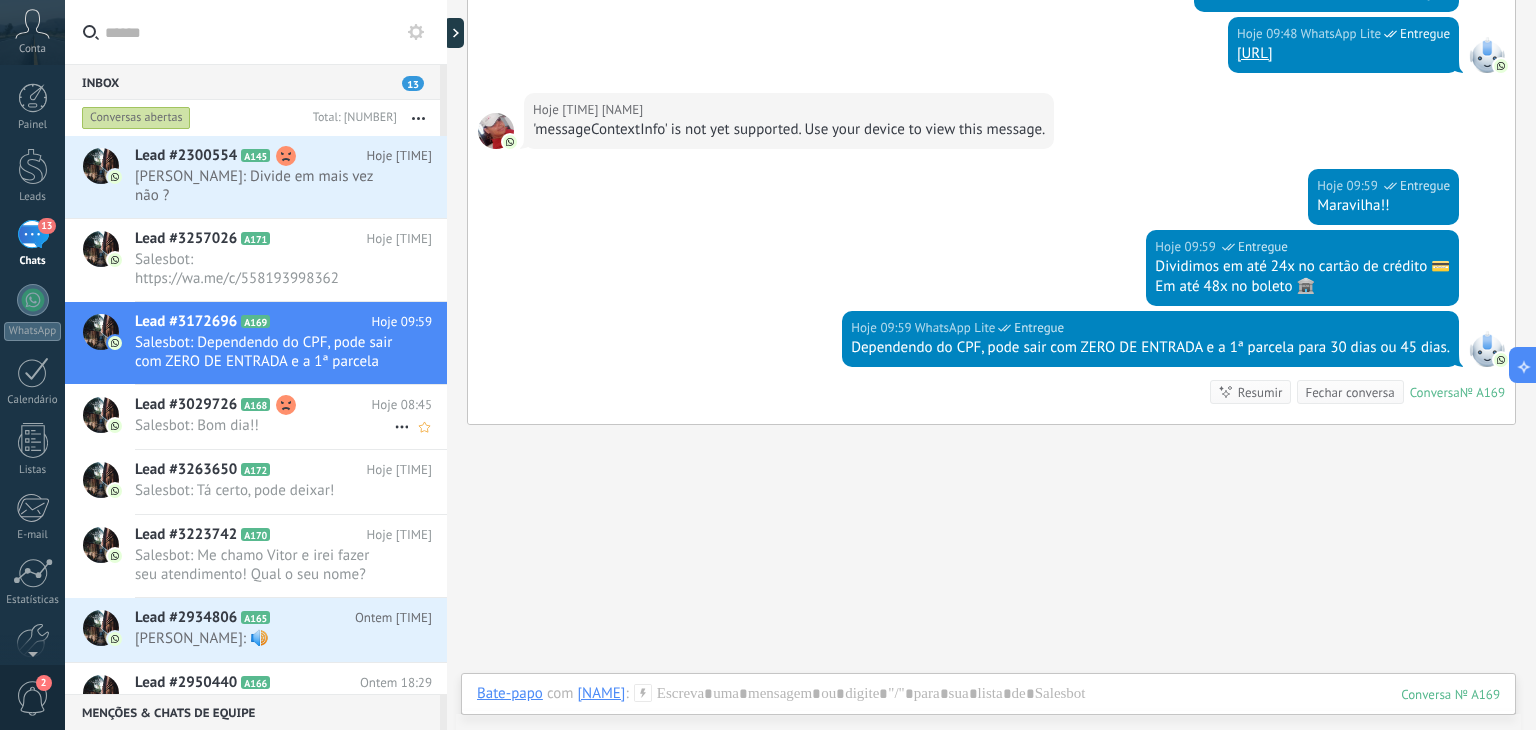 click on "Salesbot: Bom dia!!" at bounding box center (264, 425) 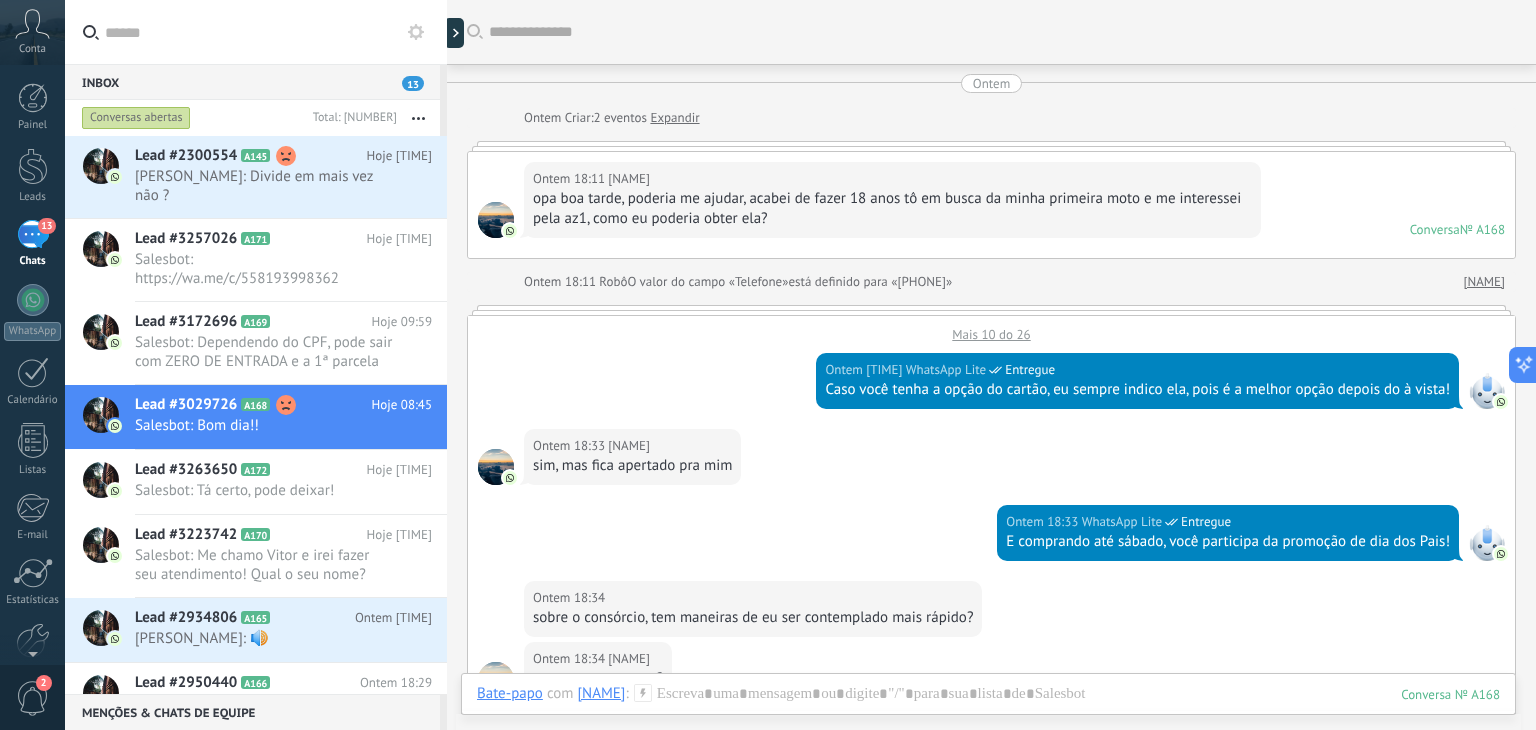 scroll, scrollTop: 1032, scrollLeft: 0, axis: vertical 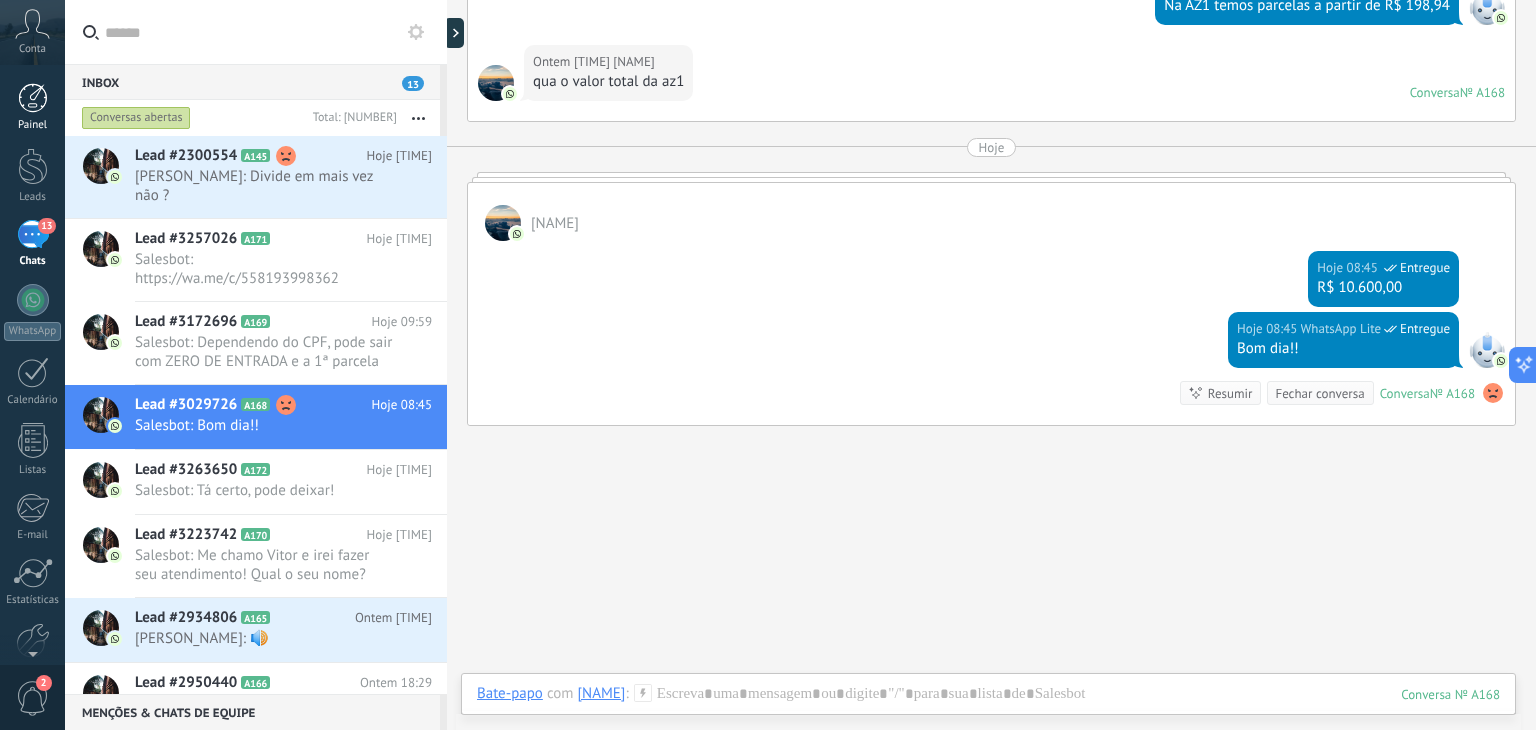 click on "Painel" at bounding box center (32, 107) 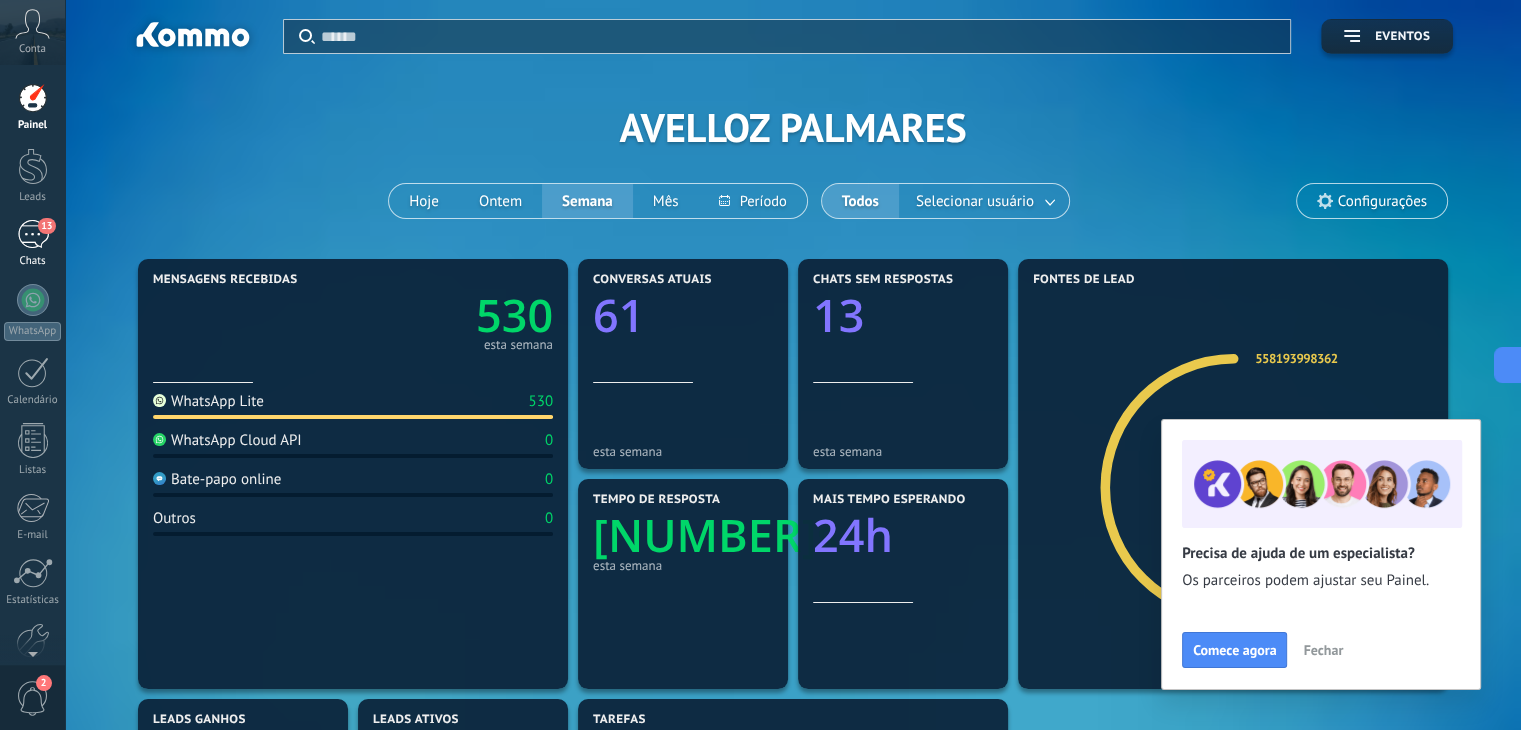 click on "13" at bounding box center [33, 234] 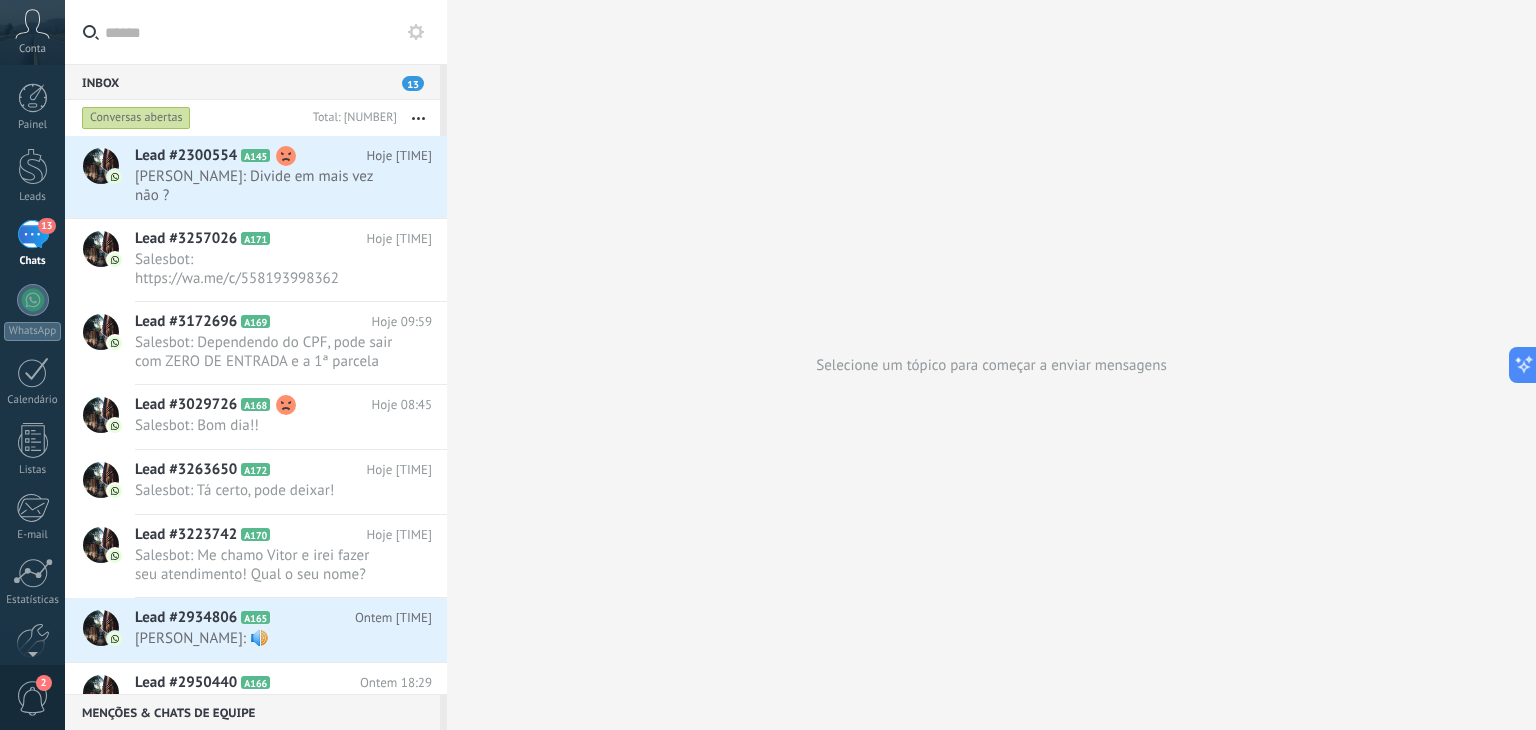 click 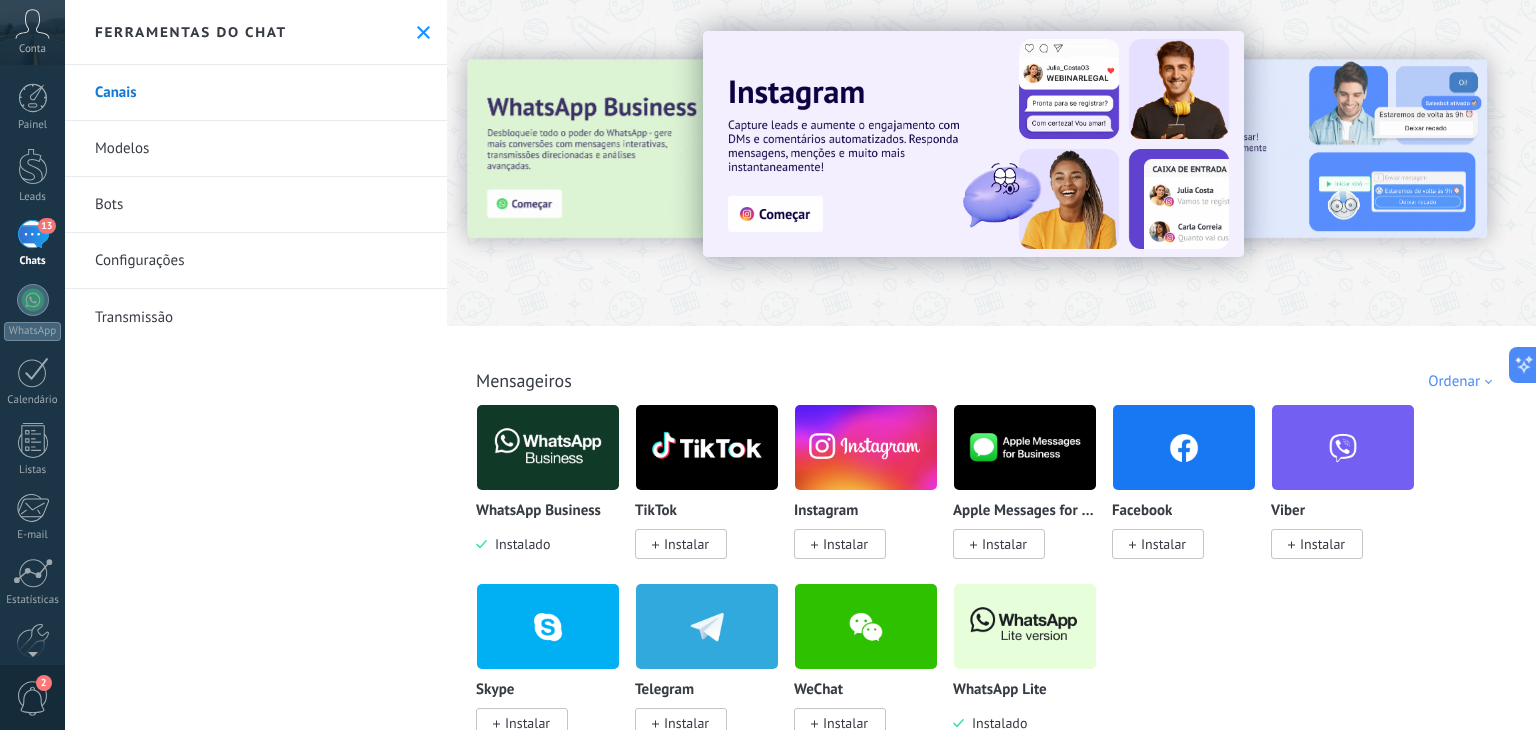 click 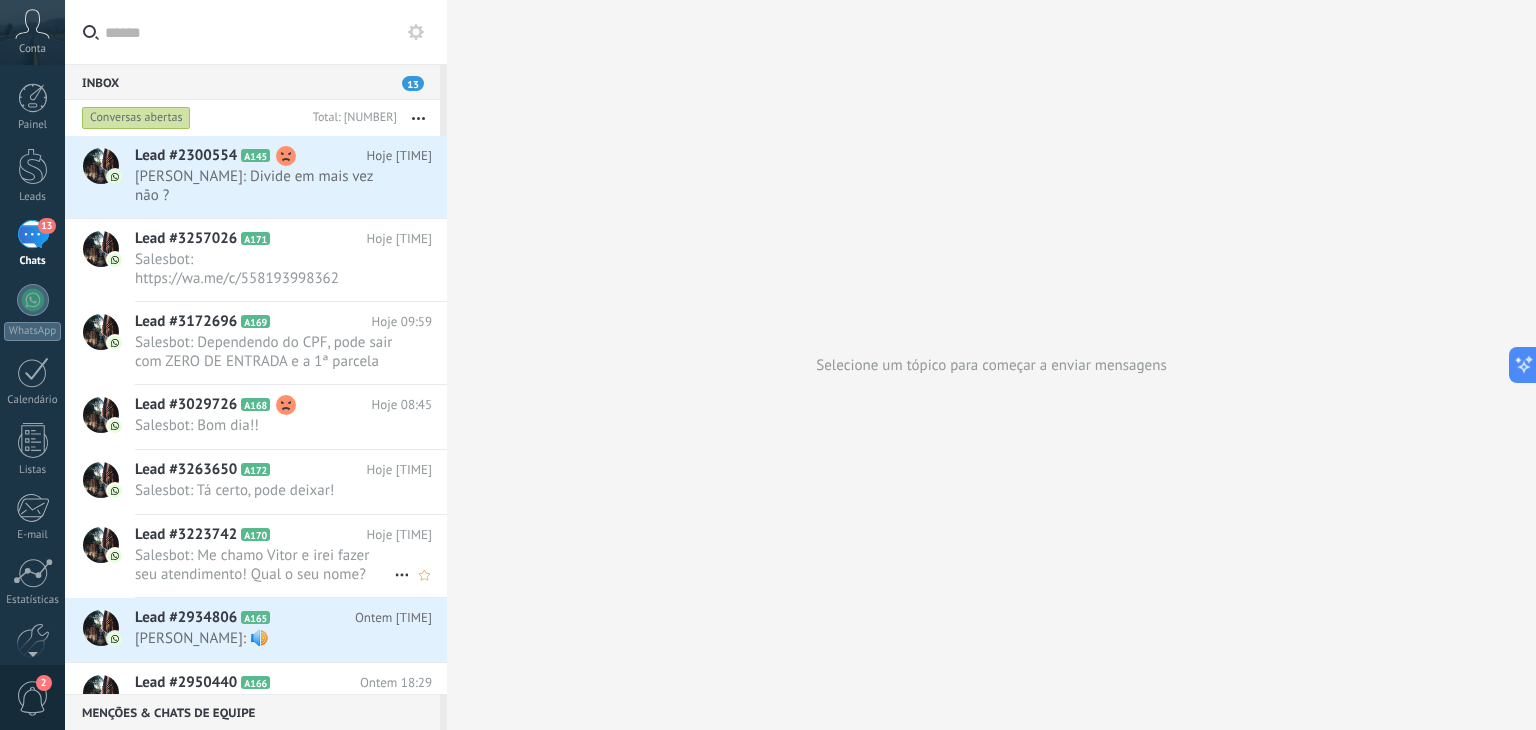 click on "A170" at bounding box center [255, 534] 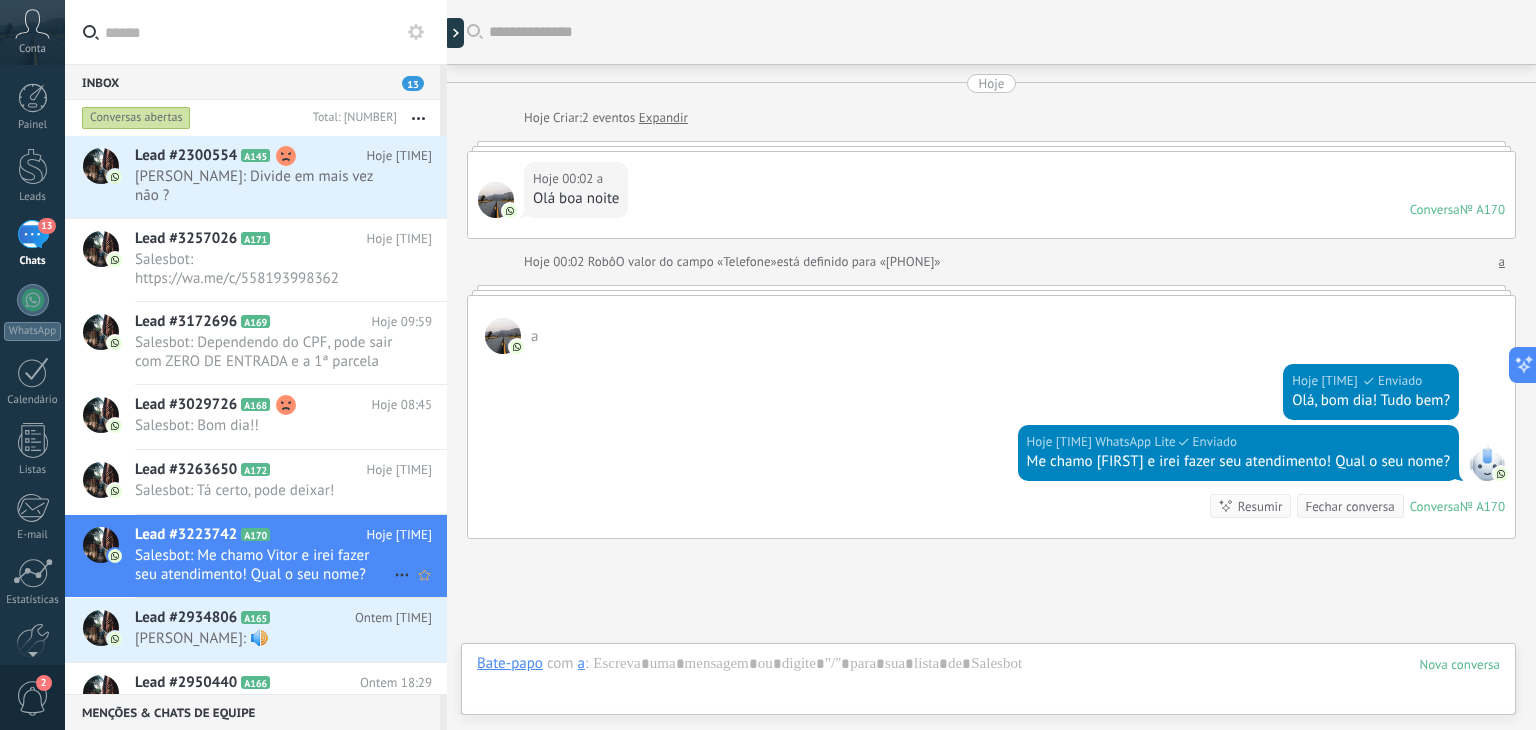 scroll, scrollTop: 156, scrollLeft: 0, axis: vertical 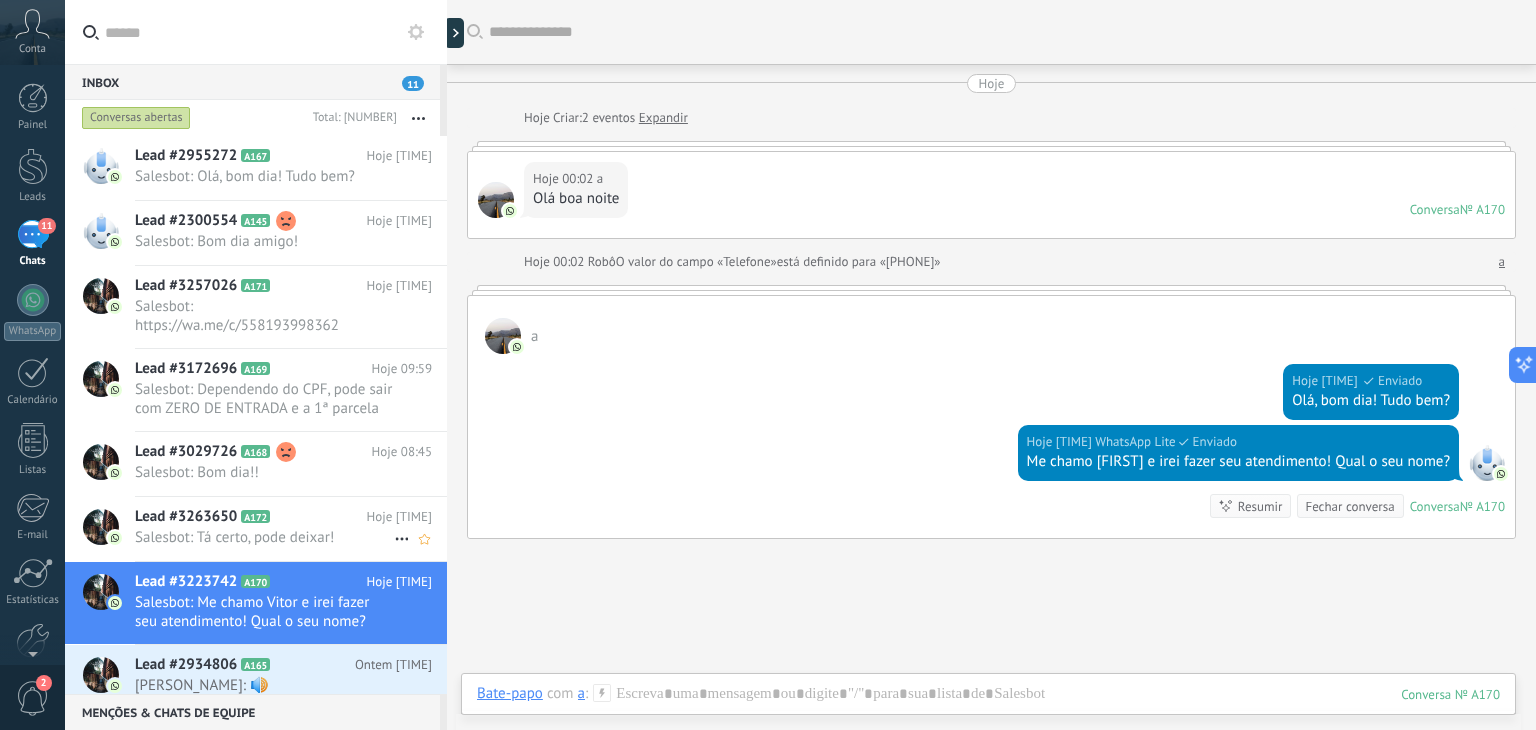 drag, startPoint x: 369, startPoint y: 519, endPoint x: 300, endPoint y: 530, distance: 69.87131 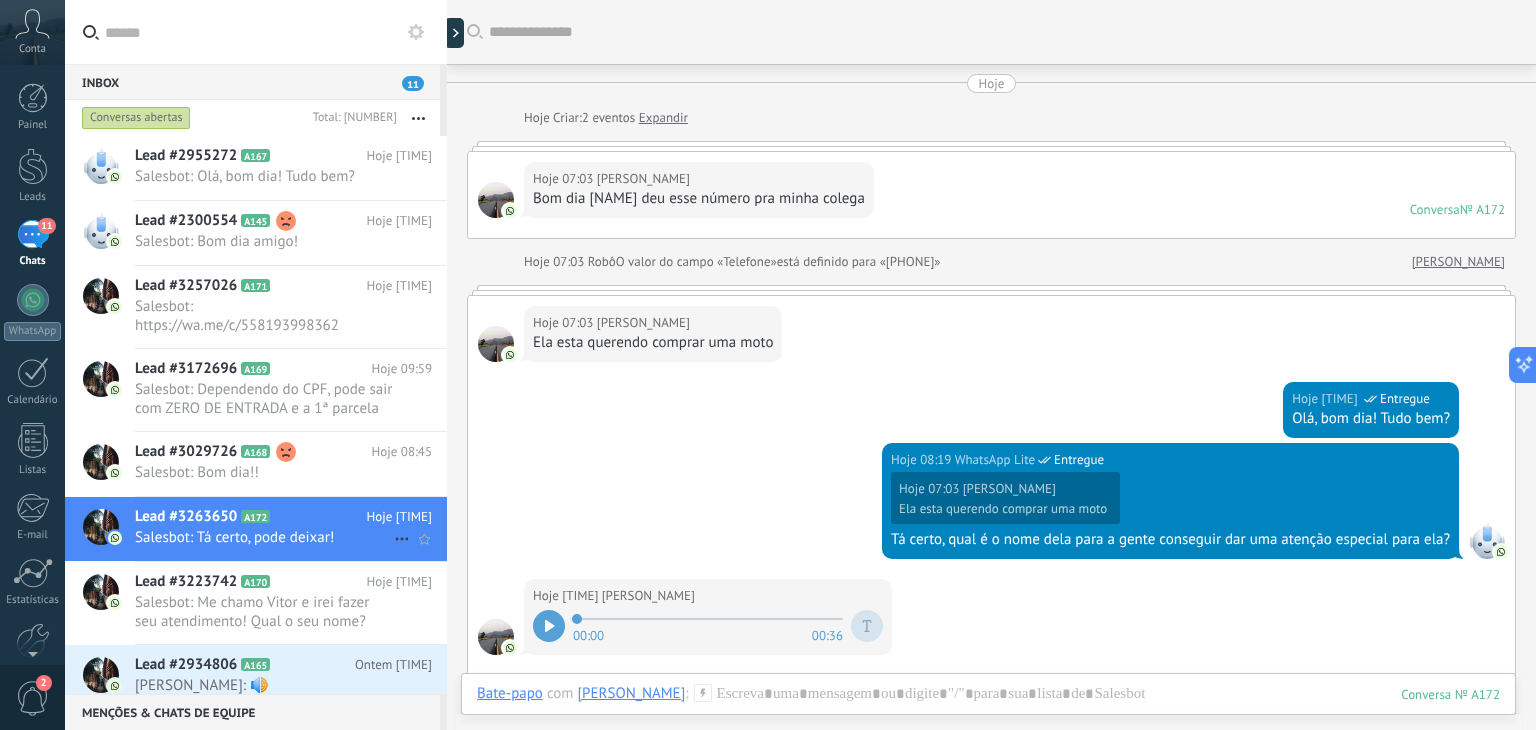 scroll, scrollTop: 657, scrollLeft: 0, axis: vertical 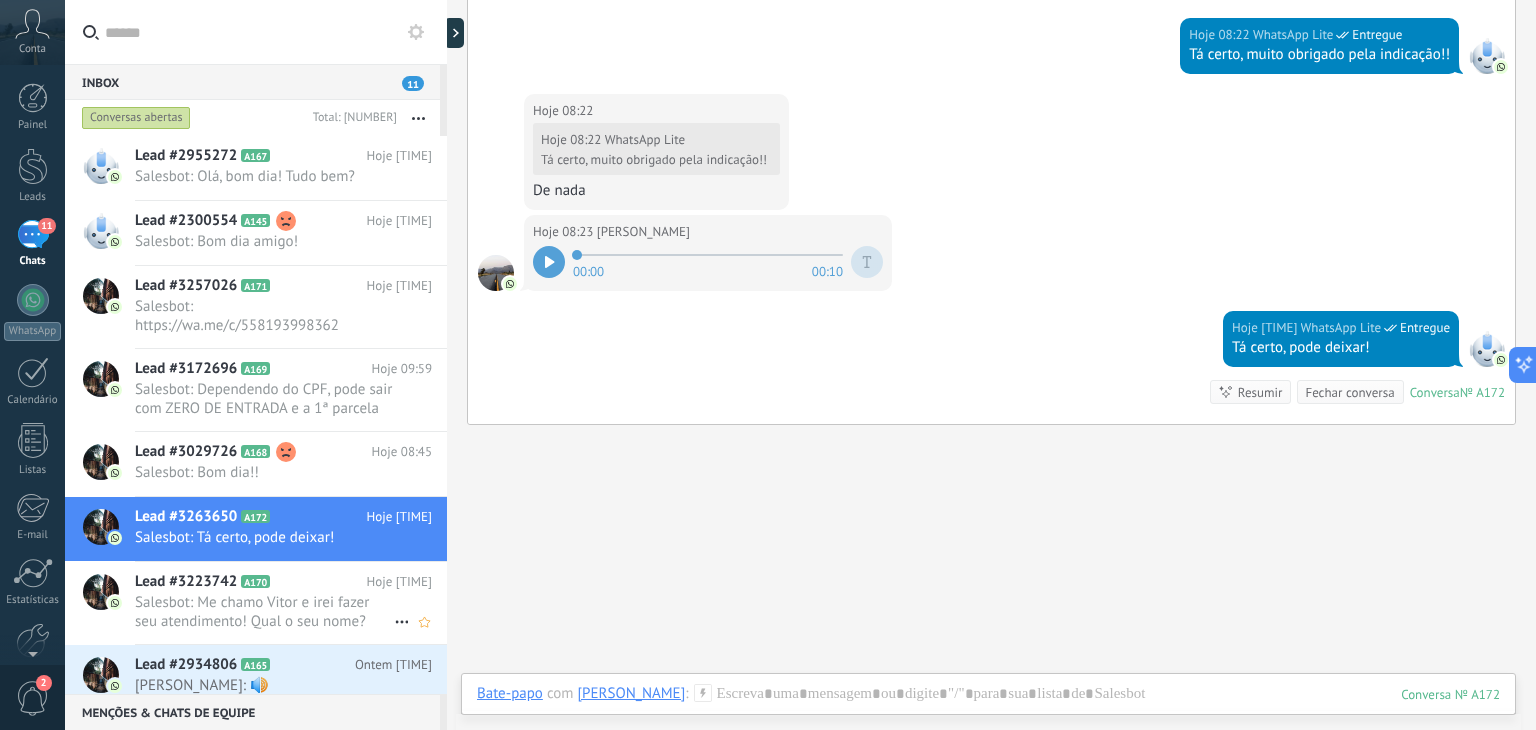 click on "Salesbot: Me chamo Vitor e irei fazer seu atendimento! Qual o seu nome?" at bounding box center (264, 612) 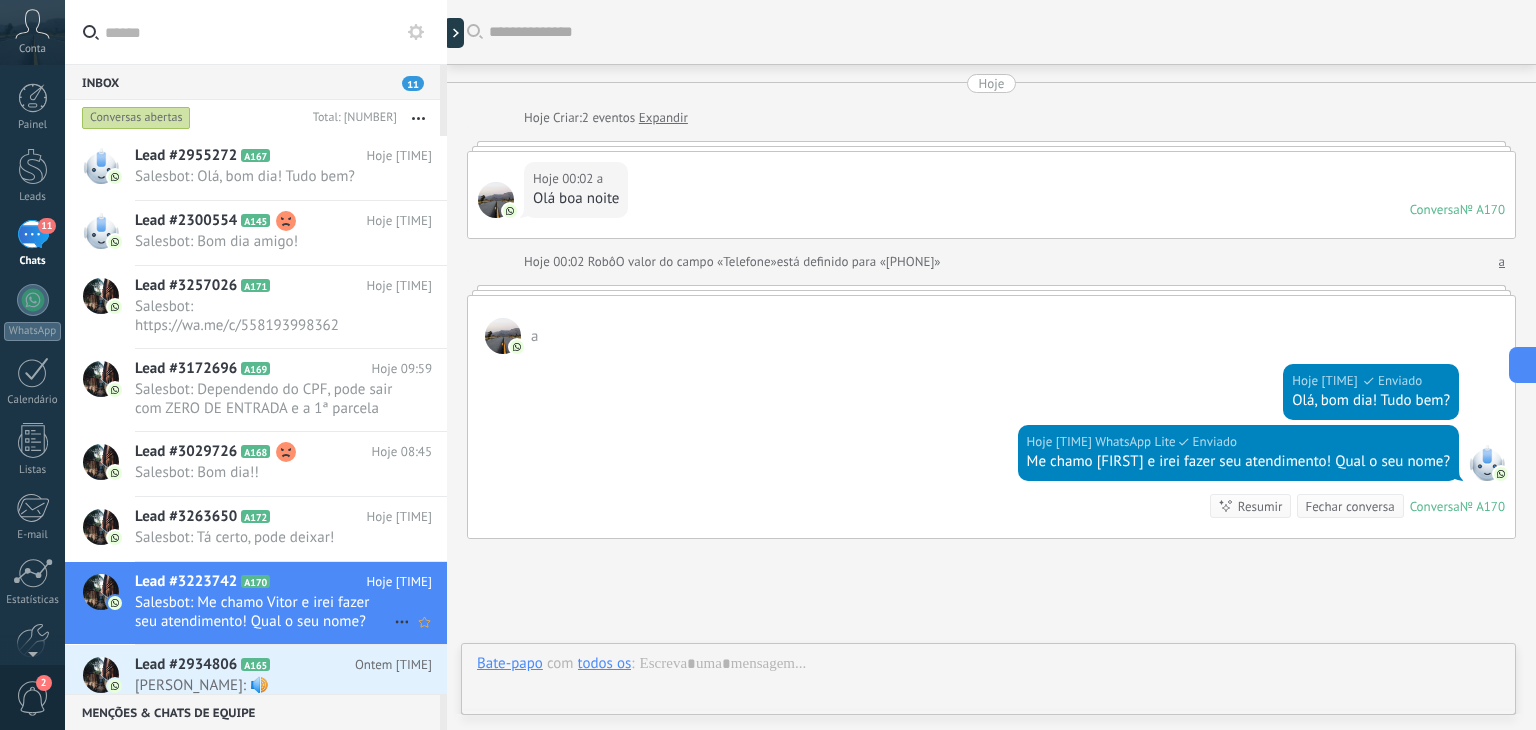 scroll, scrollTop: 156, scrollLeft: 0, axis: vertical 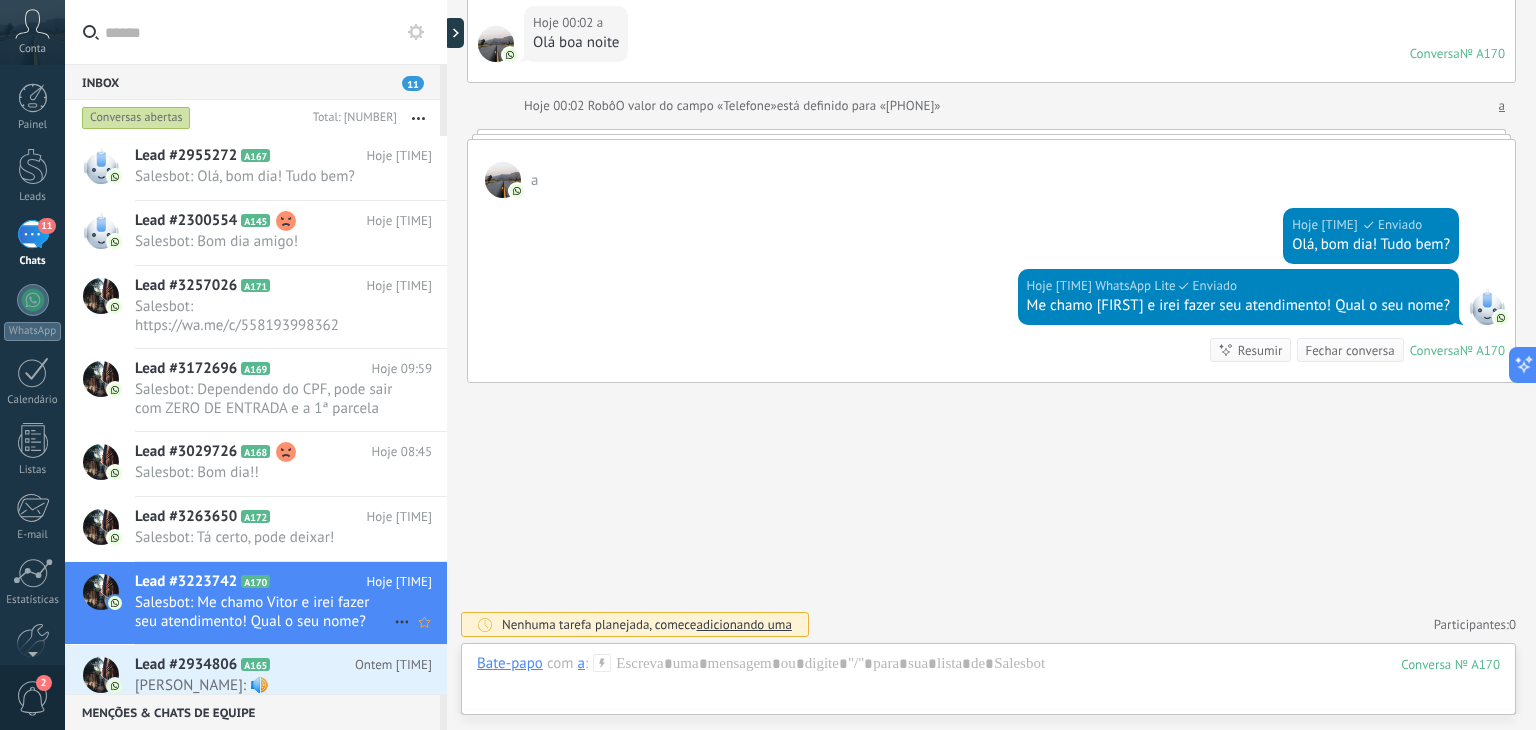 click on "Salesbot: Me chamo Vitor e irei fazer seu atendimento! Qual o seu nome?" at bounding box center [264, 612] 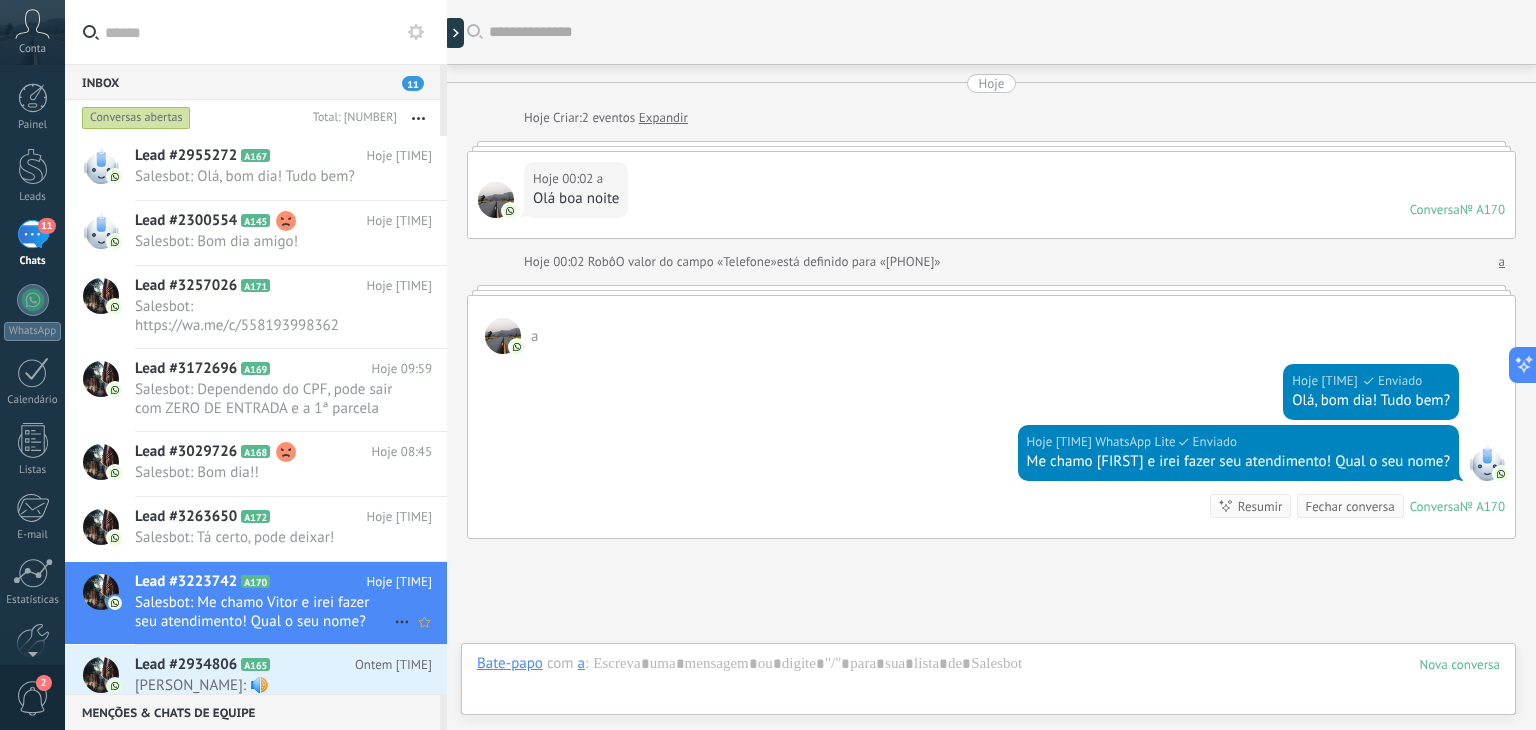 scroll, scrollTop: 156, scrollLeft: 0, axis: vertical 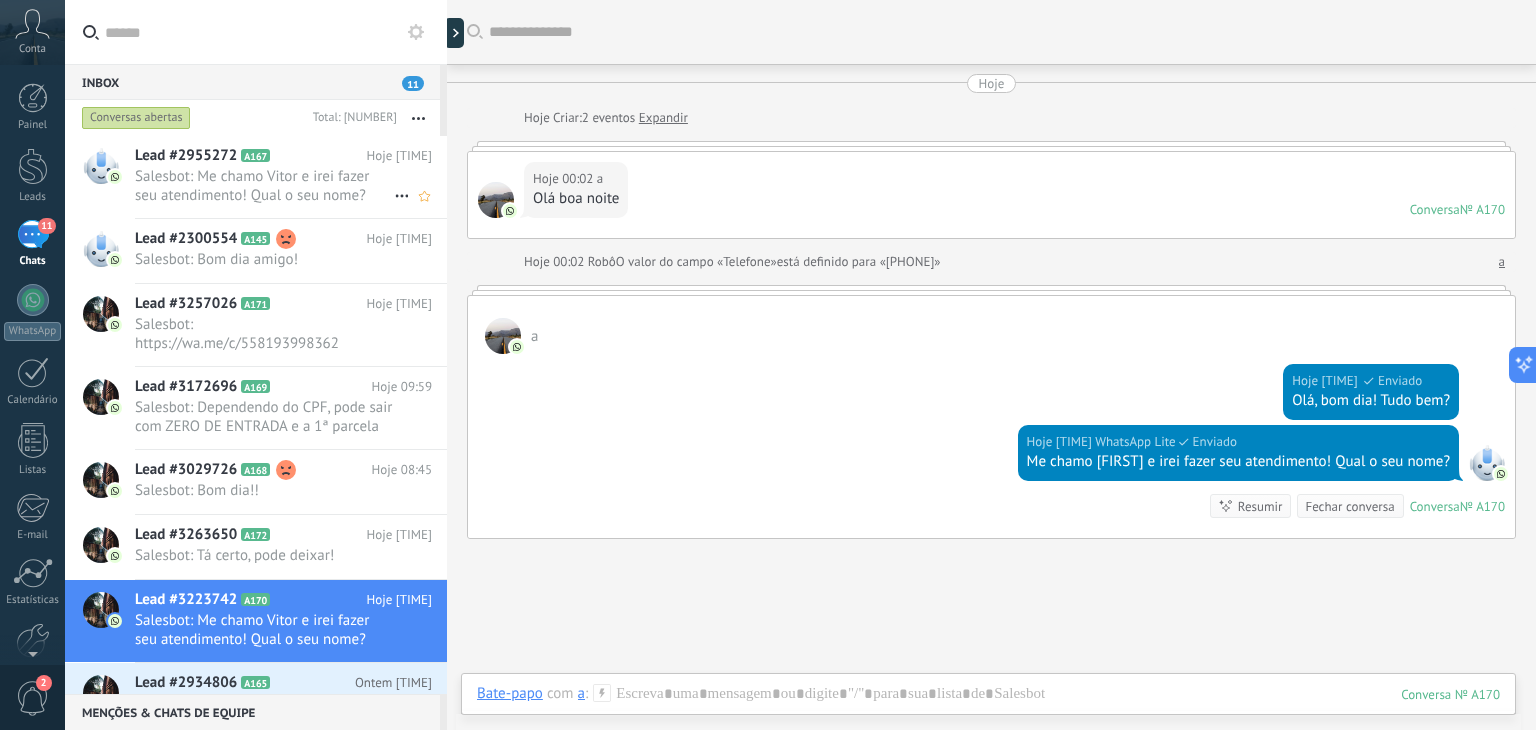 click 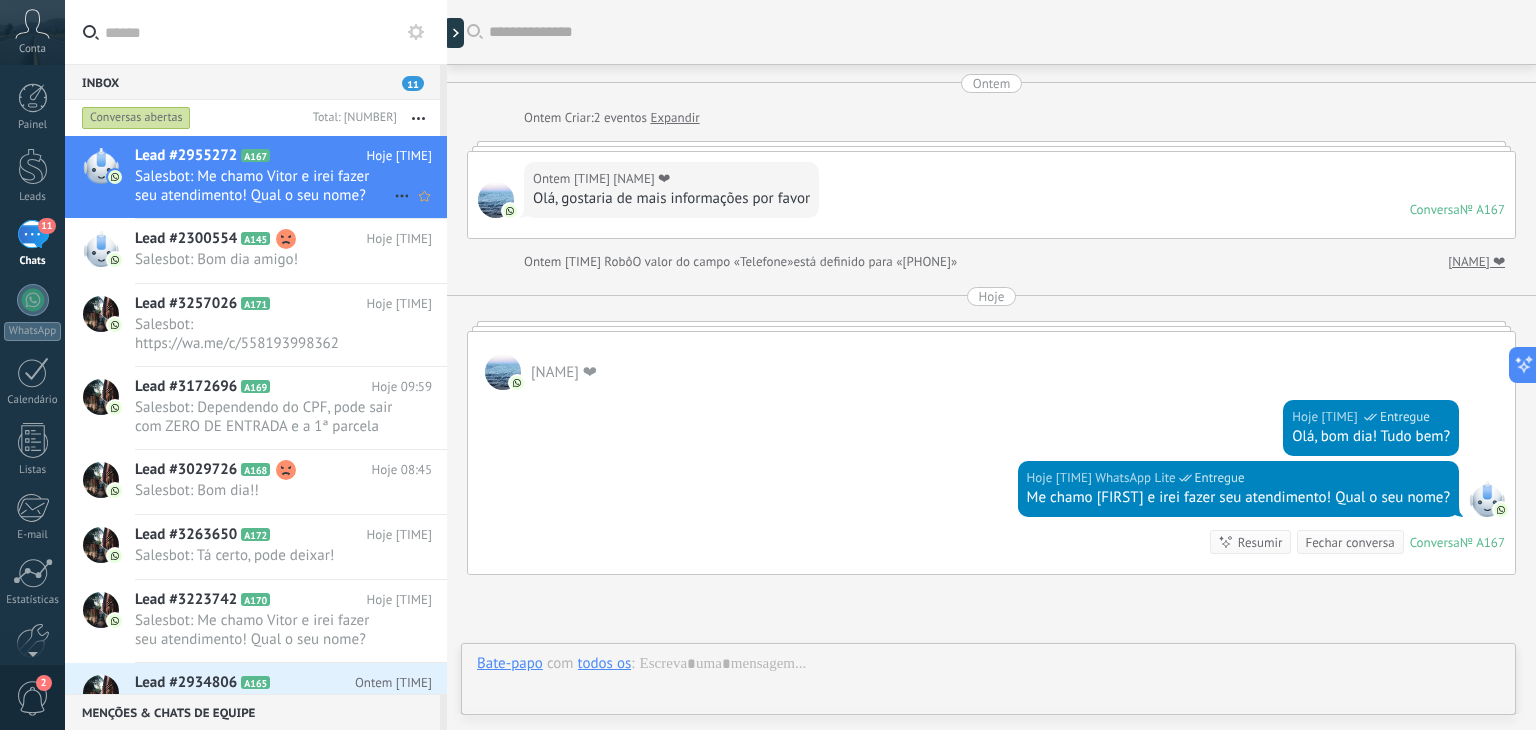 scroll, scrollTop: 192, scrollLeft: 0, axis: vertical 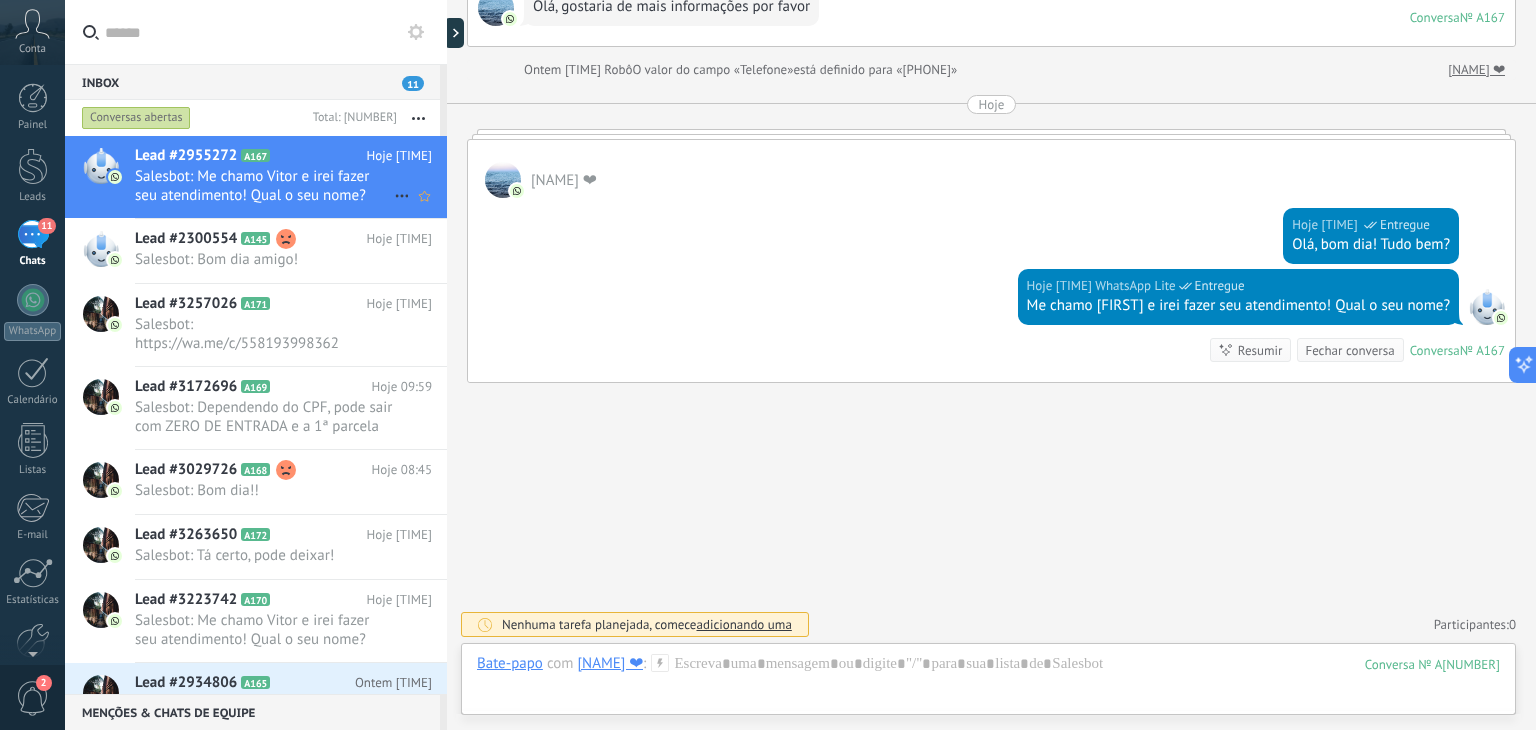 click 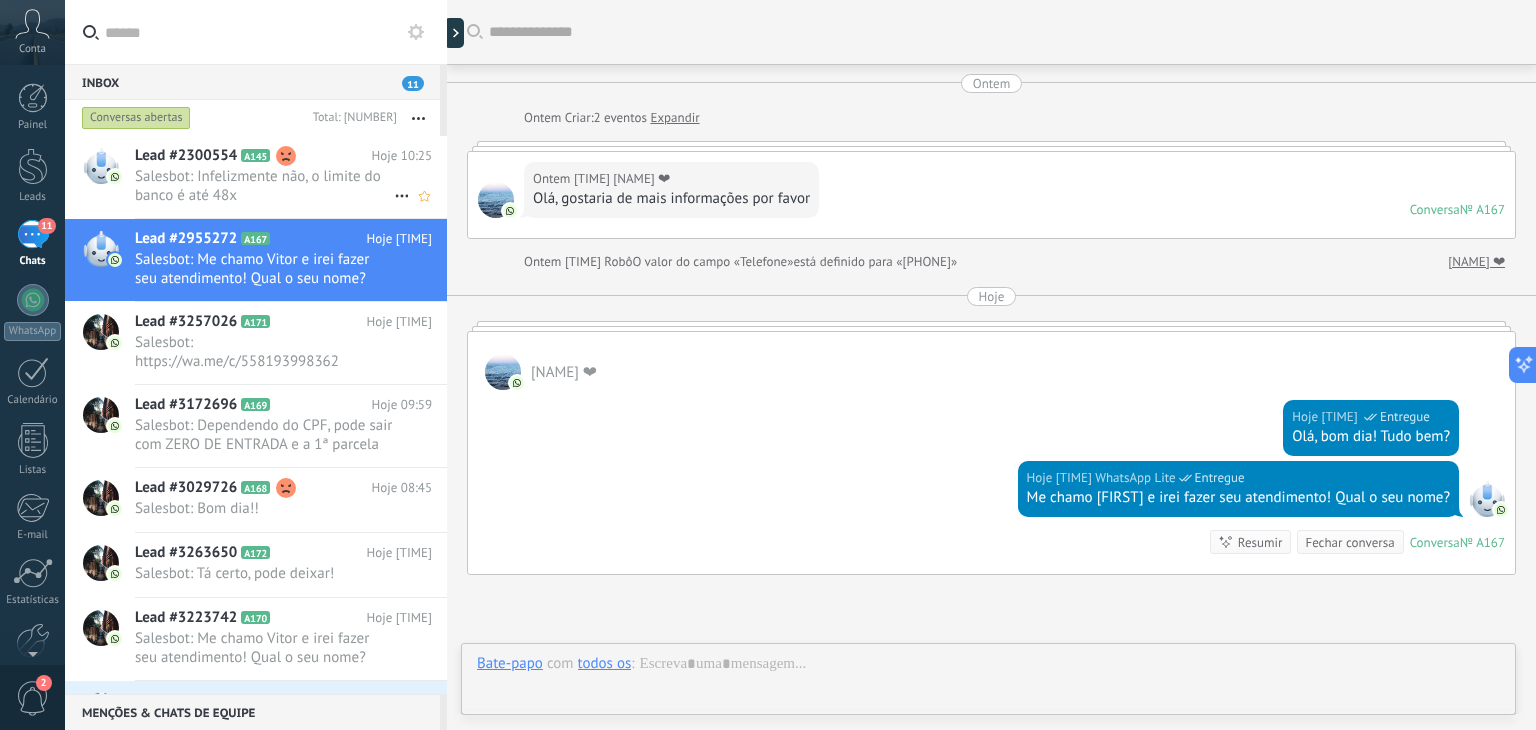 scroll, scrollTop: 192, scrollLeft: 0, axis: vertical 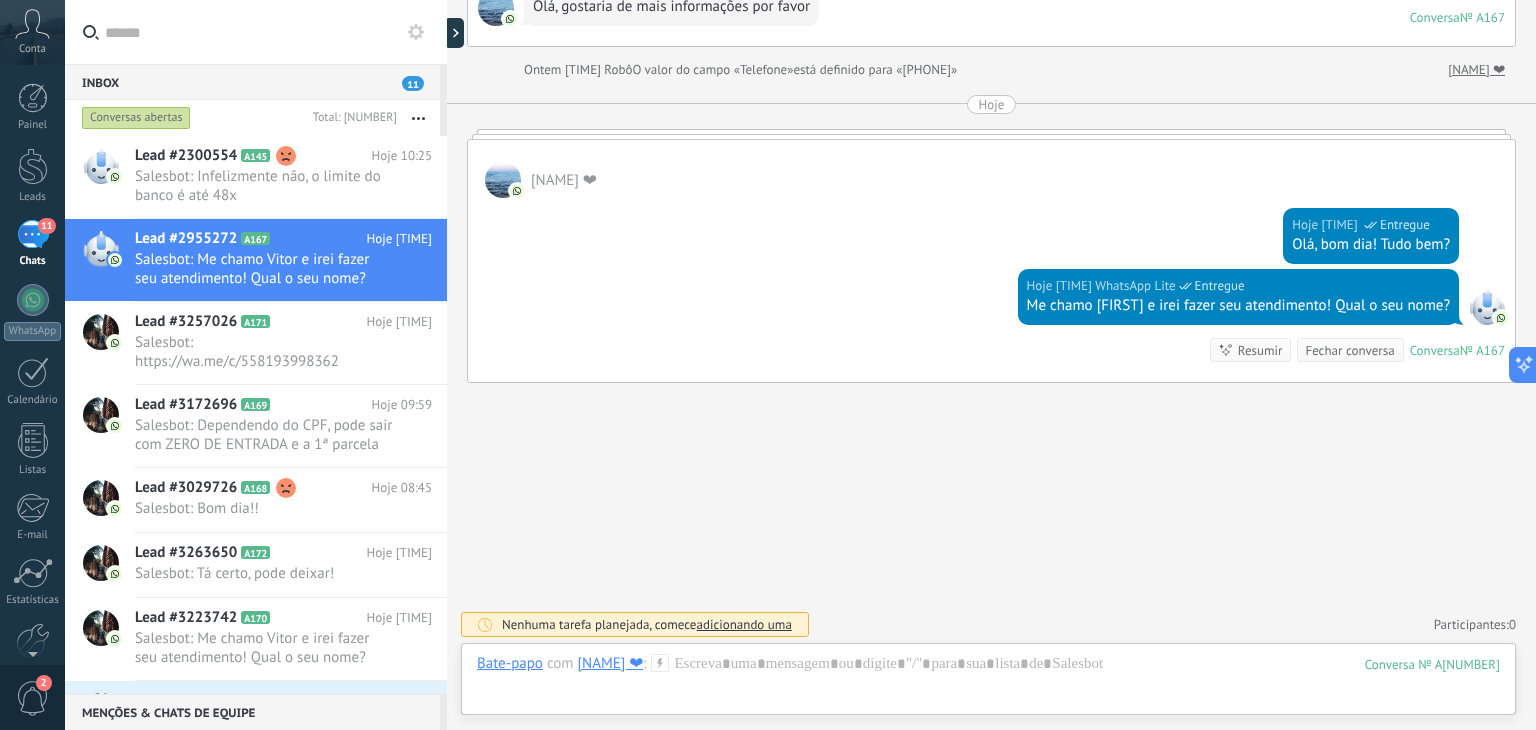 click at bounding box center (447, 365) 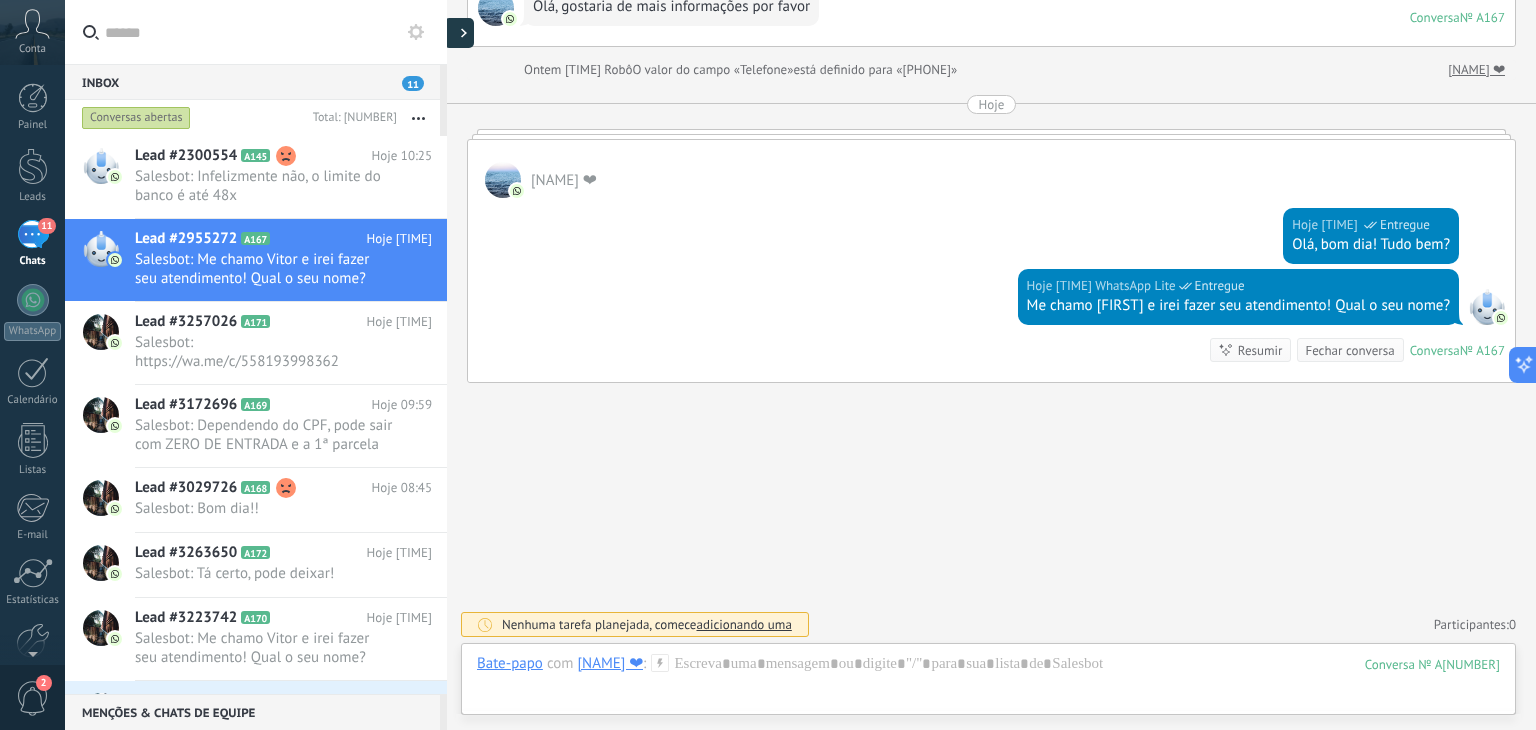 click at bounding box center [459, 33] 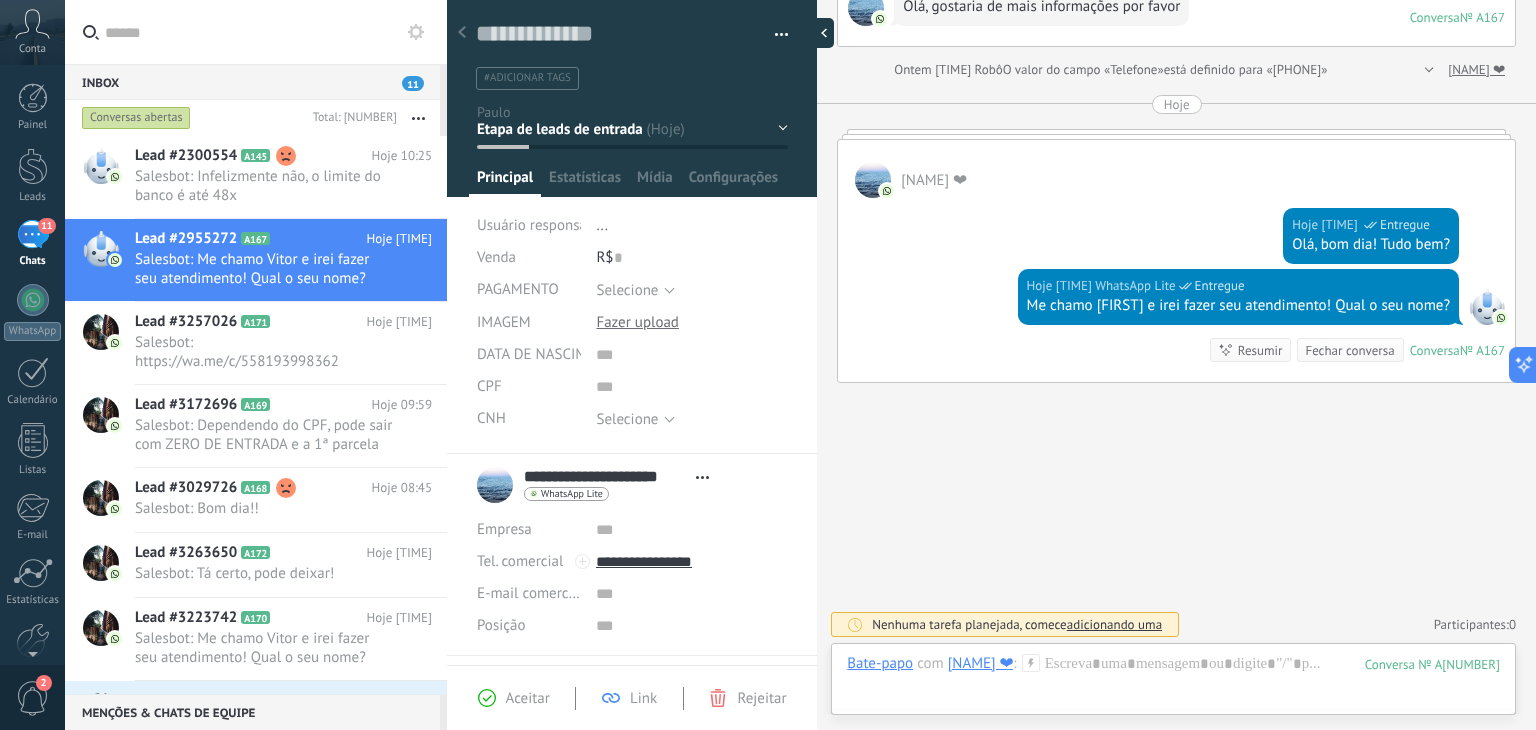 scroll, scrollTop: 29, scrollLeft: 0, axis: vertical 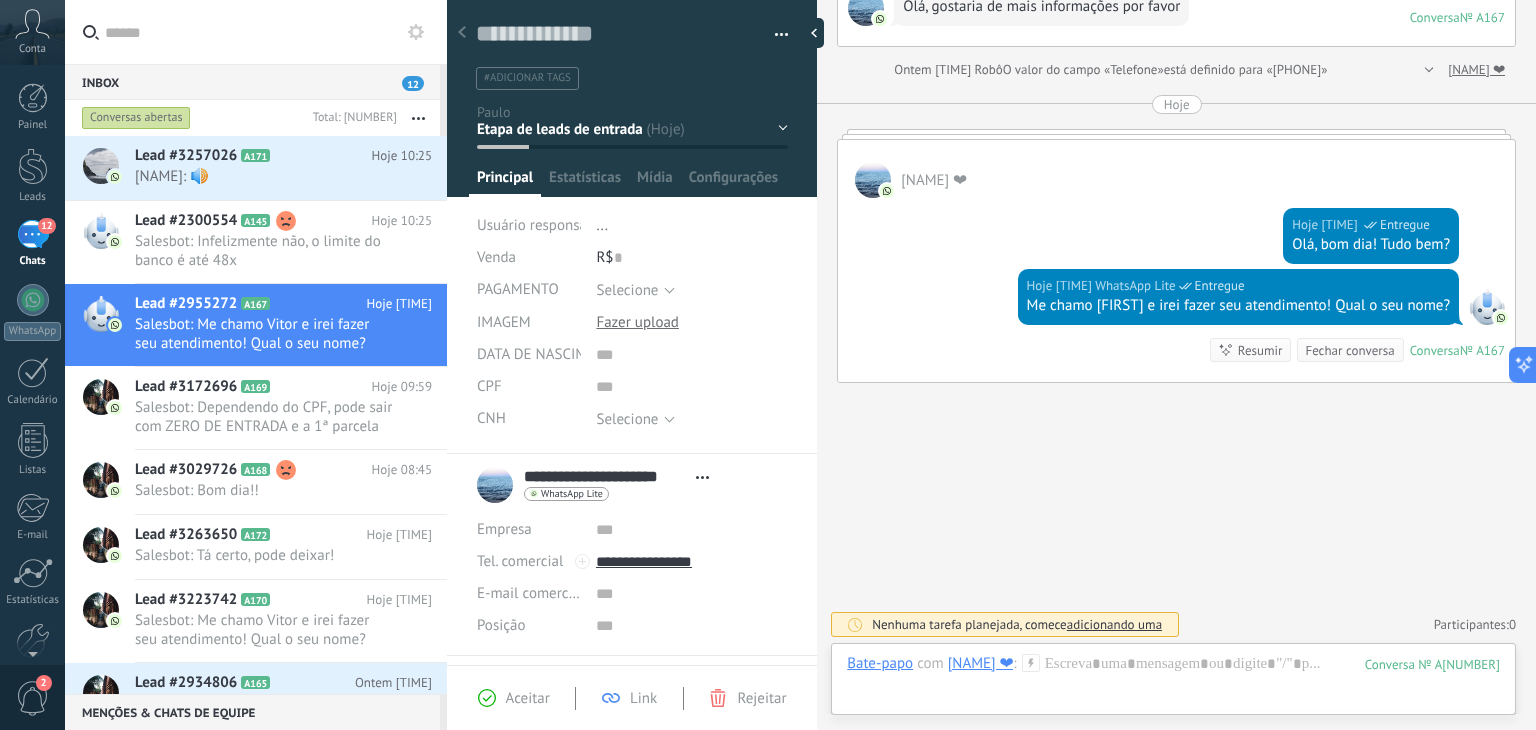 click at bounding box center [774, 35] 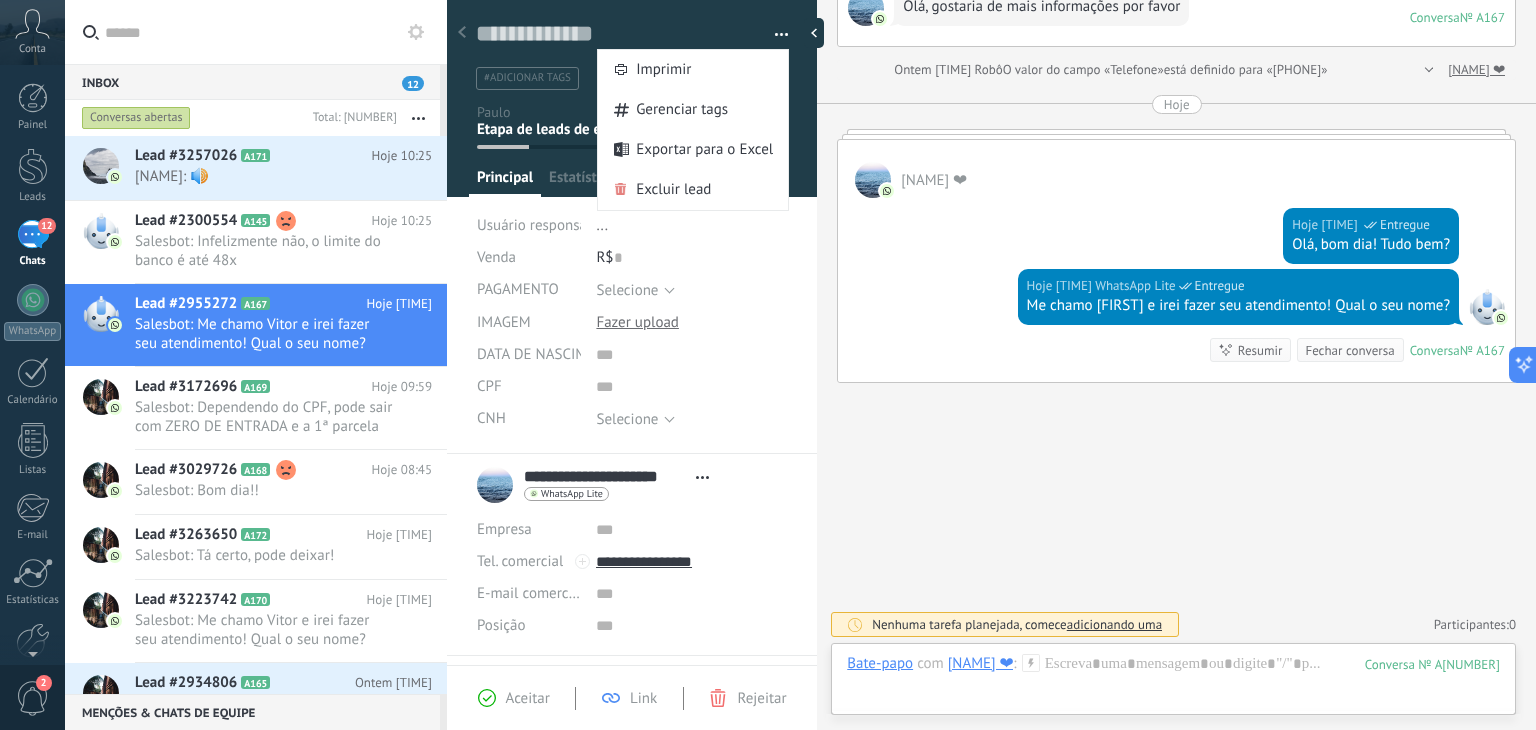 click at bounding box center [774, 35] 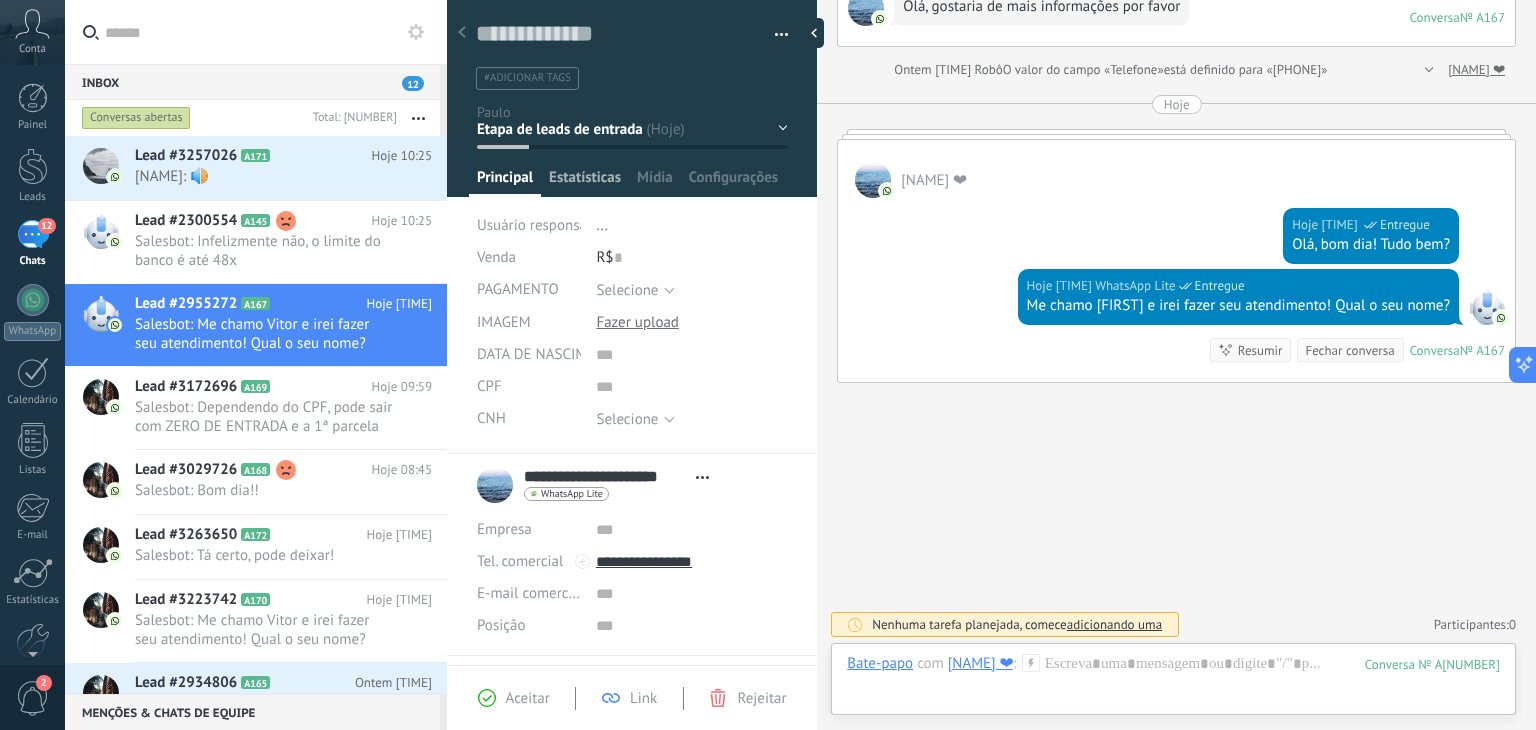 click on "Estatísticas" at bounding box center [585, 182] 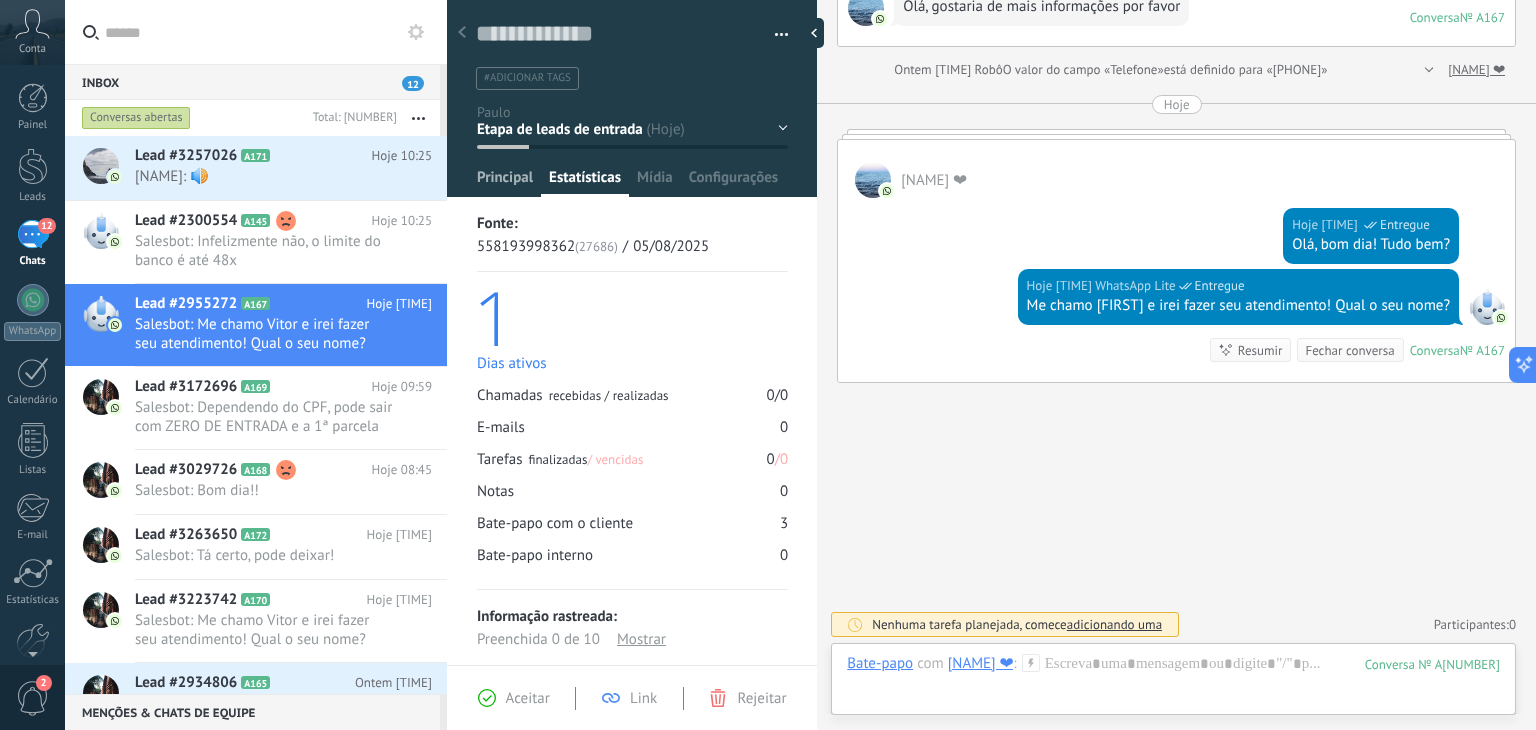 click on "Principal" at bounding box center [505, 182] 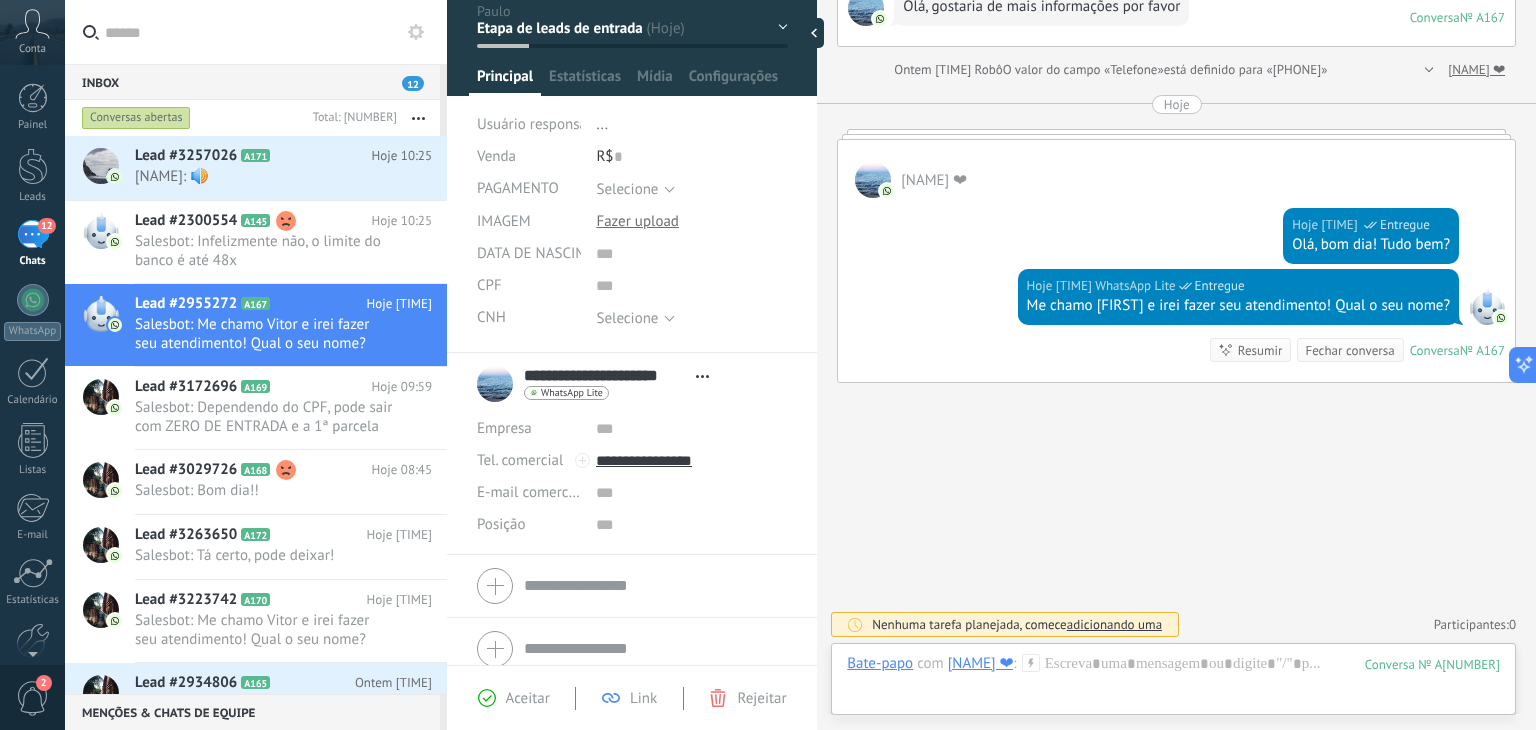 scroll, scrollTop: 116, scrollLeft: 0, axis: vertical 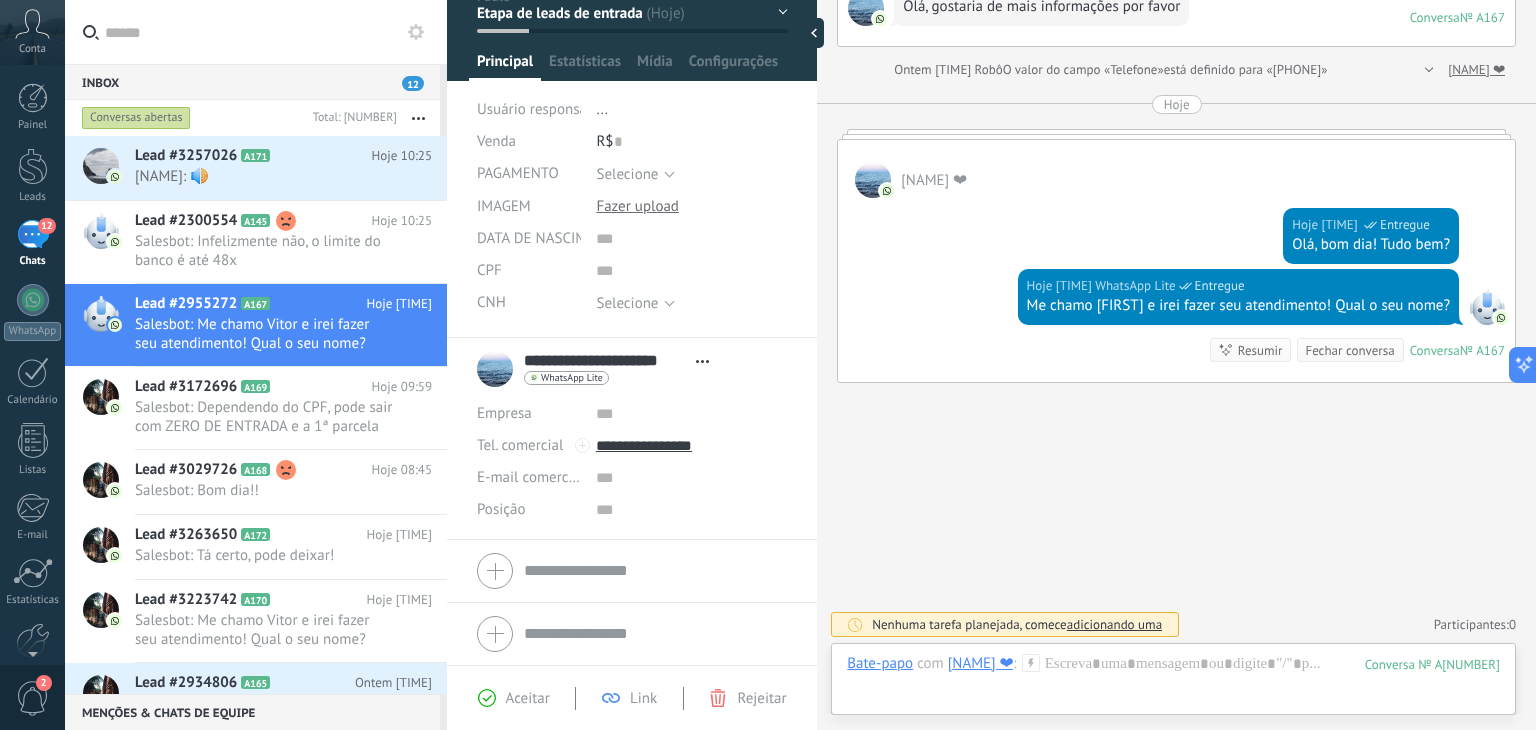 click at bounding box center [632, -24] 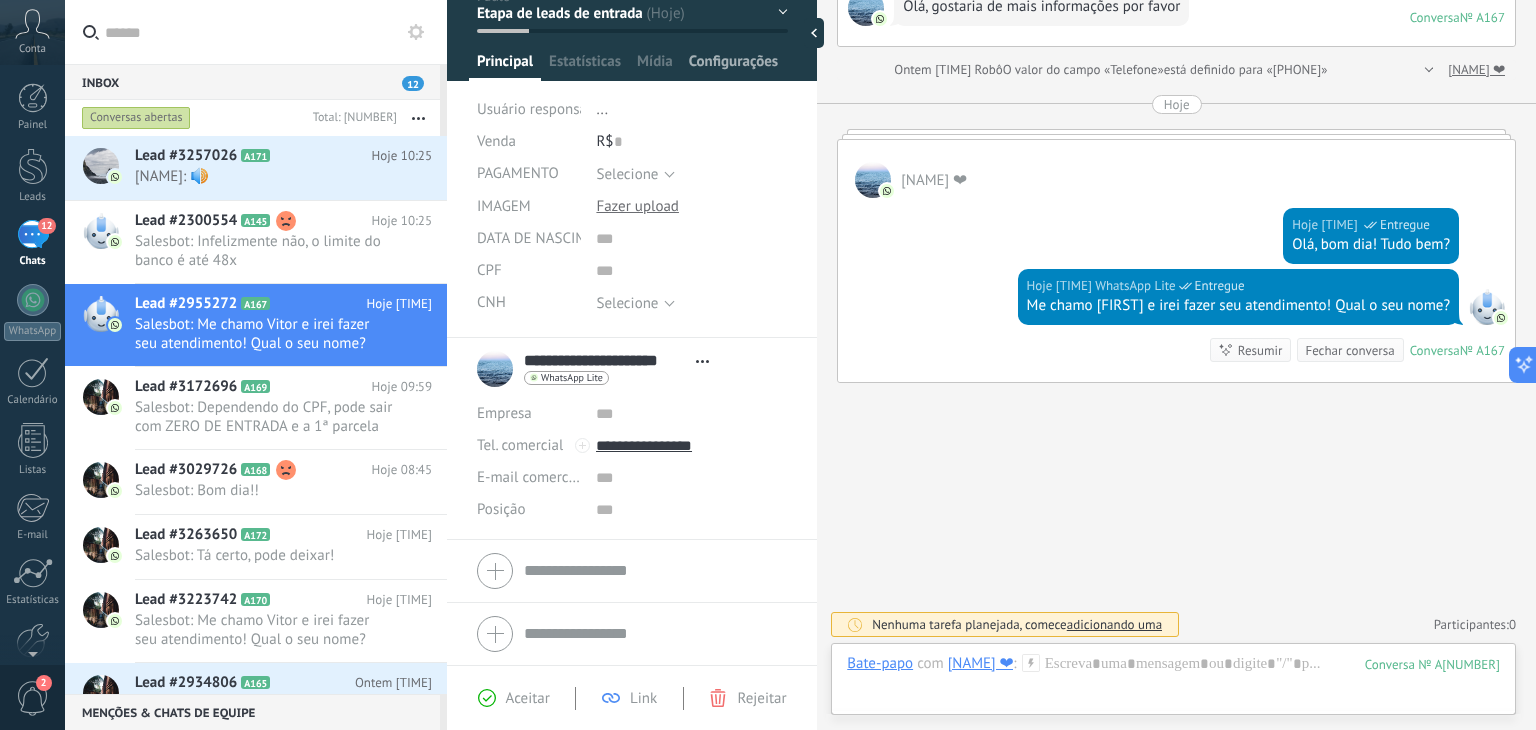 click on "Configurações" at bounding box center (733, 66) 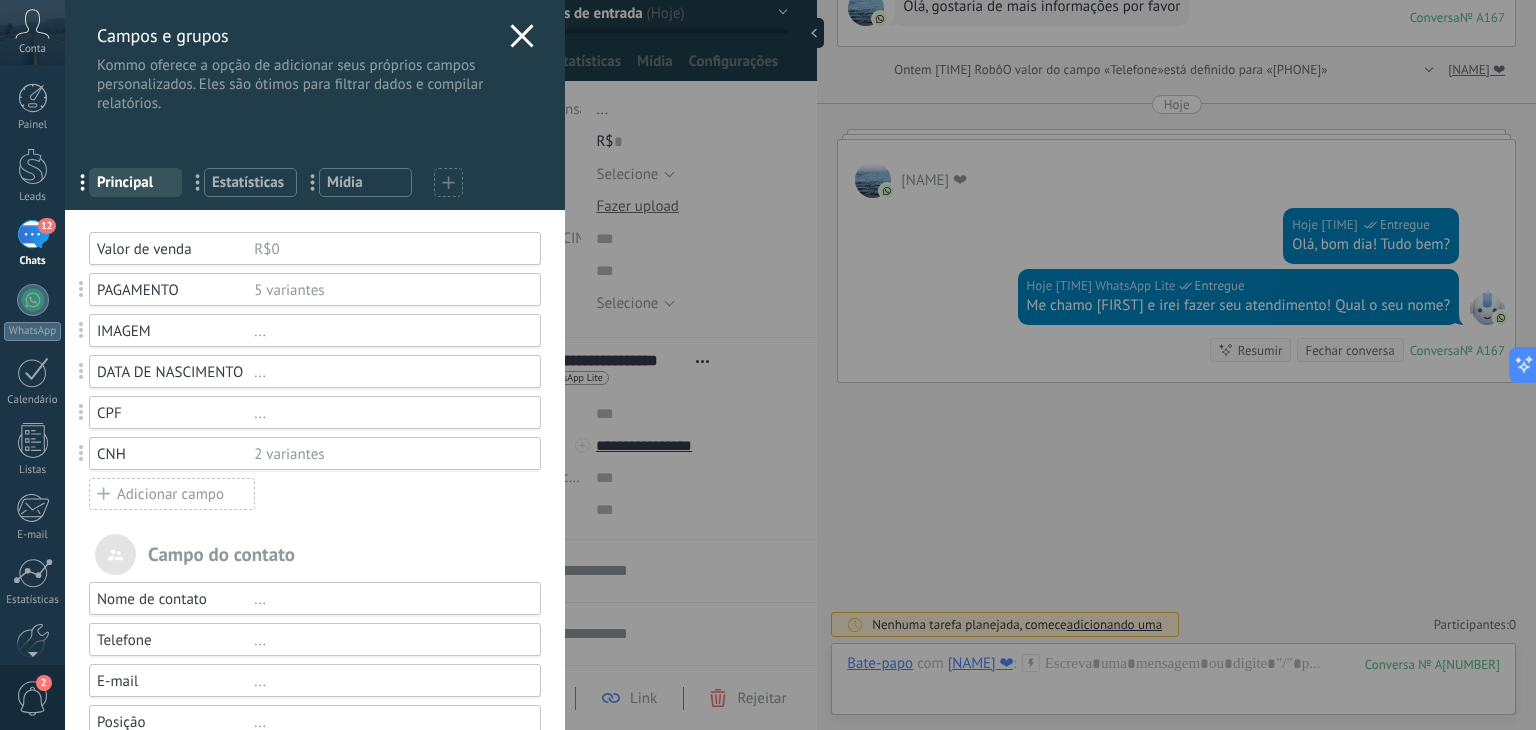 click 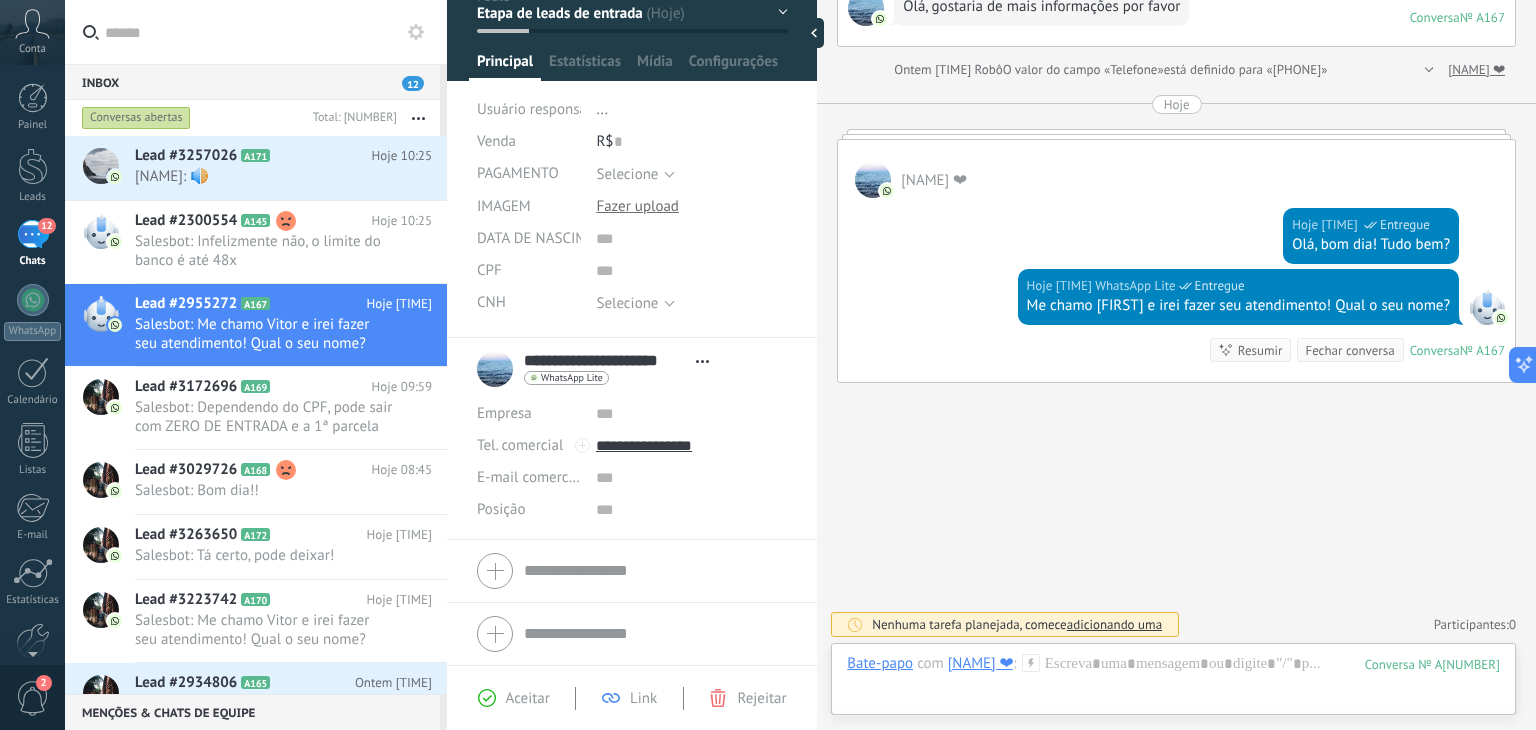 click on "Selecione" at bounding box center [627, 174] 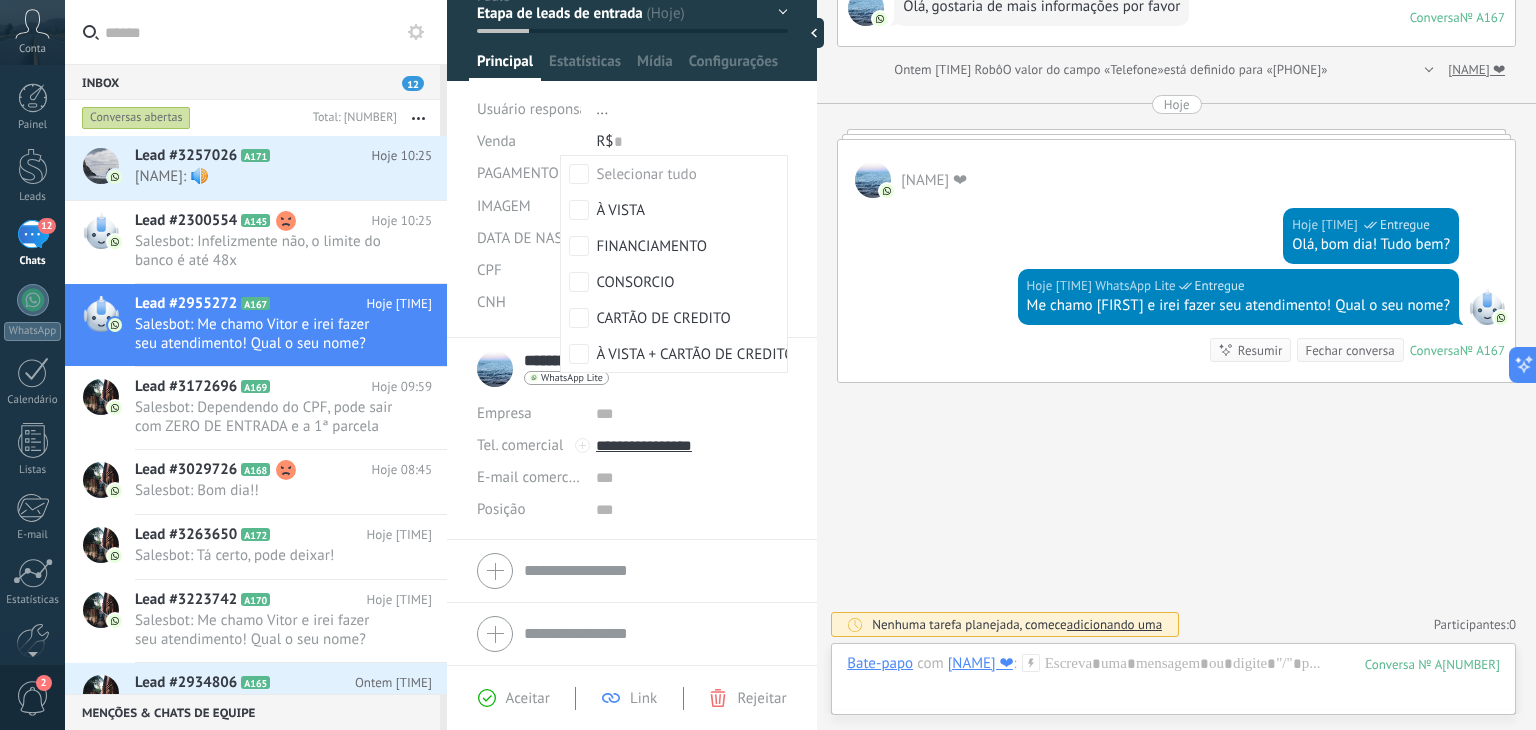 click on "..." at bounding box center [692, 110] 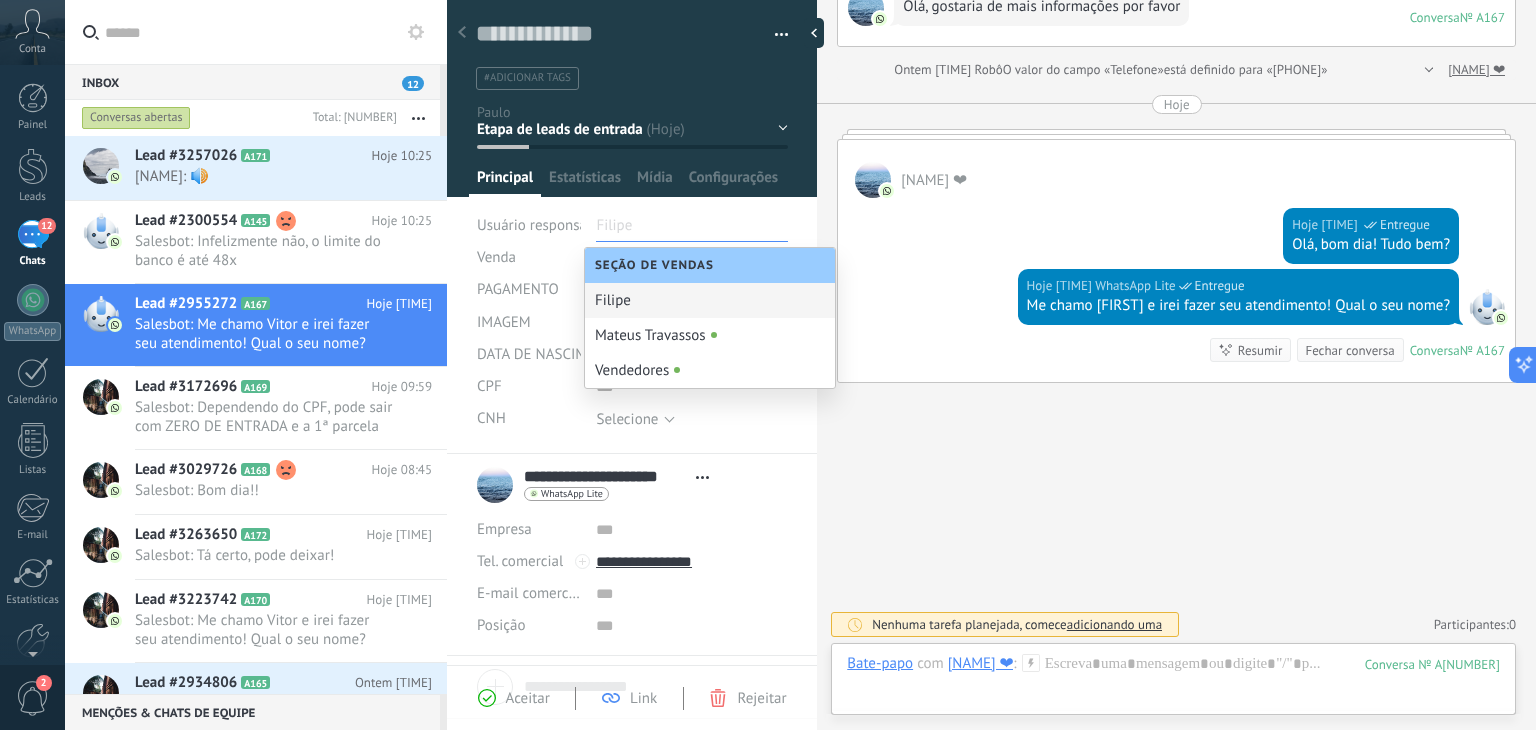 click on "Buscar Carregar mais Ontem Ontem Criar: 2 eventos Expandir Ontem [TIME] [NAME] ❤‍ Olá, gostaria de mais informações por favor Conversa № A167 Conversa № A167 Ontem [TIME] Robô O valor do campo «Telefone» está definido para «[PHONE]» [NAME] ❤‍ Hoje [NAME] ❤‍ Hoje [TIME] WhatsApp Lite Entregue Olá, bom dia! Tudo bem? Hoje [TIME] WhatsApp Lite Entregue Me chamo Vitor e irei fazer seu atendimento! Qual o seu nome? Conversa № A167 Conversa № A167 Resumir Resumir Fechar conversa Hoje [TIME] SalesBot: Me chamo Vitor e irei fazer seu atendimento! Qual o seu nome? Conversa № A167 Nenhuma tarefa planejada, comece adicionando uma Participantes: 0 Adicionar membro Bots: 0" at bounding box center [1176, 270] 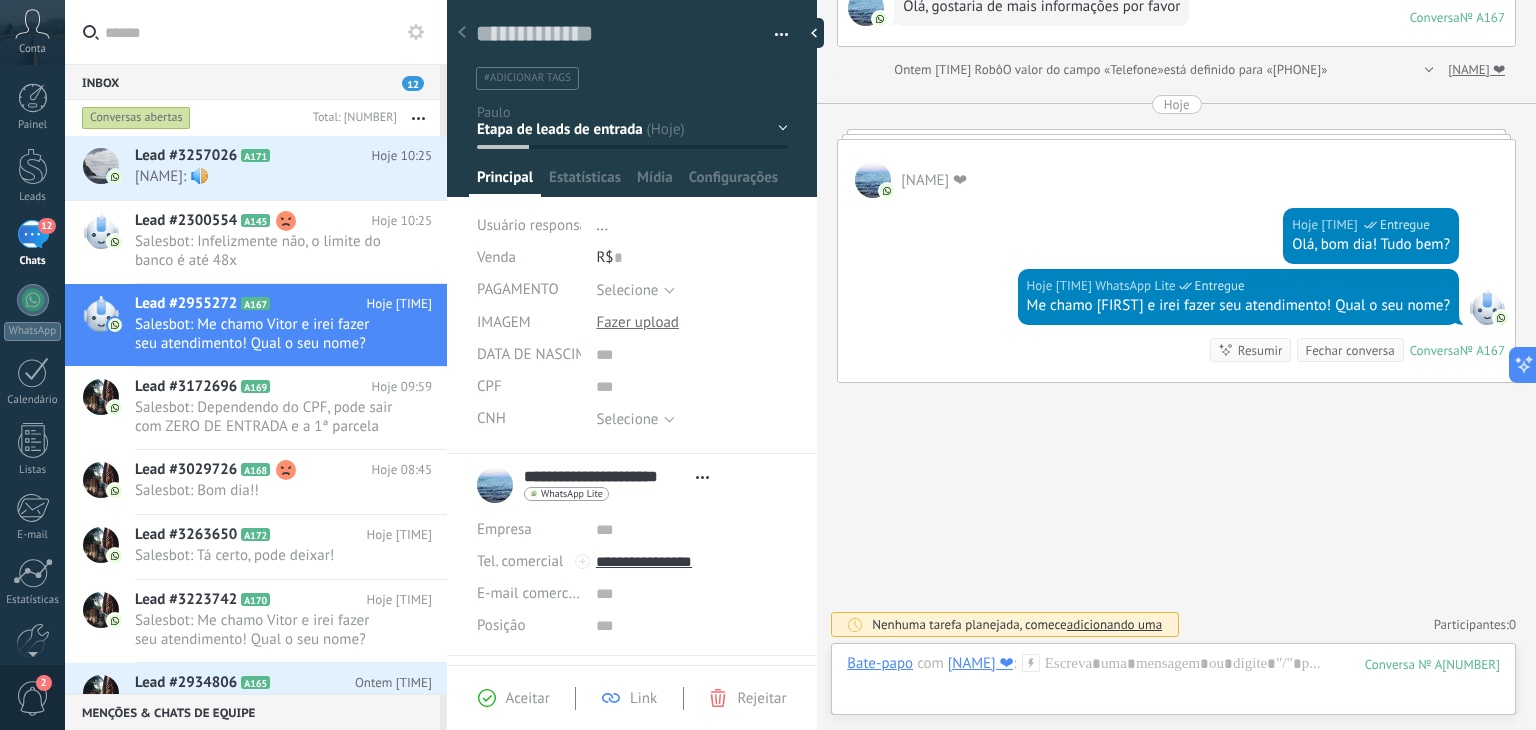 click on "adicionando uma" at bounding box center [1114, 624] 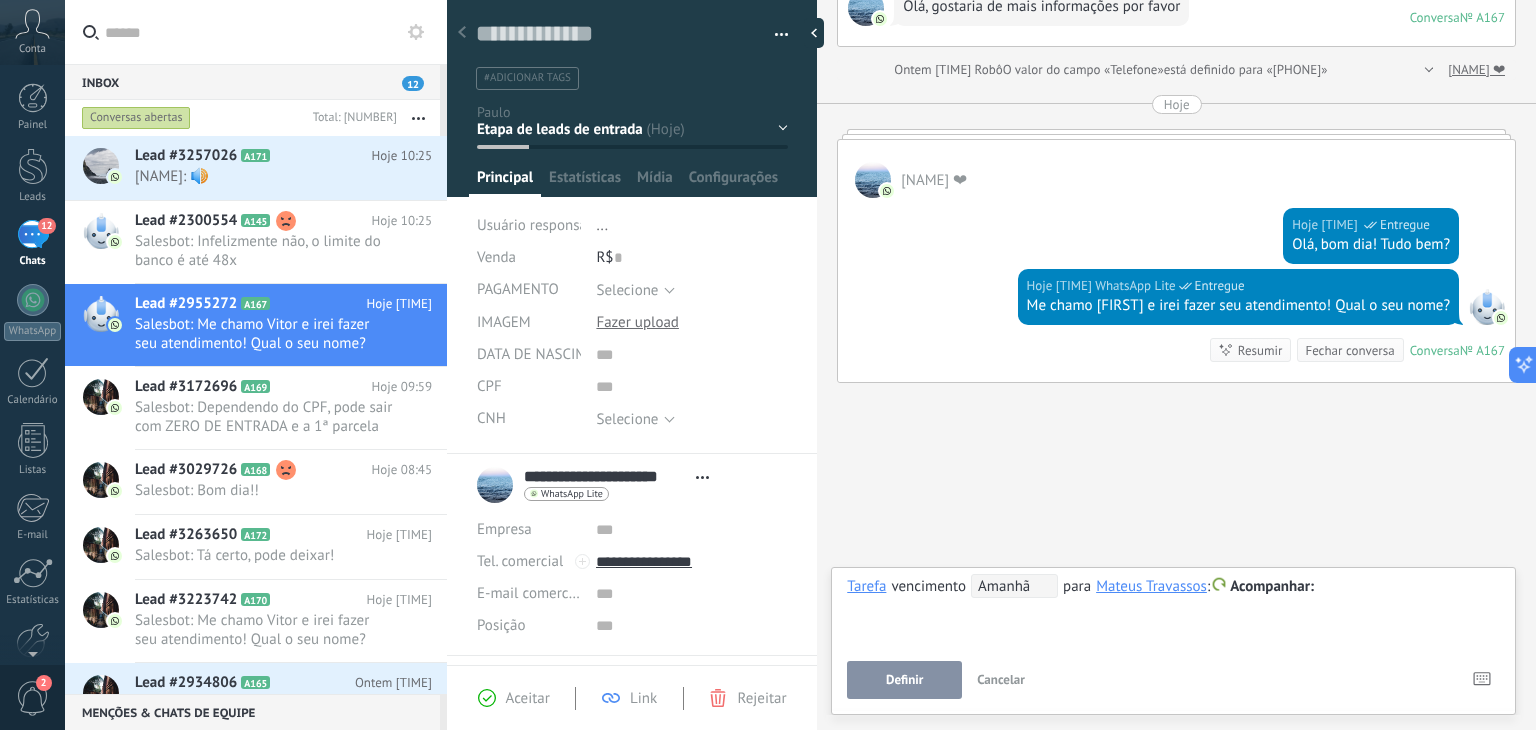 click on "Cancelar" at bounding box center [1001, 679] 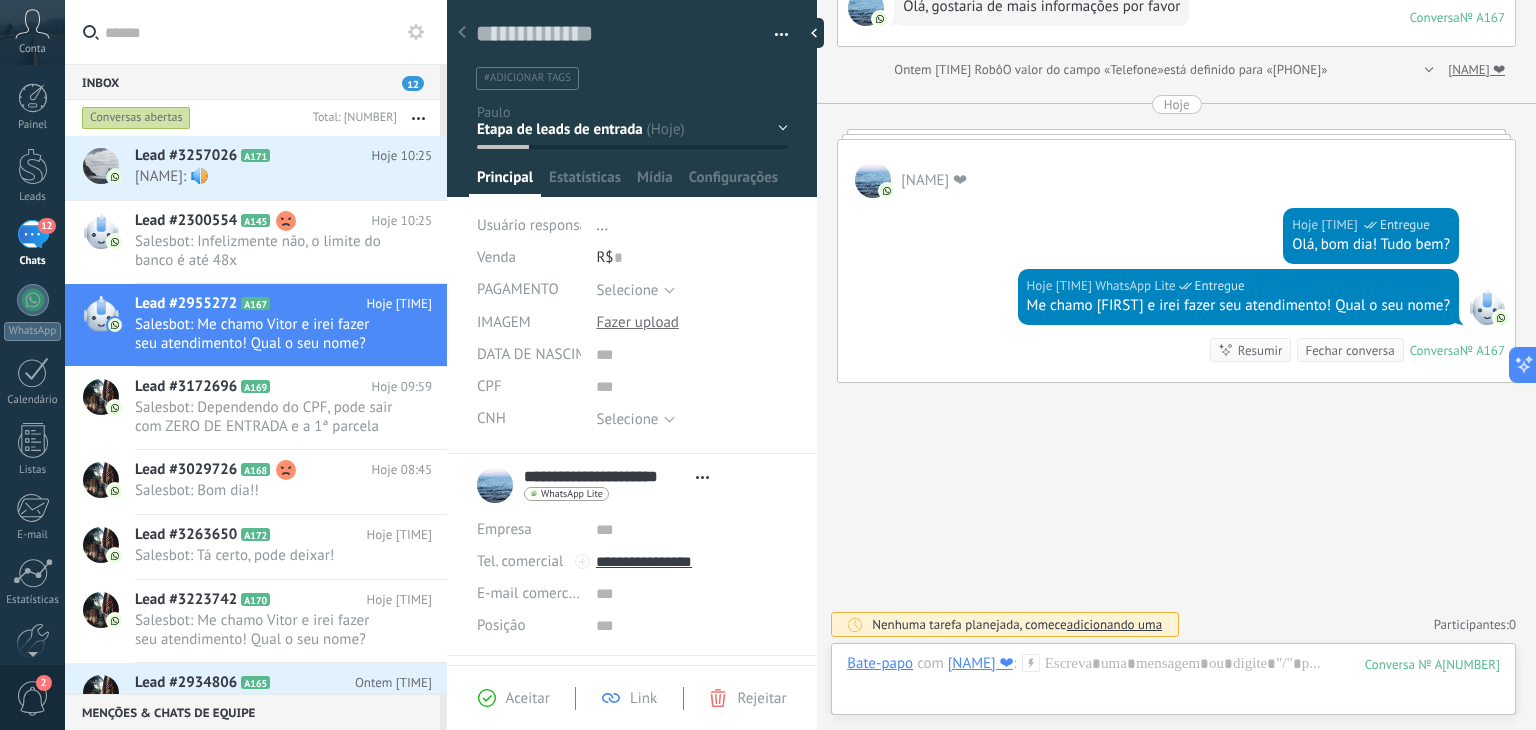 click on "Buscar Carregar mais Ontem Ontem Criar: 2 eventos Expandir Ontem [TIME] [NAME] ❤‍ Olá, gostaria de mais informações por favor Conversa № A167 Conversa № A167 Ontem [TIME] Robô O valor do campo «Telefone» está definido para «[PHONE]» [NAME] ❤‍ Hoje [NAME] ❤‍ Hoje [TIME] WhatsApp Lite Entregue Olá, bom dia! Tudo bem? Hoje [TIME] WhatsApp Lite Entregue Me chamo Vitor e irei fazer seu atendimento! Qual o seu nome? Conversa № A167 Conversa № A167 Resumir Resumir Fechar conversa Hoje [TIME] SalesBot: Me chamo Vitor e irei fazer seu atendimento! Qual o seu nome? Conversa № A167 Nenhuma tarefa planejada, comece adicionando uma Participantes: 0 Adicionar membro Bots: 0" at bounding box center [1176, 270] 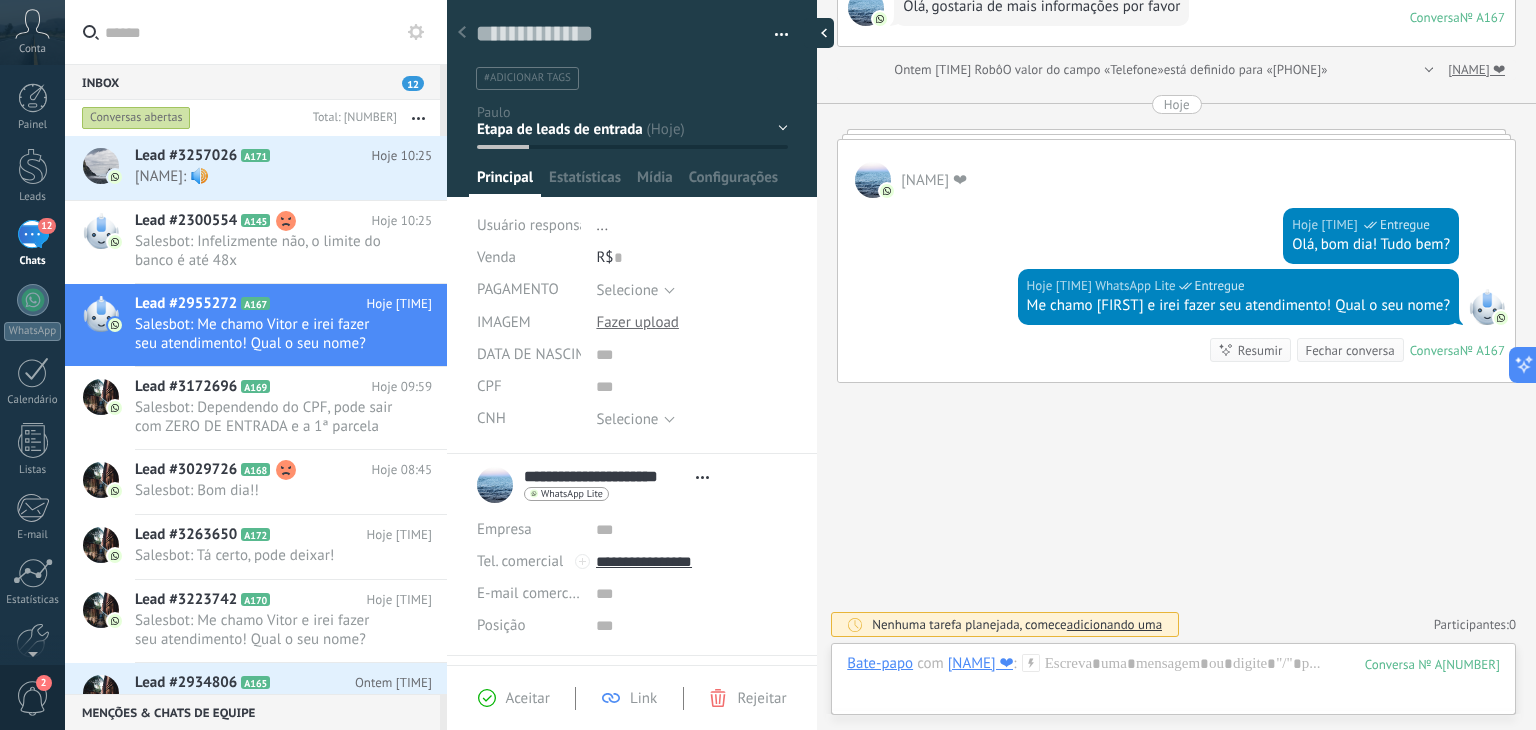 click at bounding box center (819, 33) 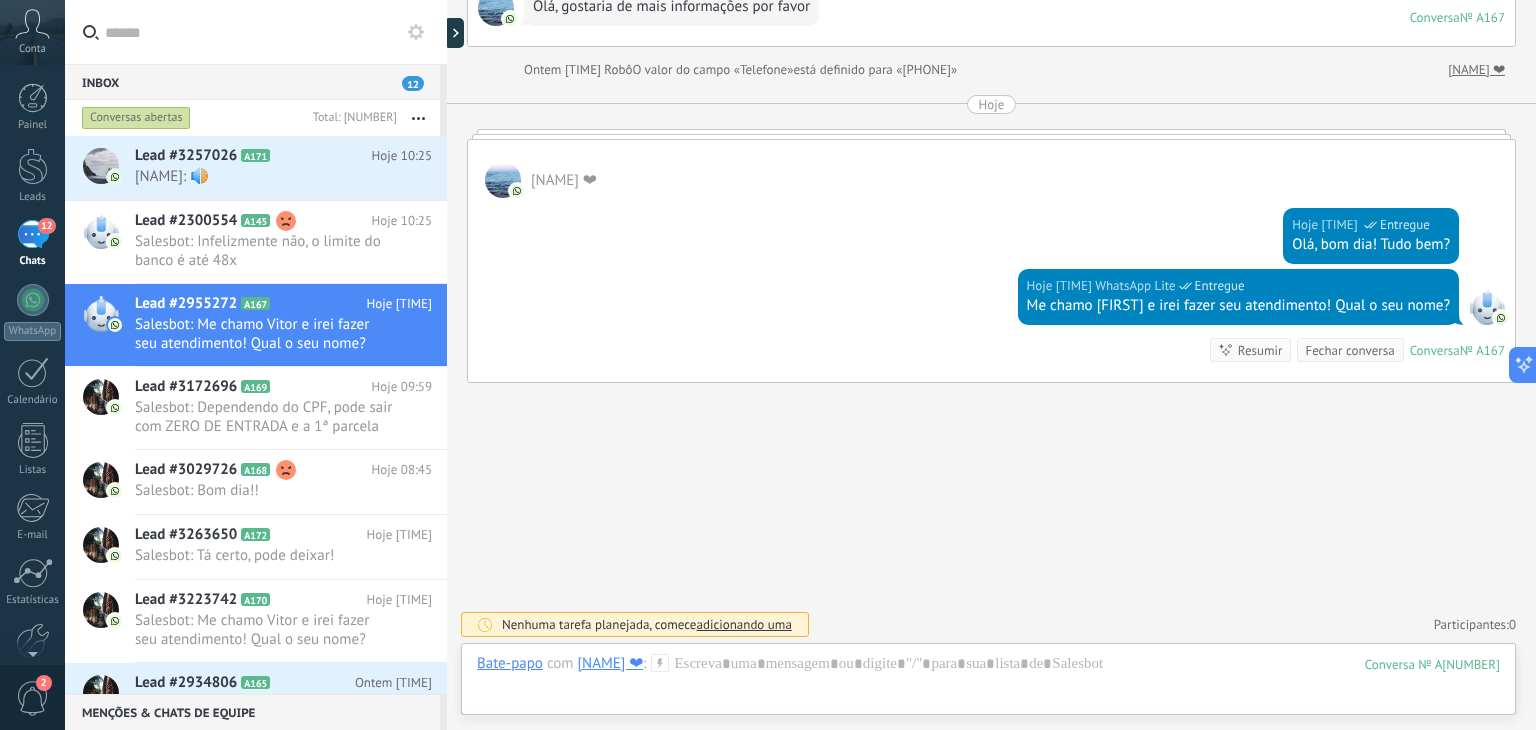 click on "Inbox 12" at bounding box center (252, 82) 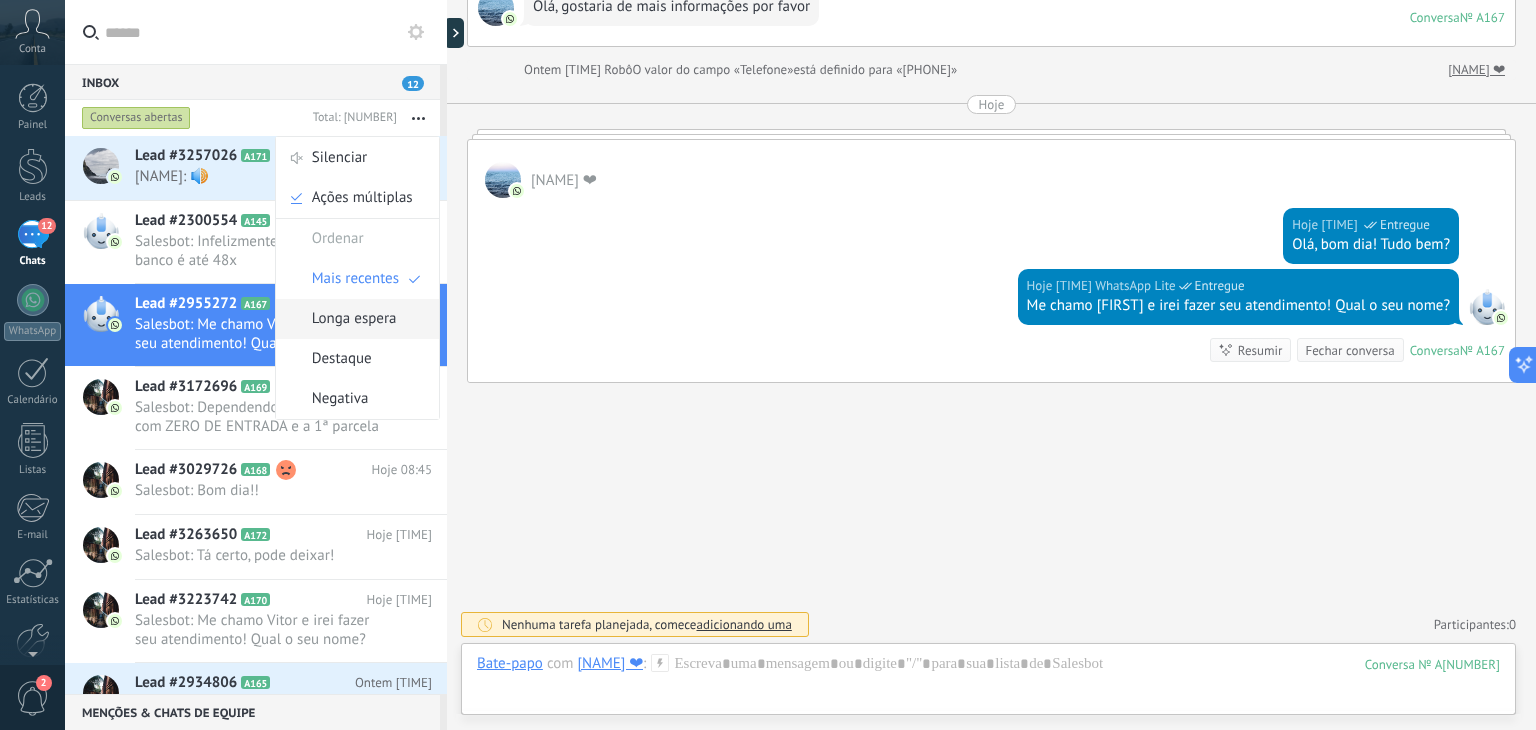 click on "Longa espera" at bounding box center (357, 319) 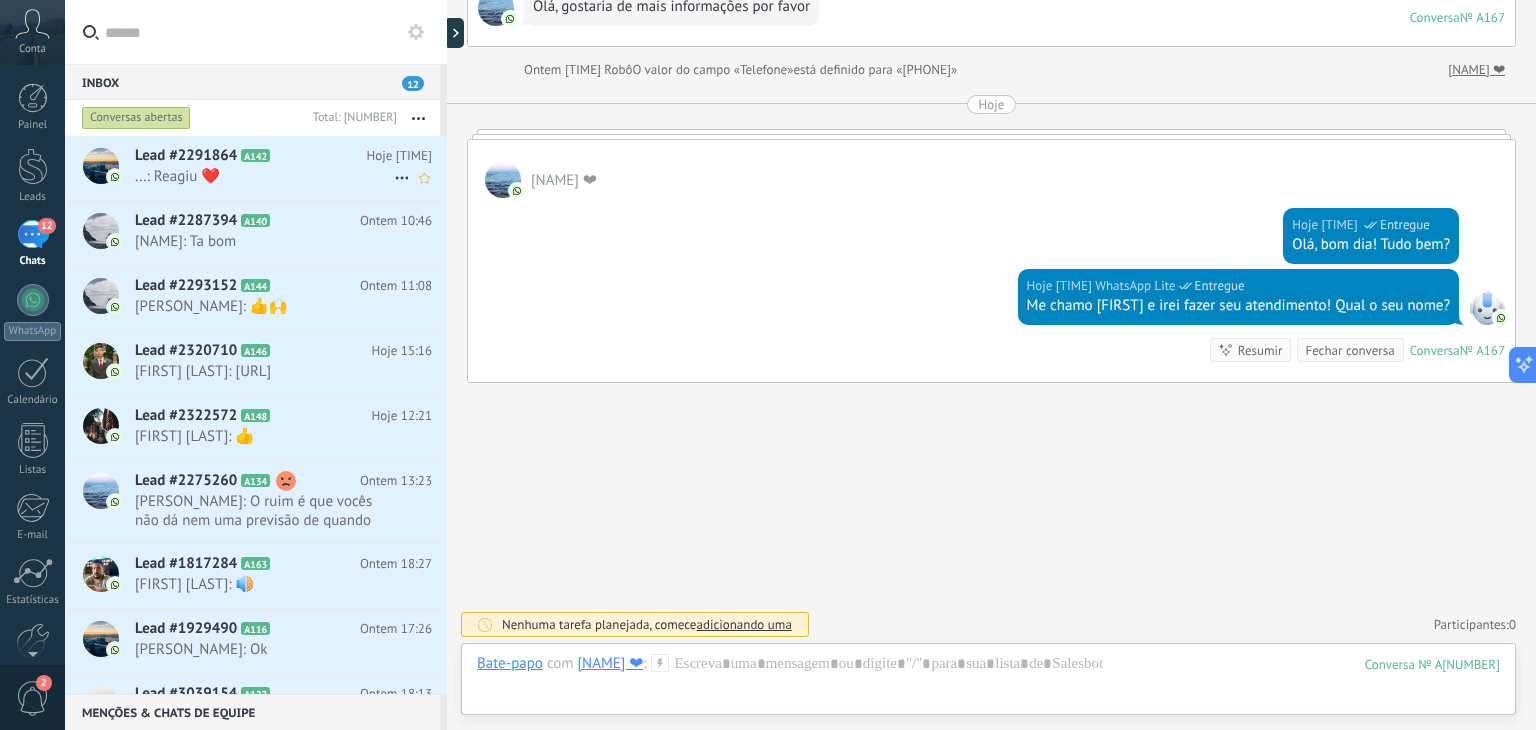 click 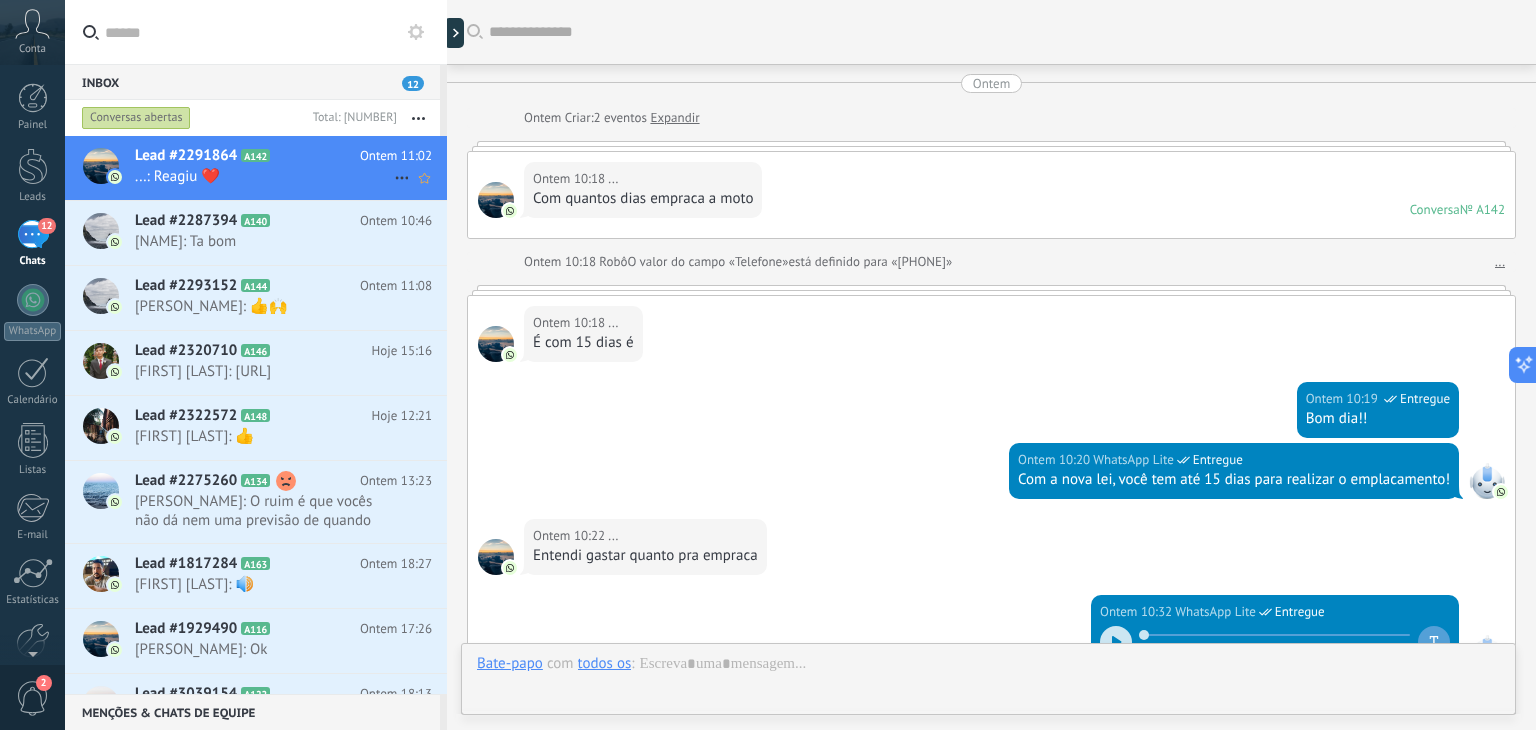 scroll, scrollTop: 384, scrollLeft: 0, axis: vertical 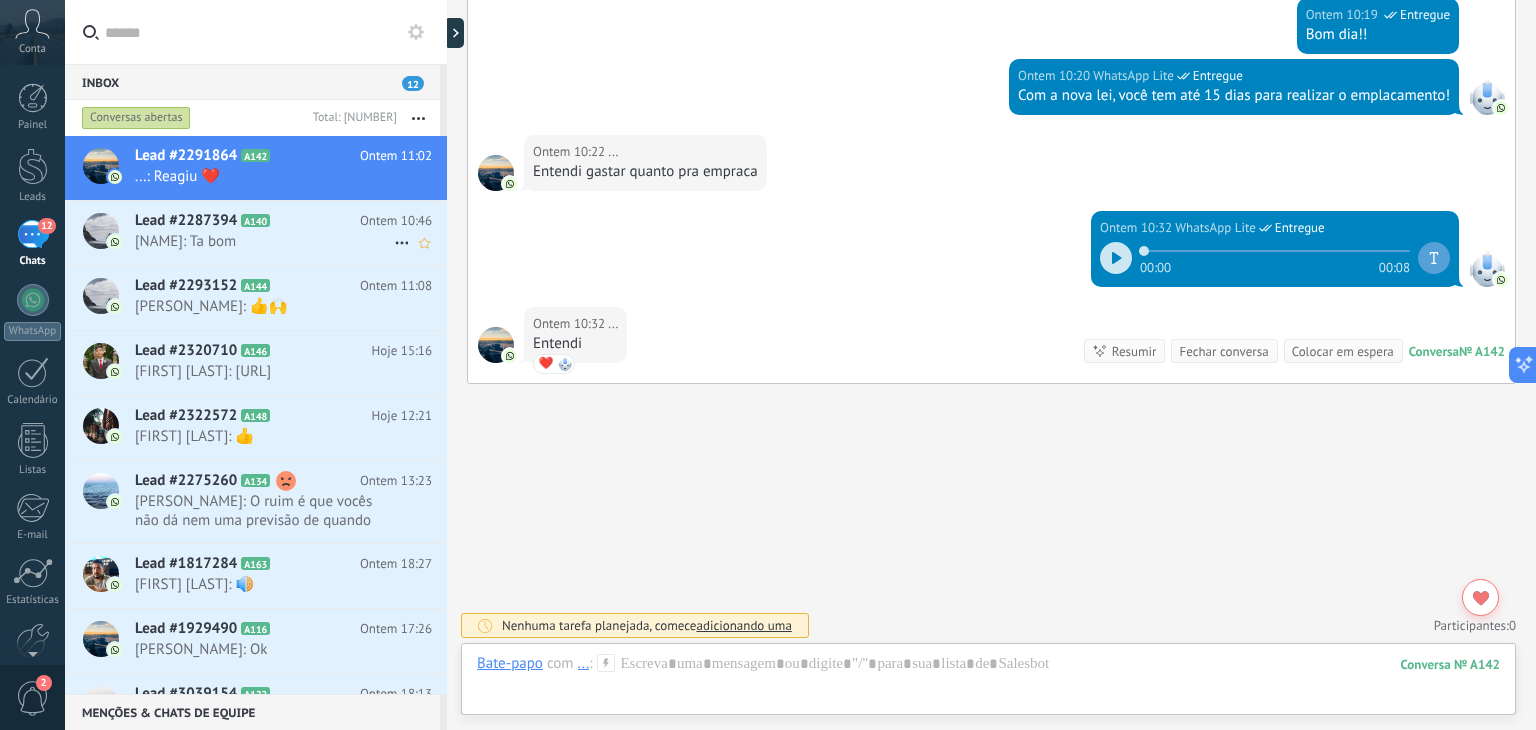 click on "Lead #2287394
A140" at bounding box center [247, 221] 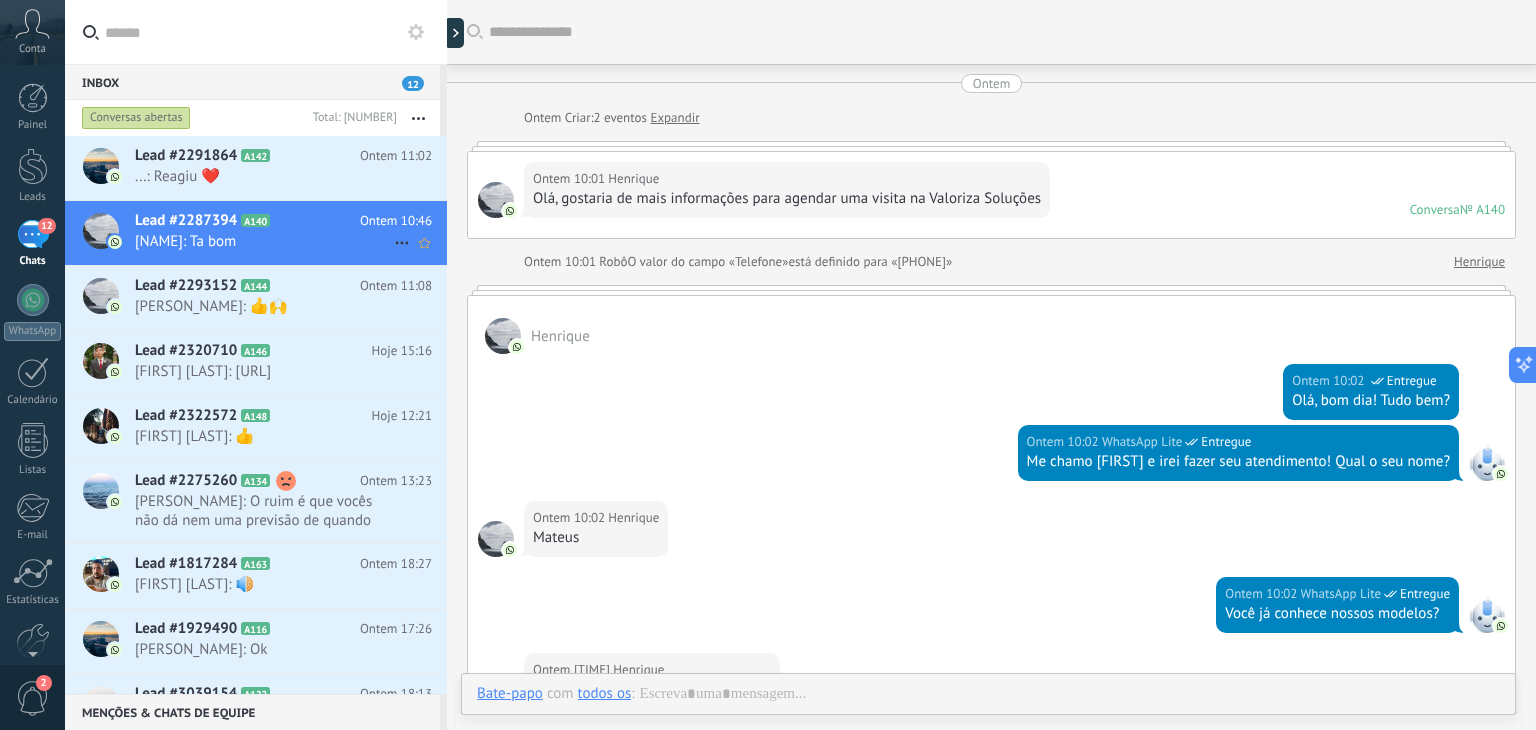 scroll, scrollTop: 1484, scrollLeft: 0, axis: vertical 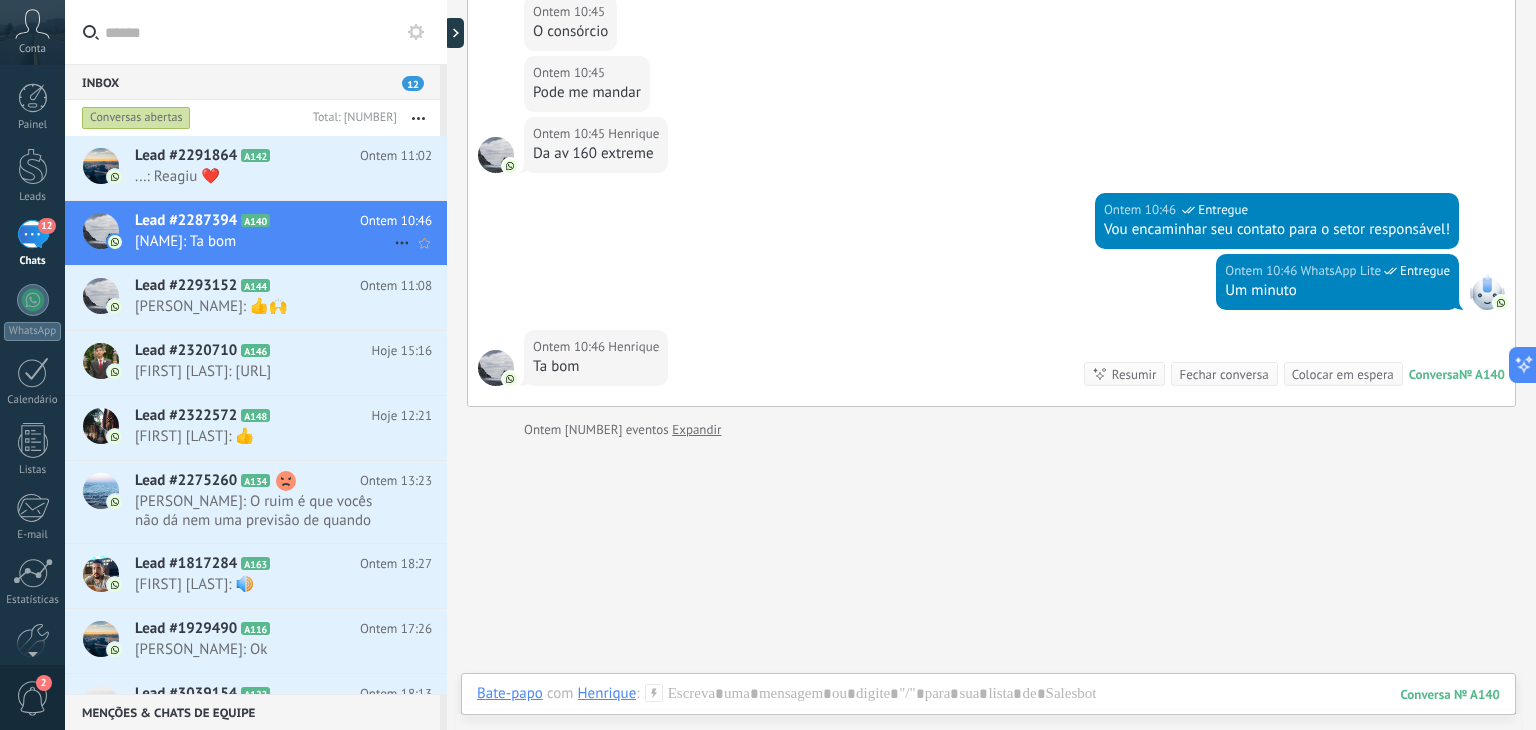 click on "Salesbot: Ta bom" at bounding box center (291, 232) 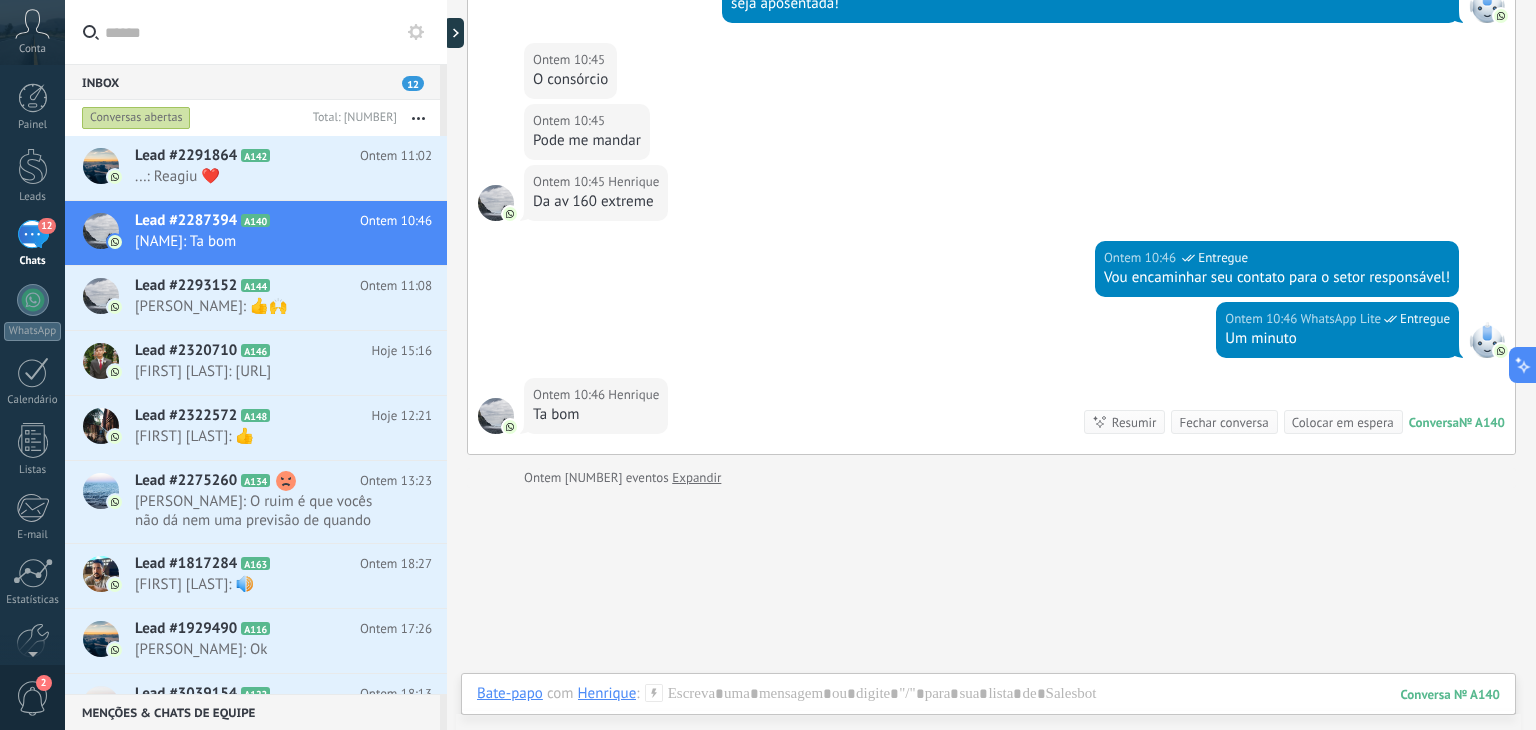 scroll, scrollTop: 1540, scrollLeft: 0, axis: vertical 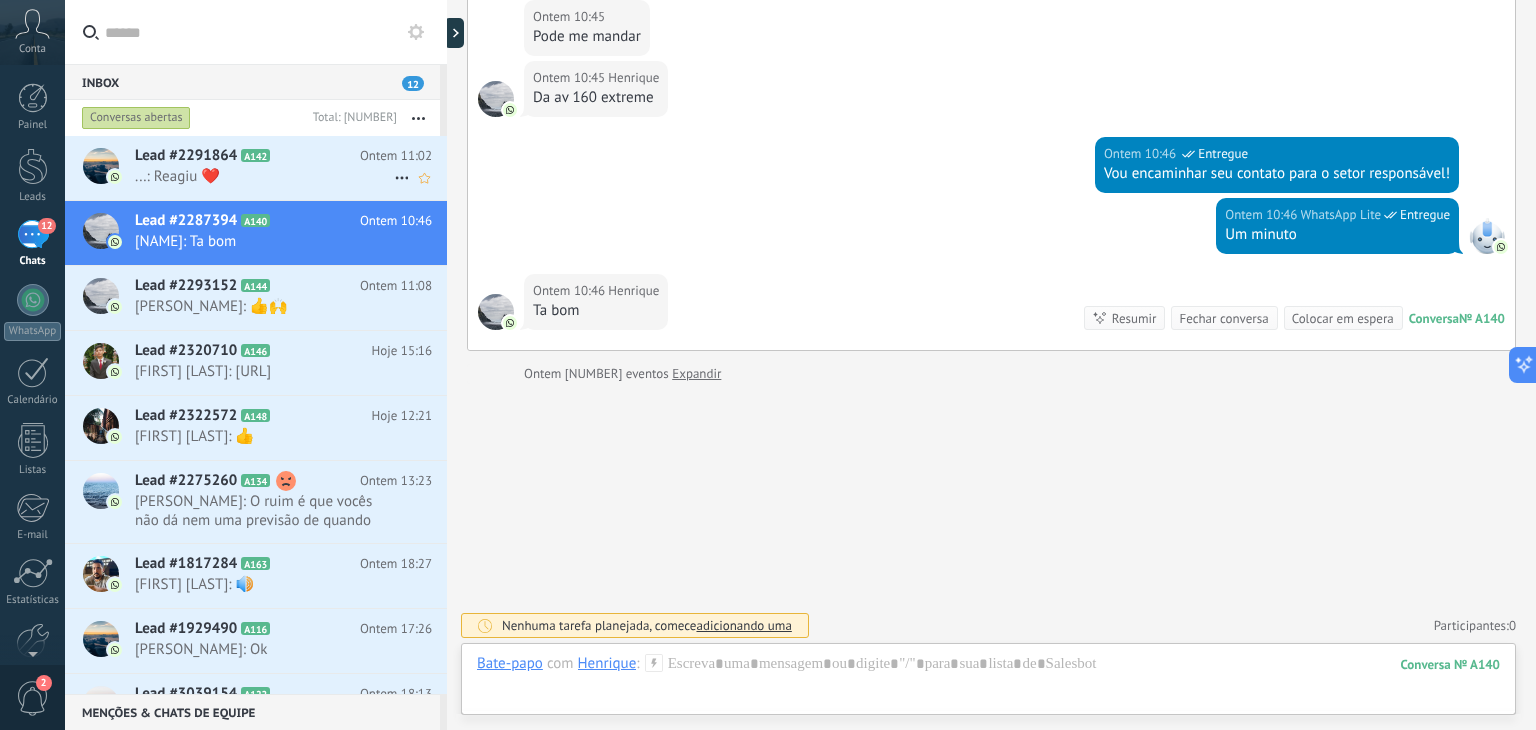 click 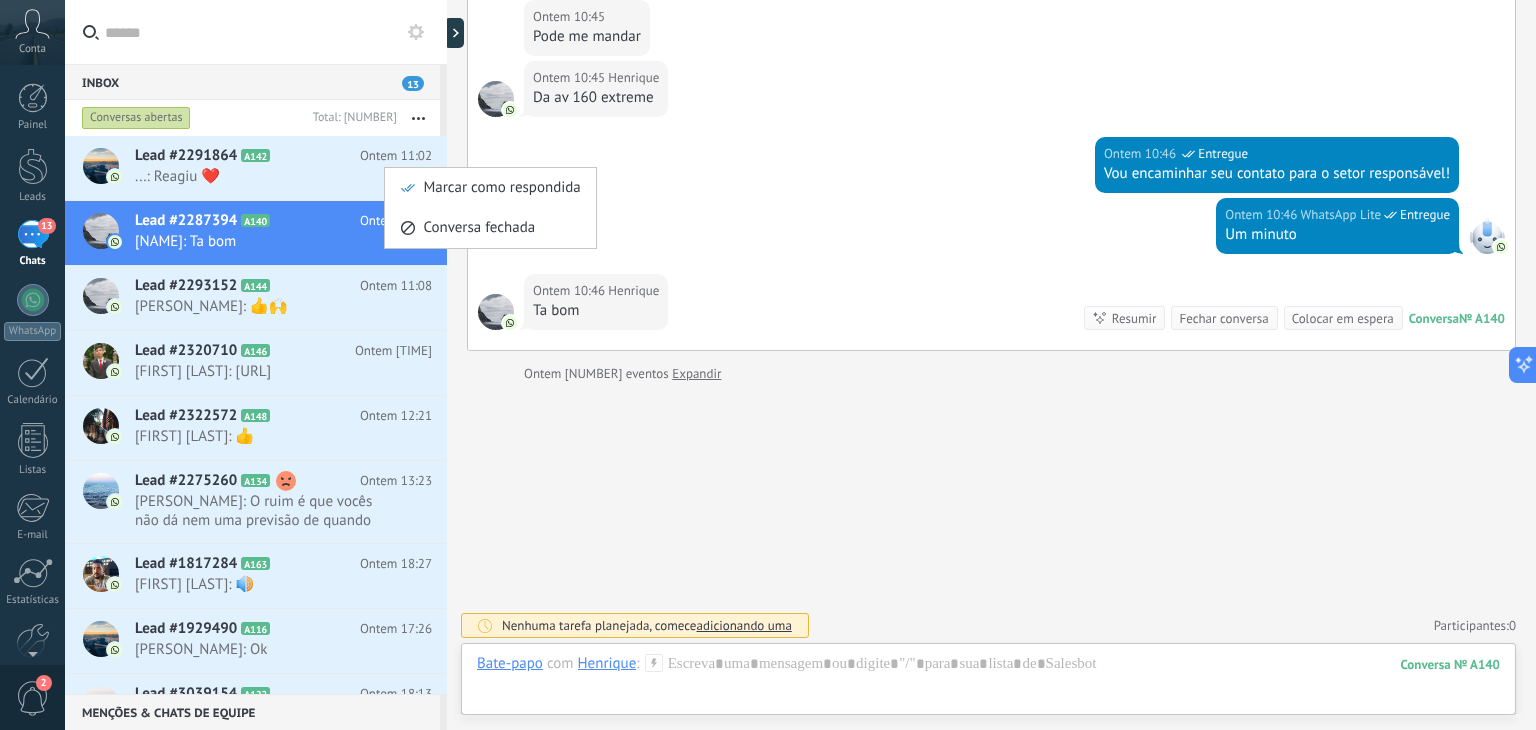 click at bounding box center [768, 365] 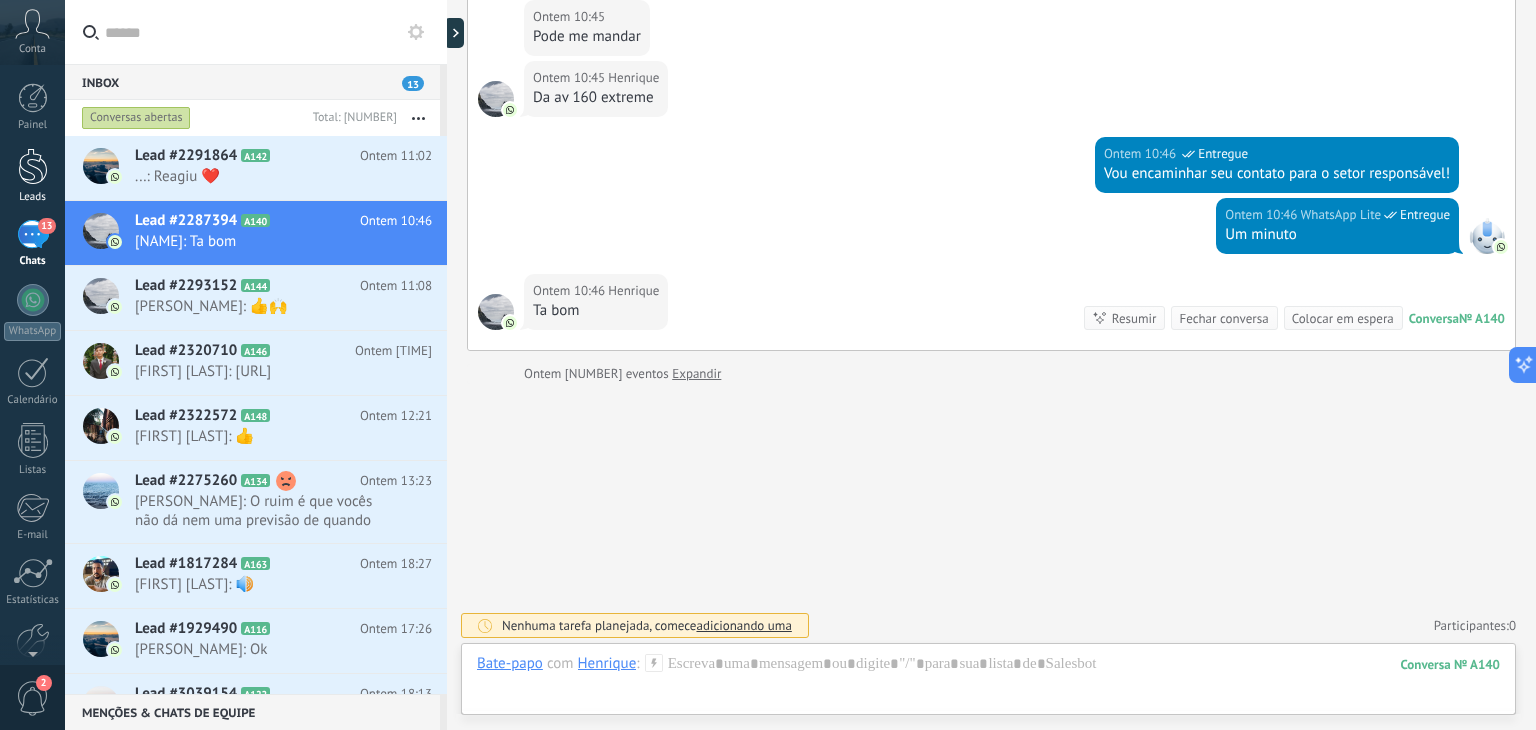 click at bounding box center (33, 166) 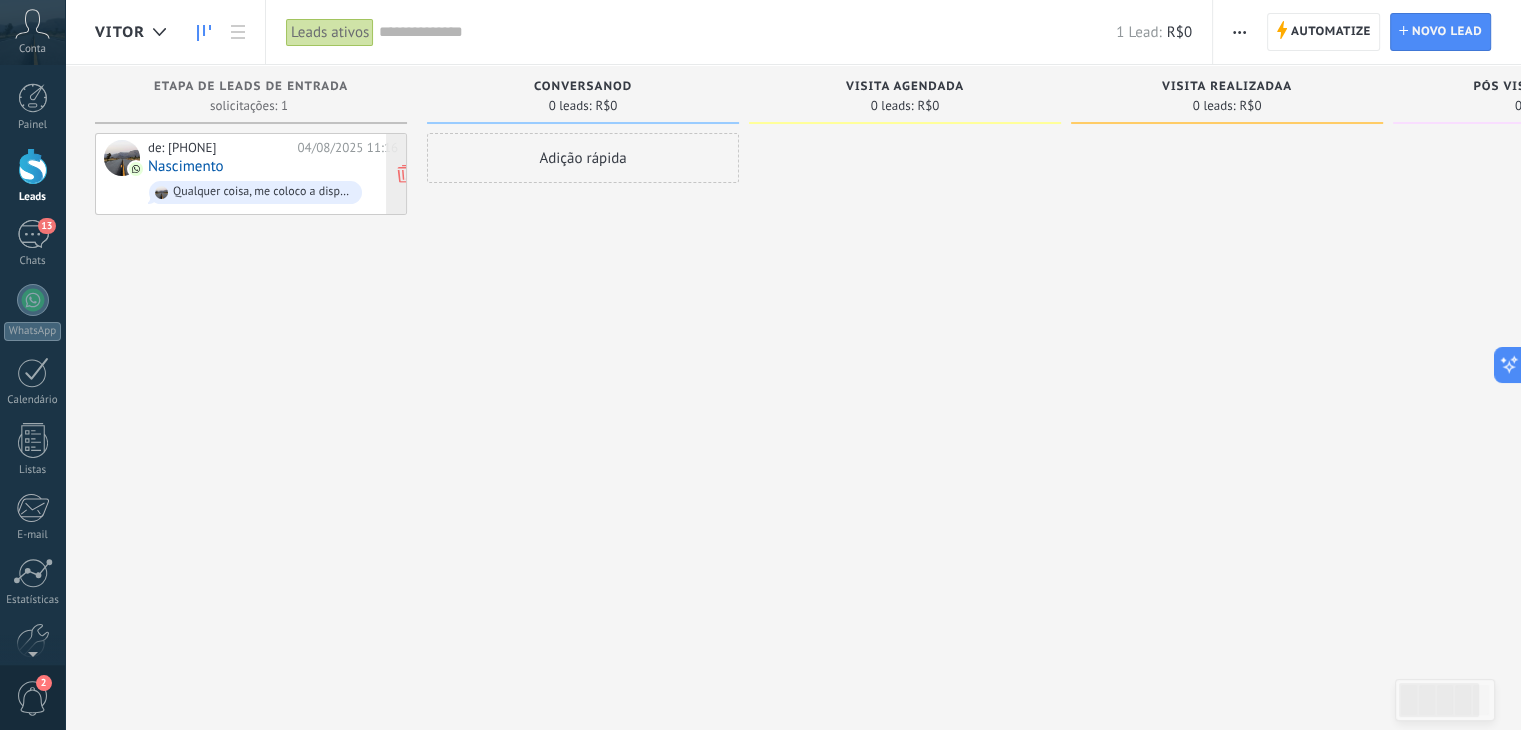 click on "Nascimento" at bounding box center (186, 166) 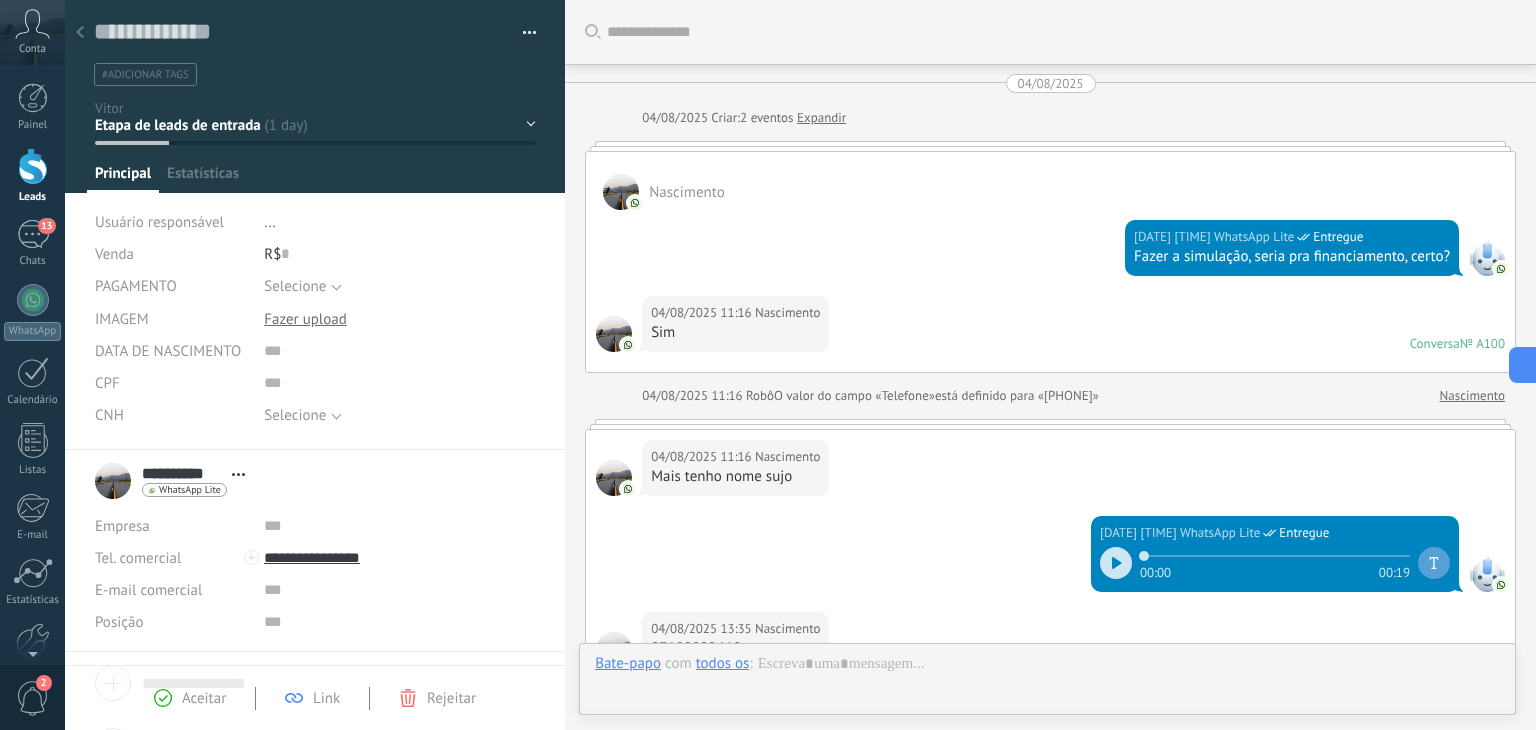 scroll, scrollTop: 29, scrollLeft: 0, axis: vertical 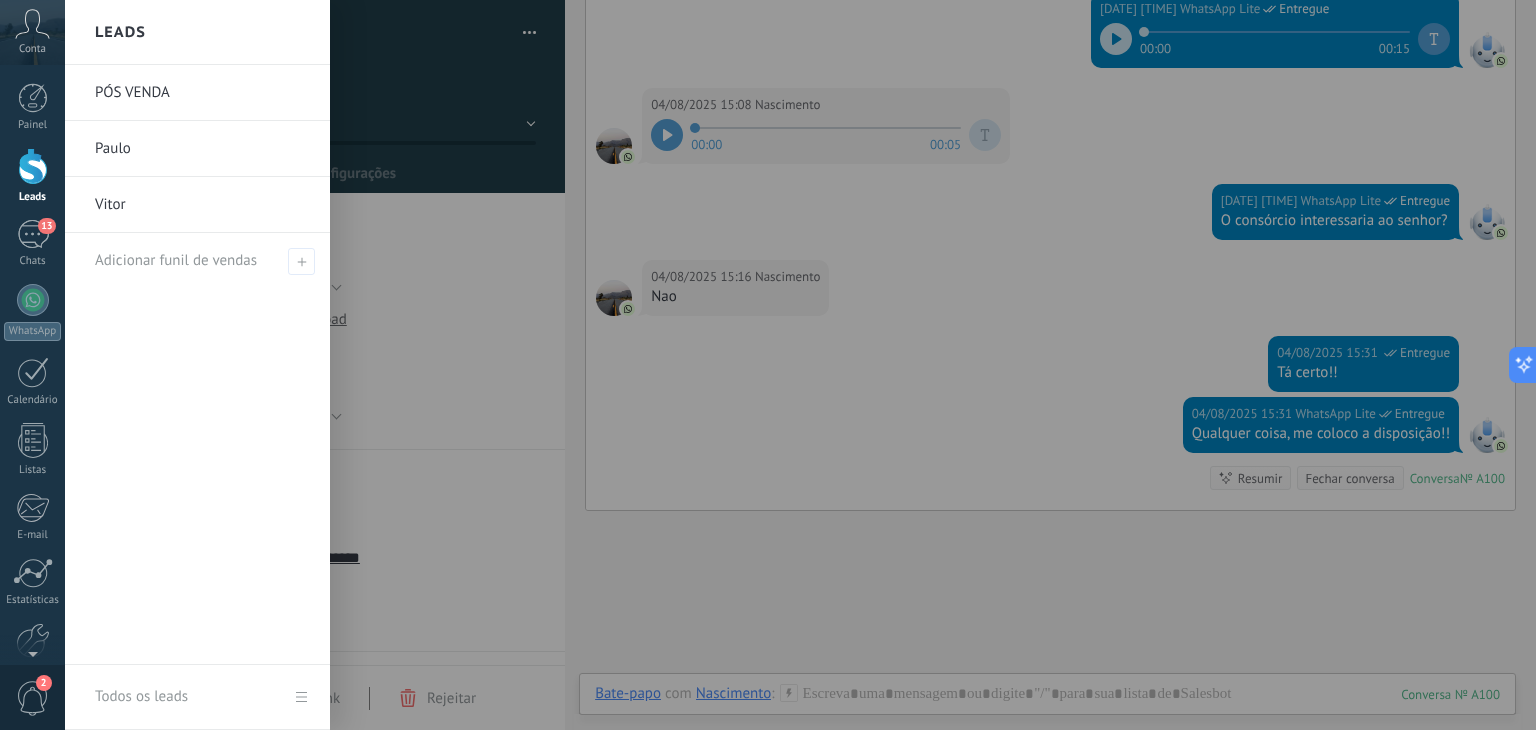 click on "Leads" at bounding box center [32, 176] 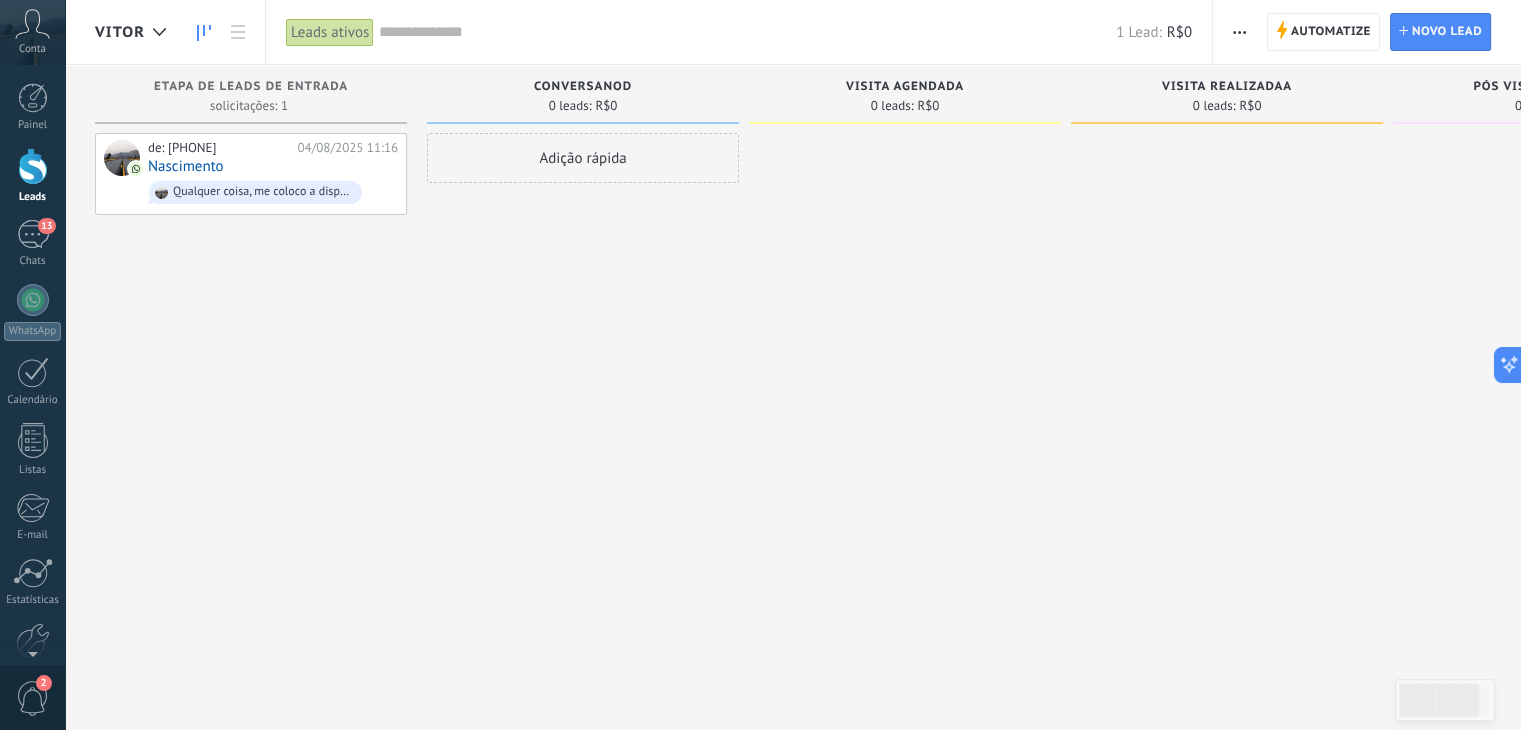 click on "Vitor" at bounding box center (120, 32) 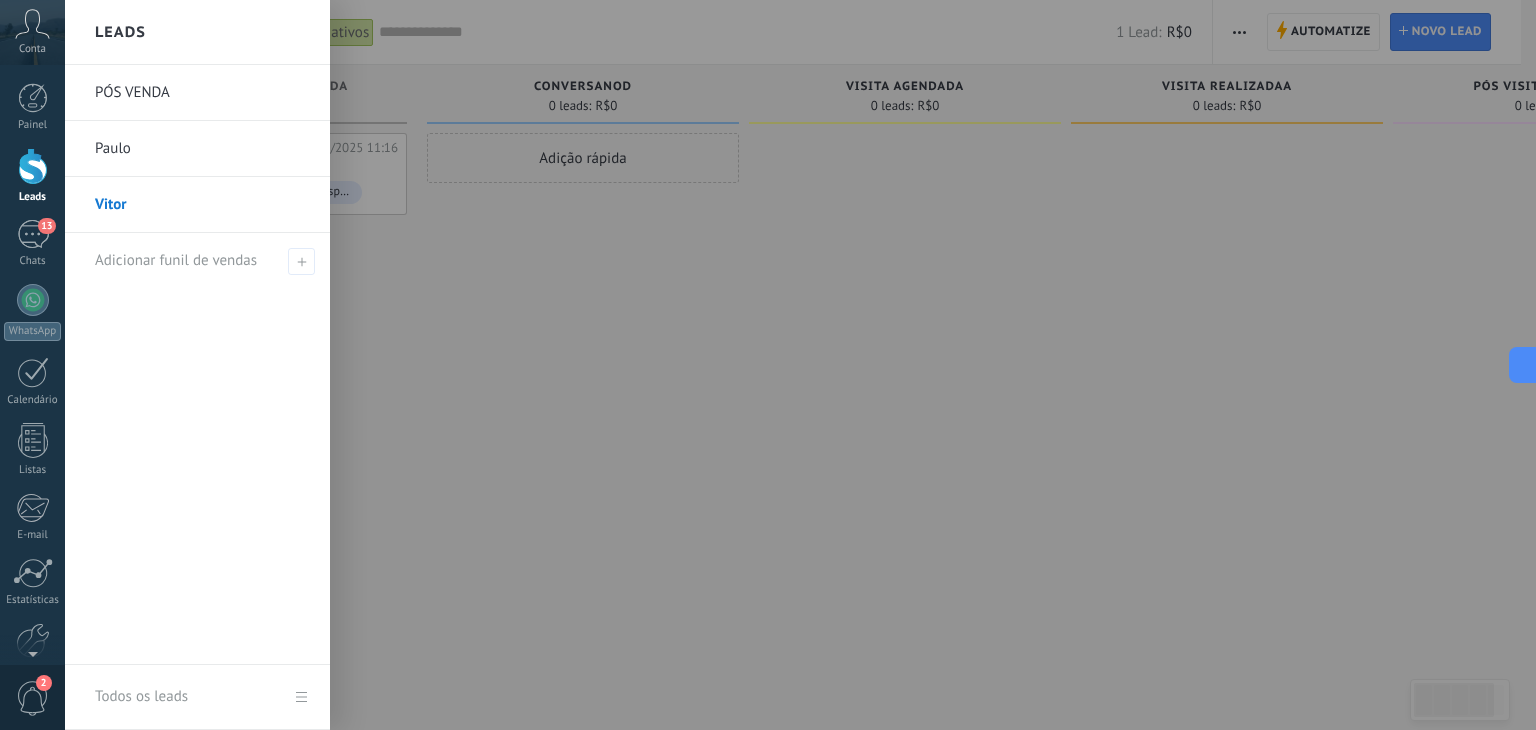 click on "Paulo" at bounding box center (202, 149) 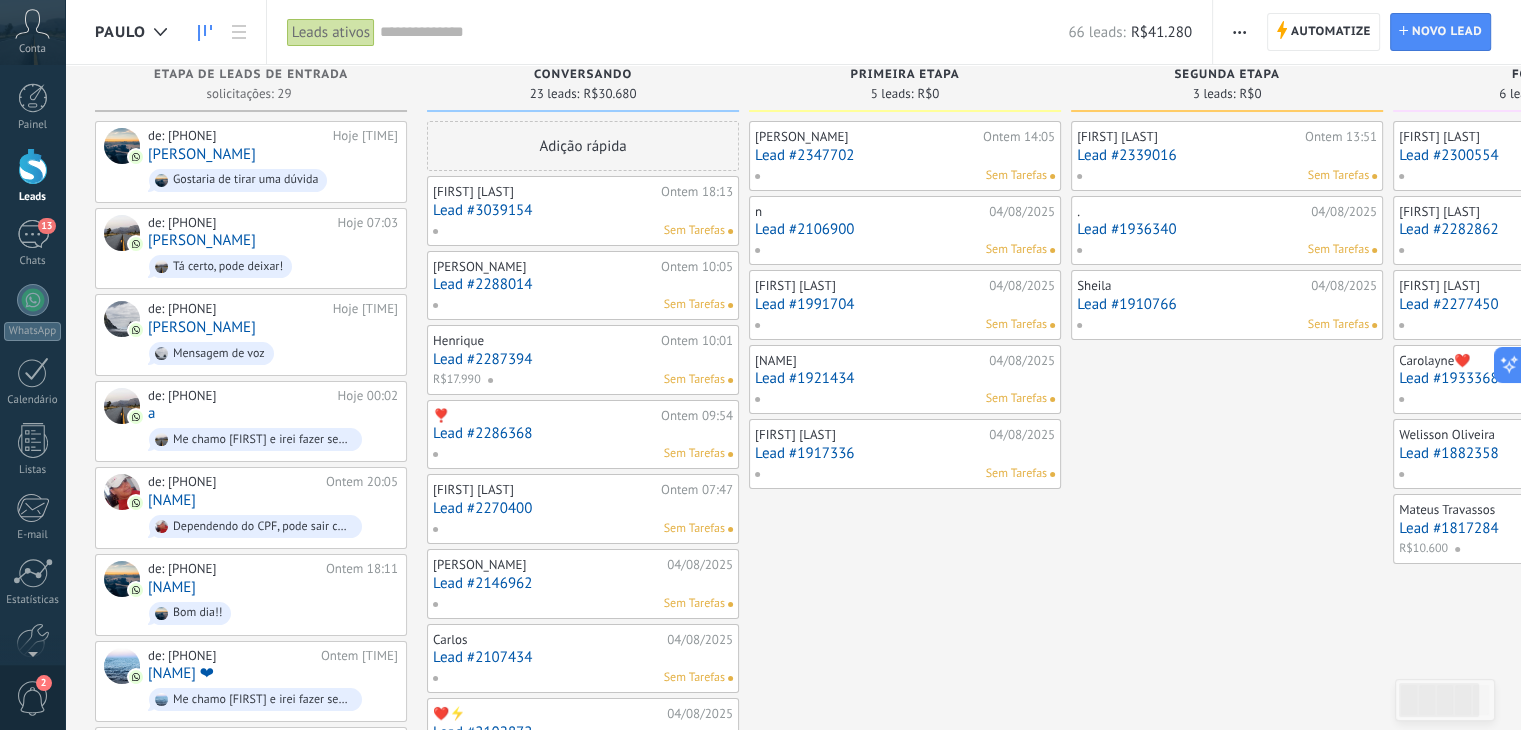 scroll, scrollTop: 0, scrollLeft: 0, axis: both 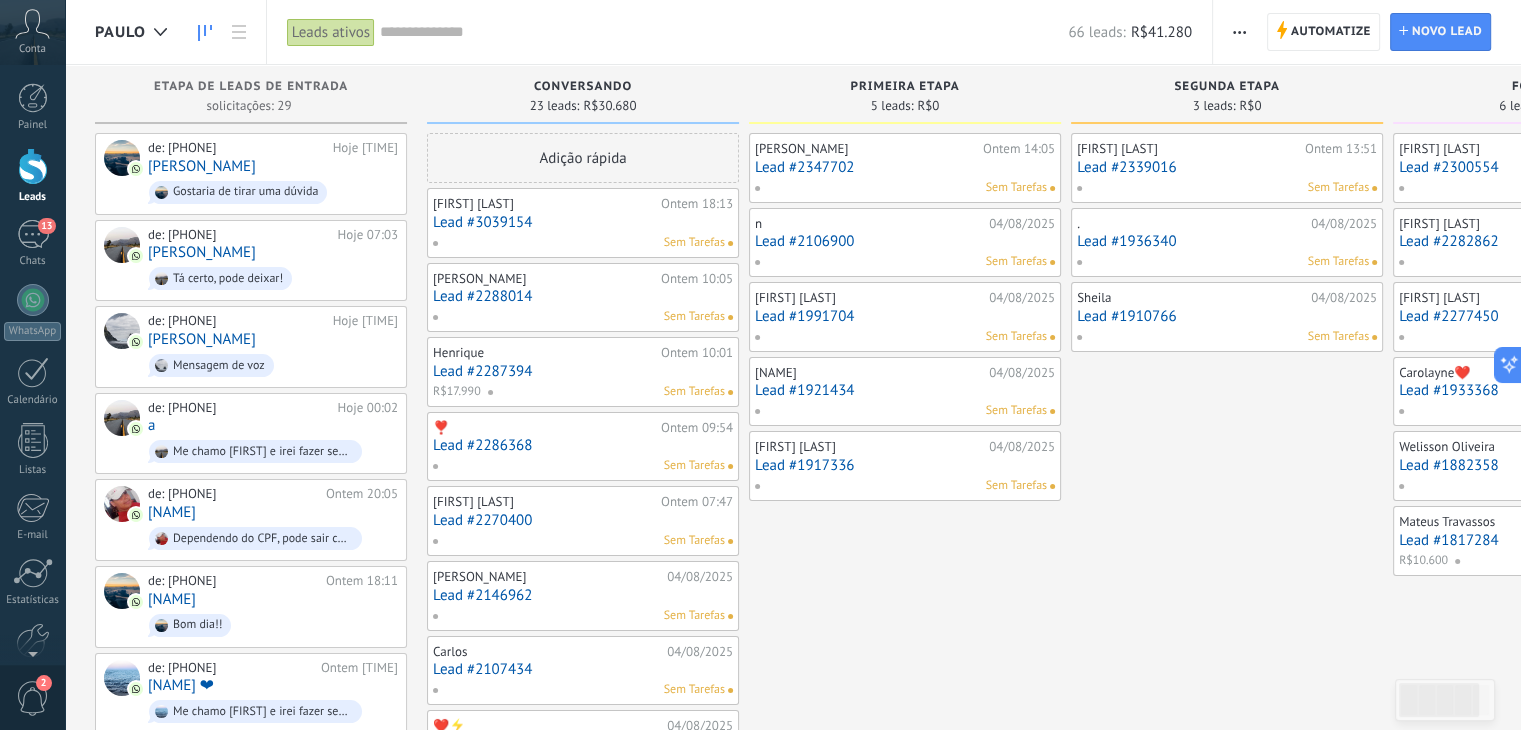 click on "Sem Tarefas" at bounding box center (900, 188) 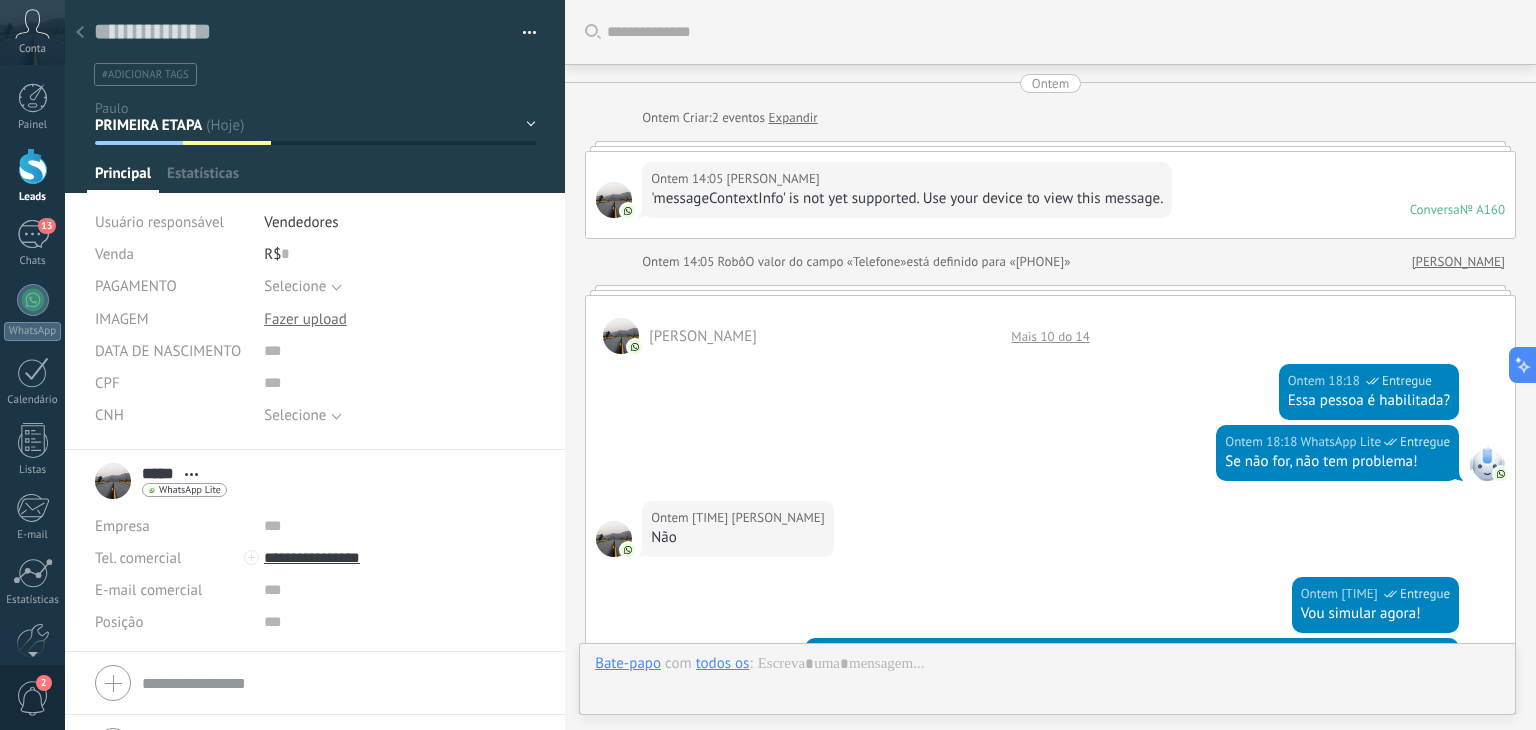 scroll, scrollTop: 887, scrollLeft: 0, axis: vertical 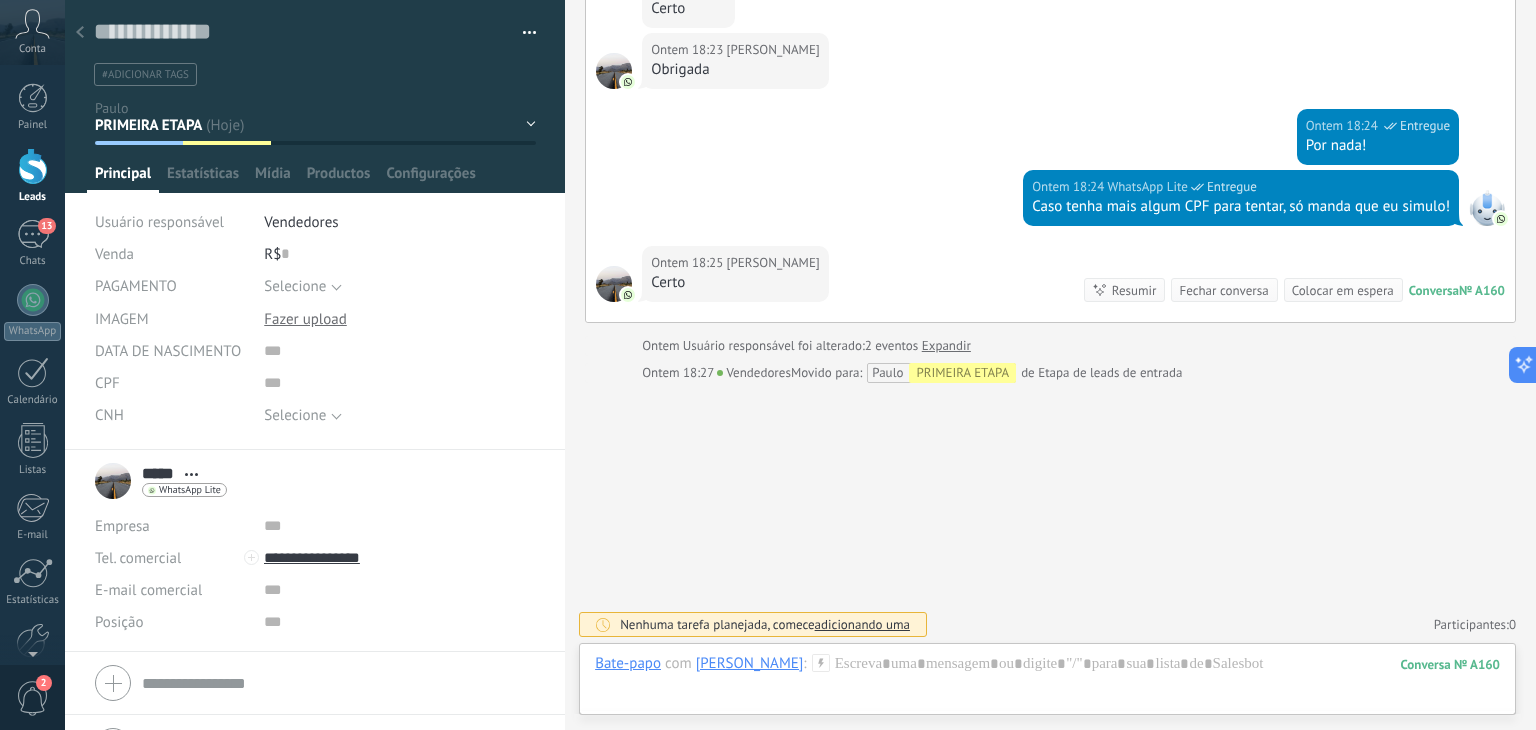 click on "CONVERSANDO
PRIMEIRA ETAPA
SEGUNDA ETAPA
FOLLOW UP
Venda ganha
Venda perdida" at bounding box center [0, 0] 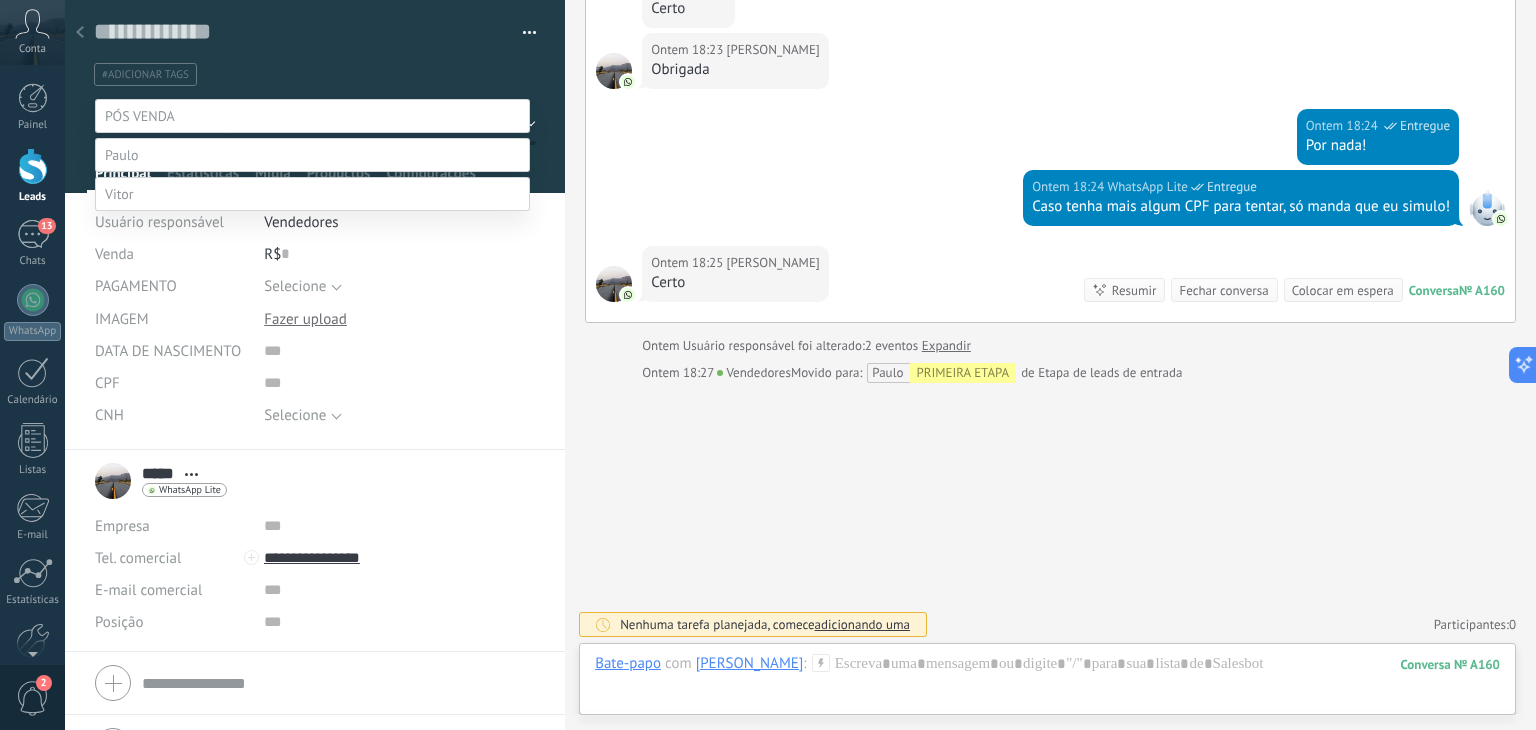 scroll, scrollTop: 39, scrollLeft: 0, axis: vertical 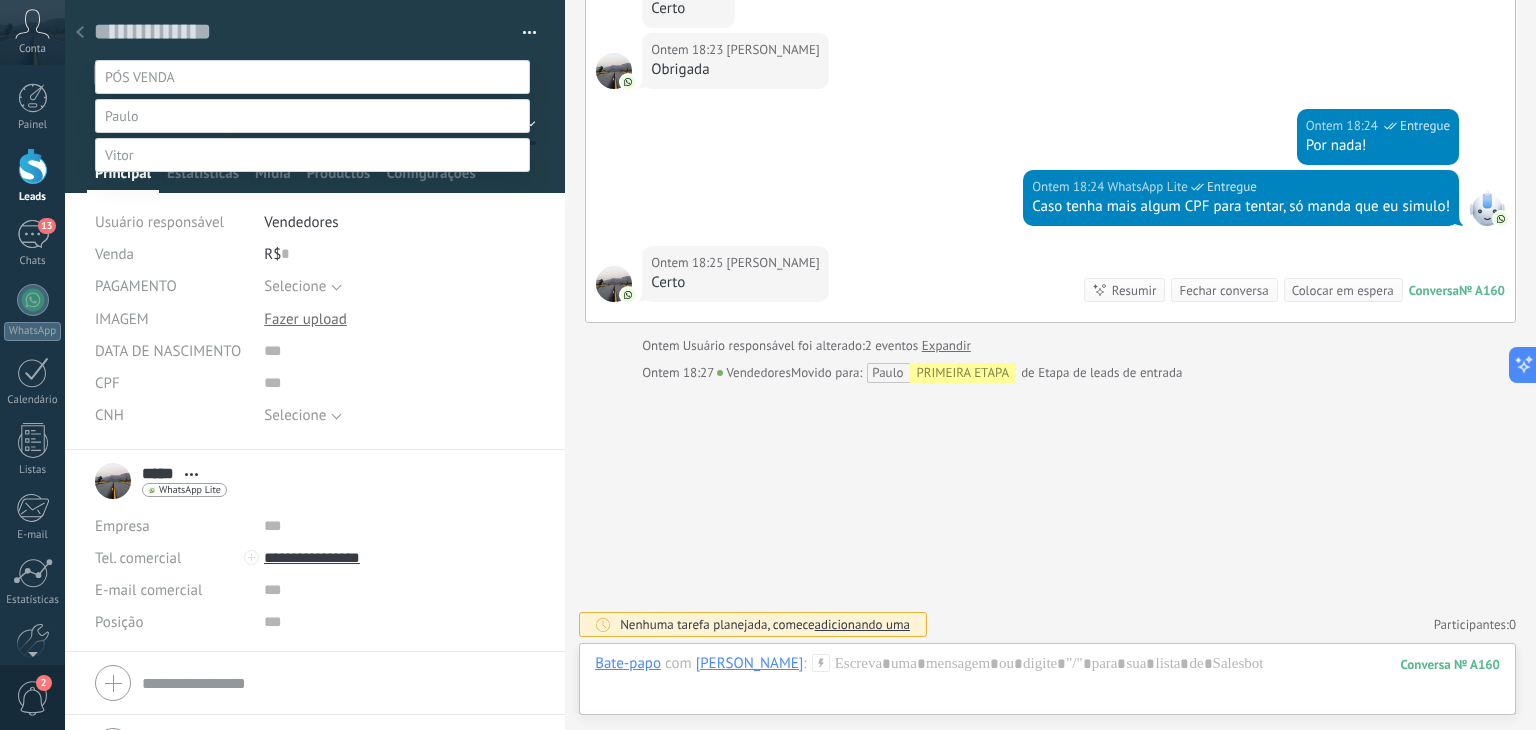 click at bounding box center (800, 326) 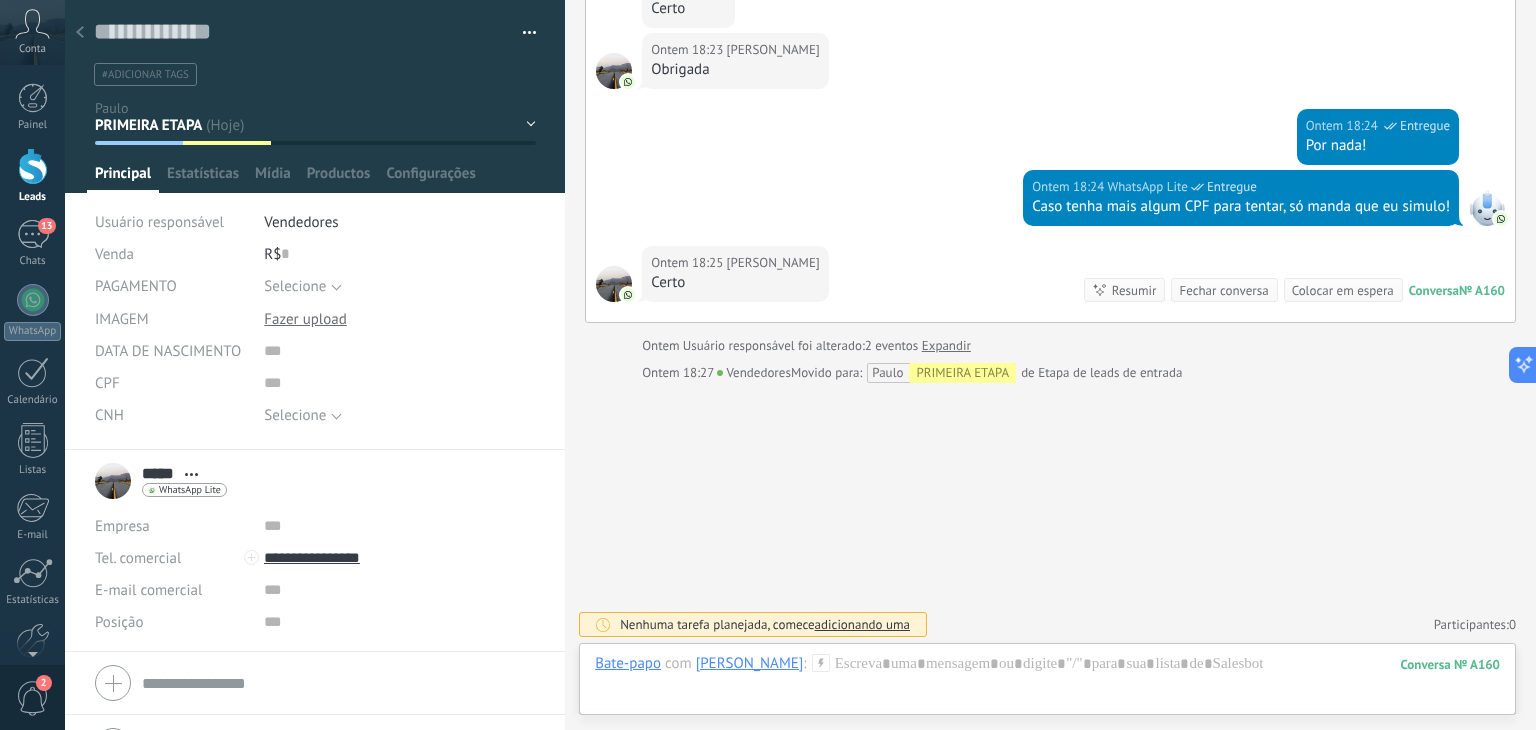 click at bounding box center [522, 33] 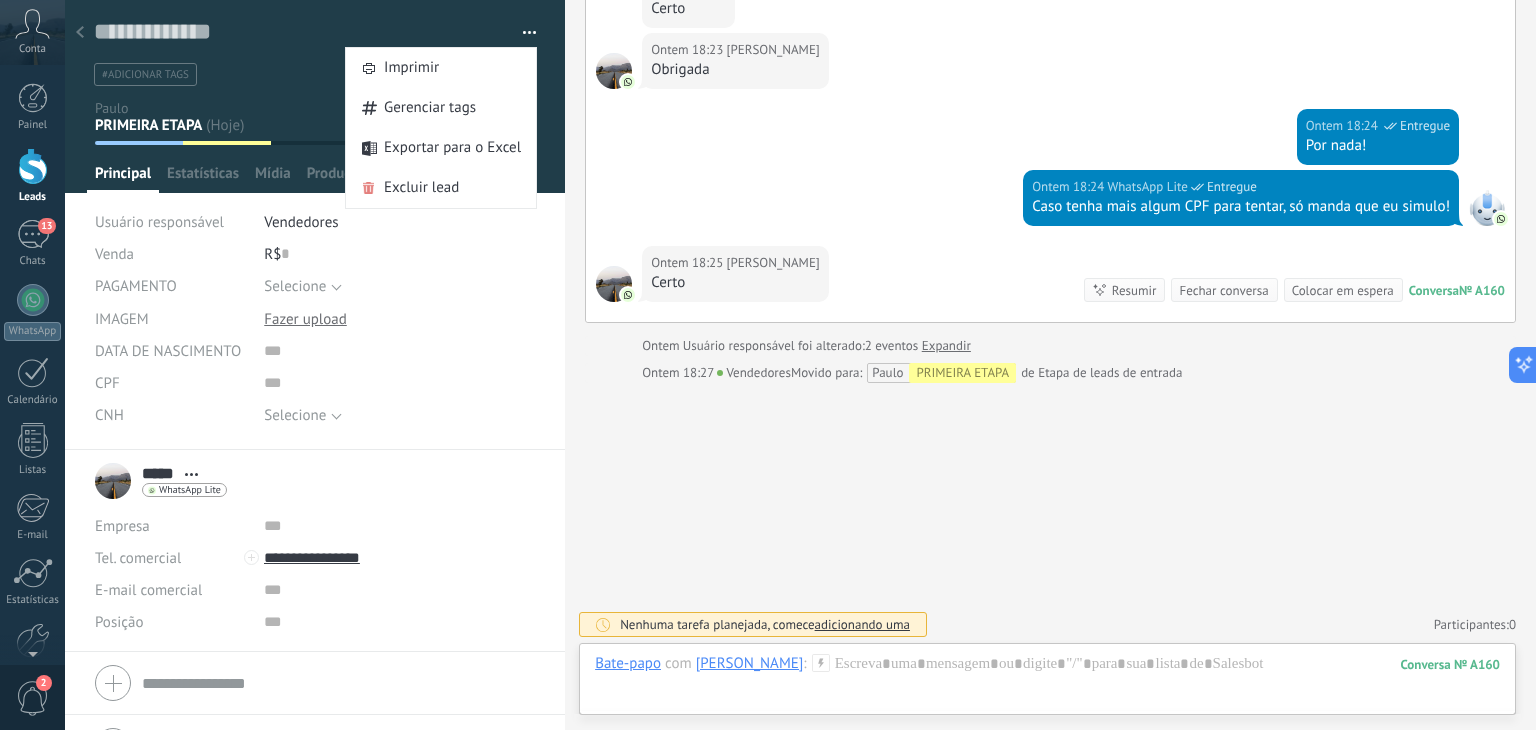 click on "Buscar Carregar mais Ontem Ontem Criar: 2 eventos Expandir Ontem 14:05 [PERSON_NAME] 'messageContextInfo' is not yet supported. Use your device to view this message. Conversa № A160 Conversa № A160 Ontem 14:05 Robô O valor do campo «Telefone» está definido para «[PHONE]» [PERSON_NAME] [PERSON_NAME] Mais 10 do 14 Ontem 18:18 WhatsApp Lite Entregue Essa pessoa é habilitada? Ontem 18:18 WhatsApp Lite Entregue Se não for, não tem problema! Ontem 18:19 [PERSON_NAME] Não Ontem 18:21 WhatsApp Lite Entregue Vou simular agora! Ontem 18:23 WhatsApp Lite Entregue Download Infelizmente o banco não aprovou na primeira etapa, pode haver alguma restrição no nome ou caso a pessoa seja aposentada! Ontem 18:23 [PERSON_NAME] Certo Ontem 18:23 [PERSON_NAME] Obrigada Ontem 18:24 WhatsApp Lite Entregue Por nada! Ontem 18:24 WhatsApp Lite Entregue Caso tenha mais algum CPF para tentar, só manda que eu simulo! Ontem 18:25 [PERSON_NAME] Certo Conversa № A160 Conversa № A160 Resumir Resumir Fechar conversa Colocar em espera" at bounding box center (1050, -78) 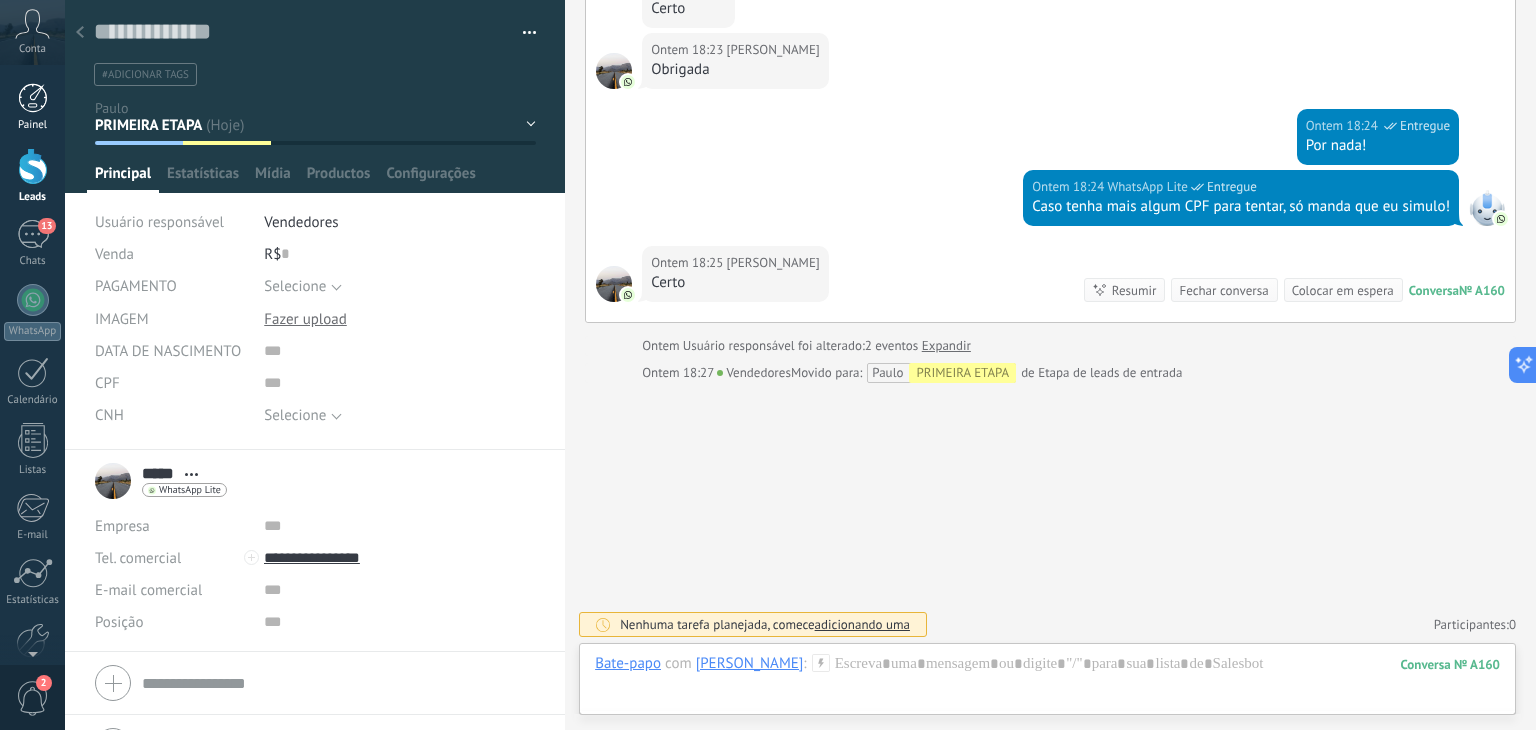 click on "Painel" at bounding box center [32, 107] 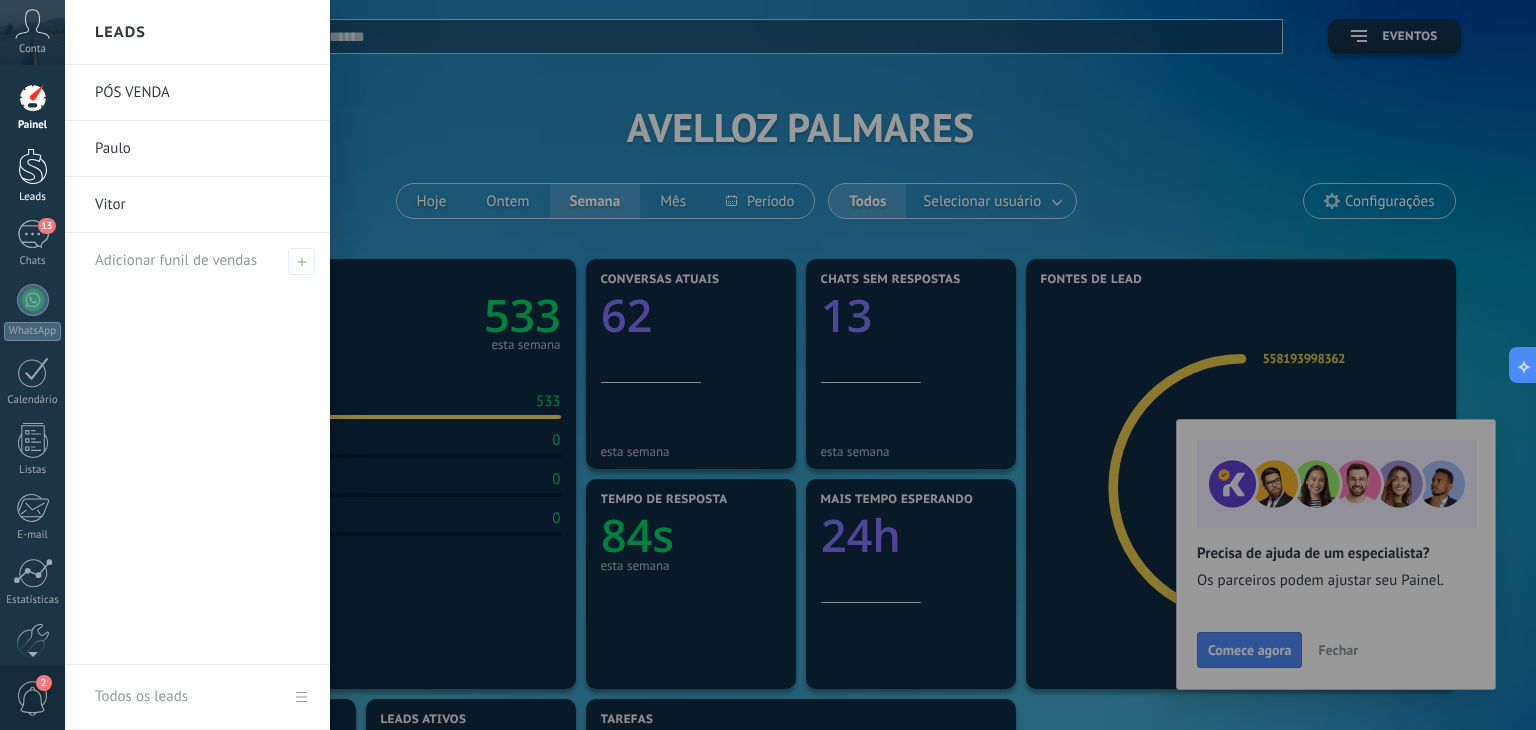 click on "Leads" at bounding box center (33, 197) 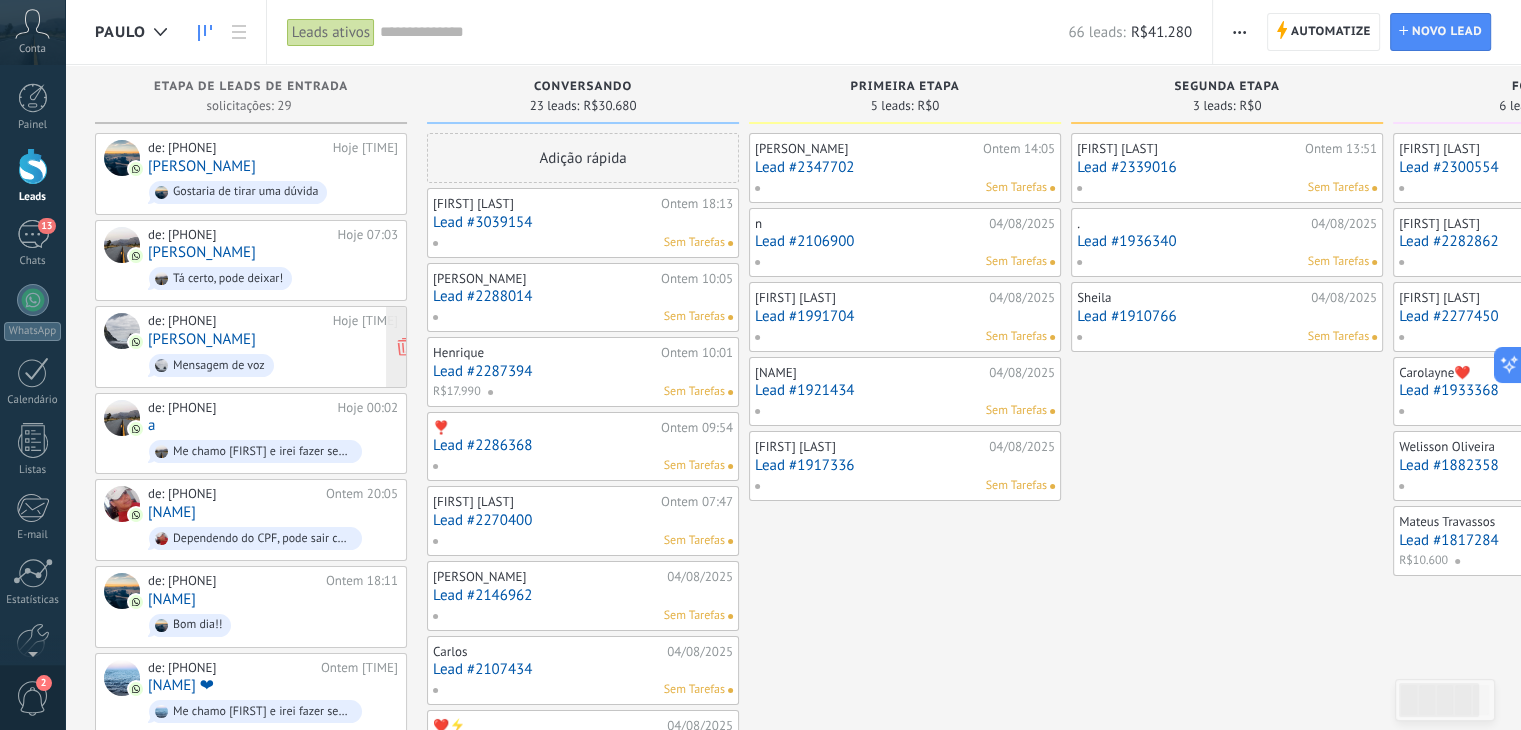 click on "de: [PHONE]" at bounding box center [237, 321] 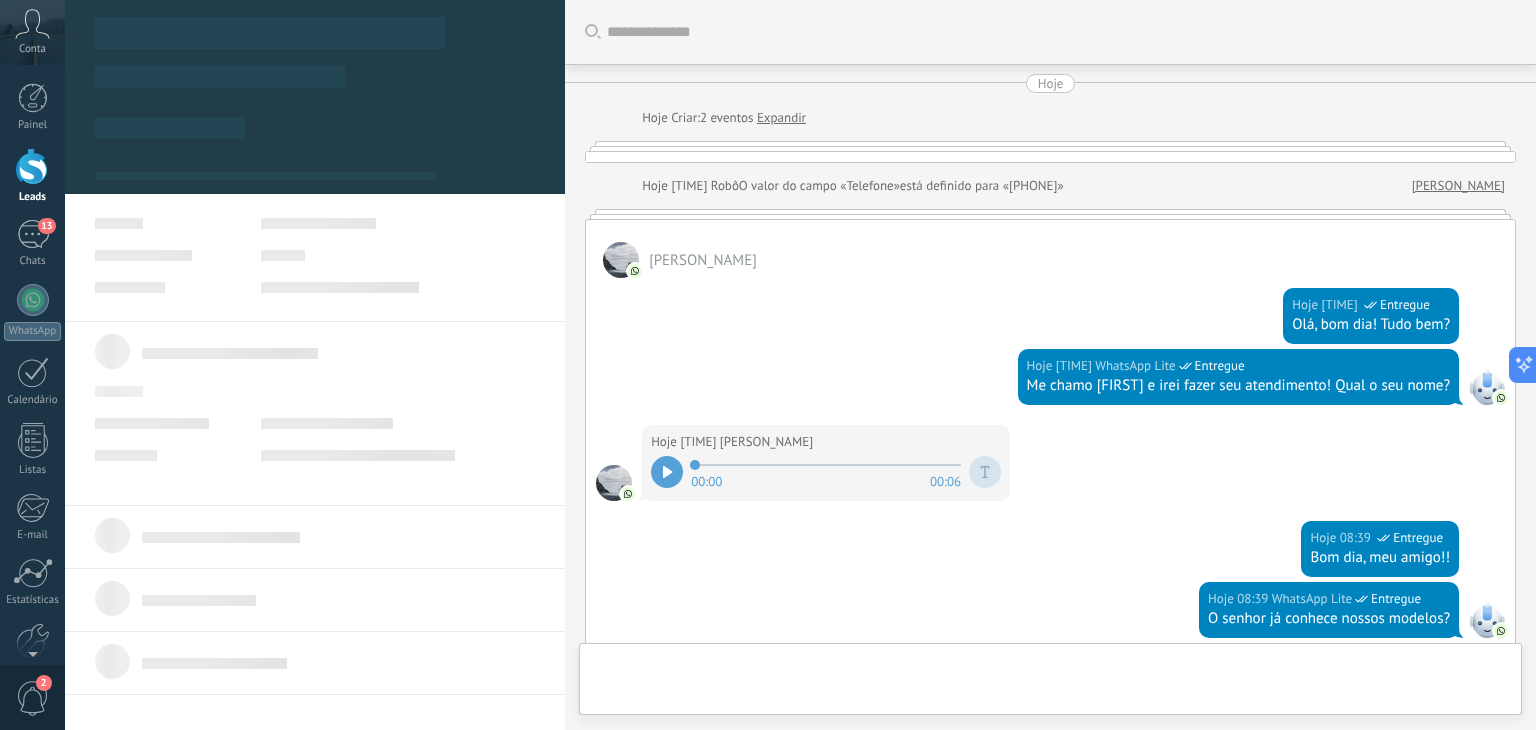 type on "**********" 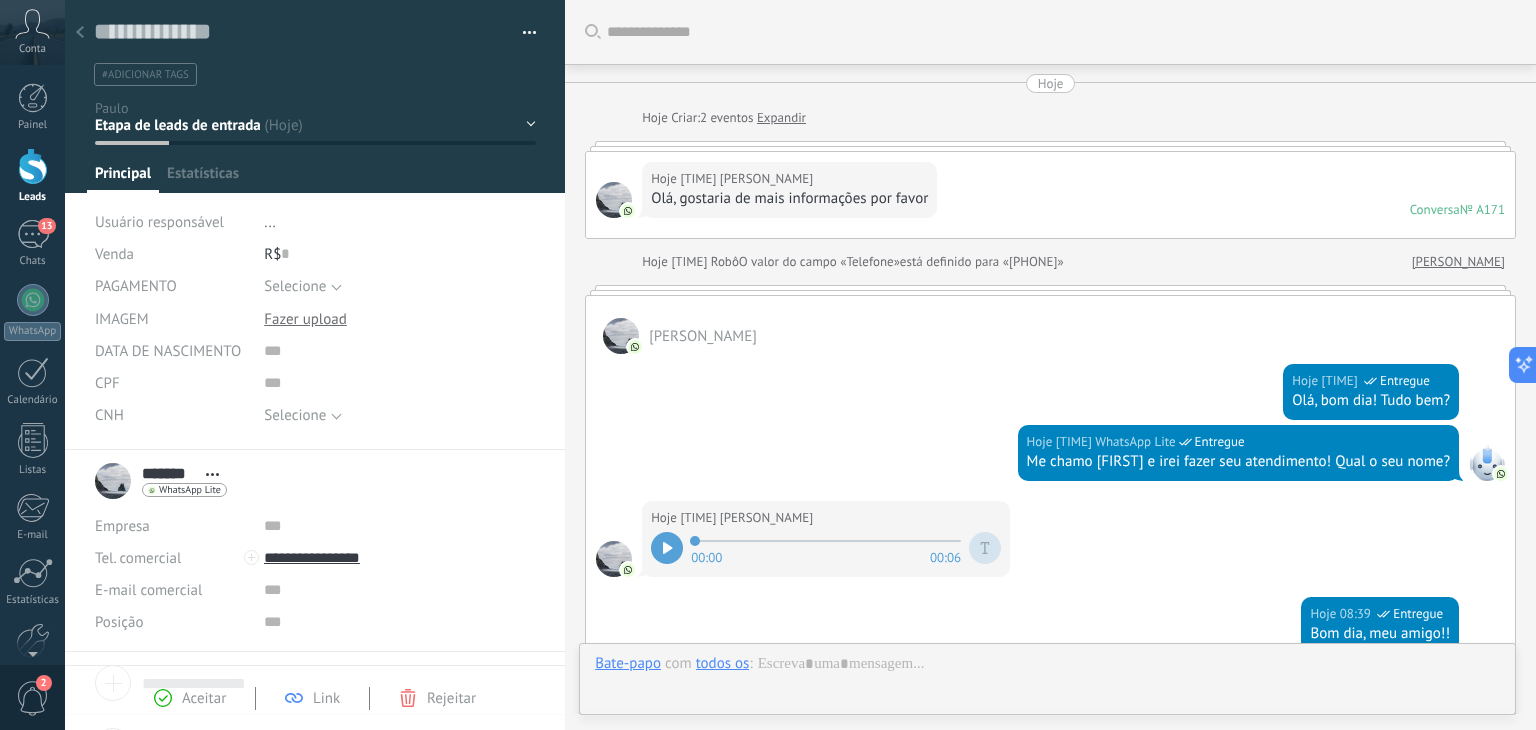 scroll, scrollTop: 782, scrollLeft: 0, axis: vertical 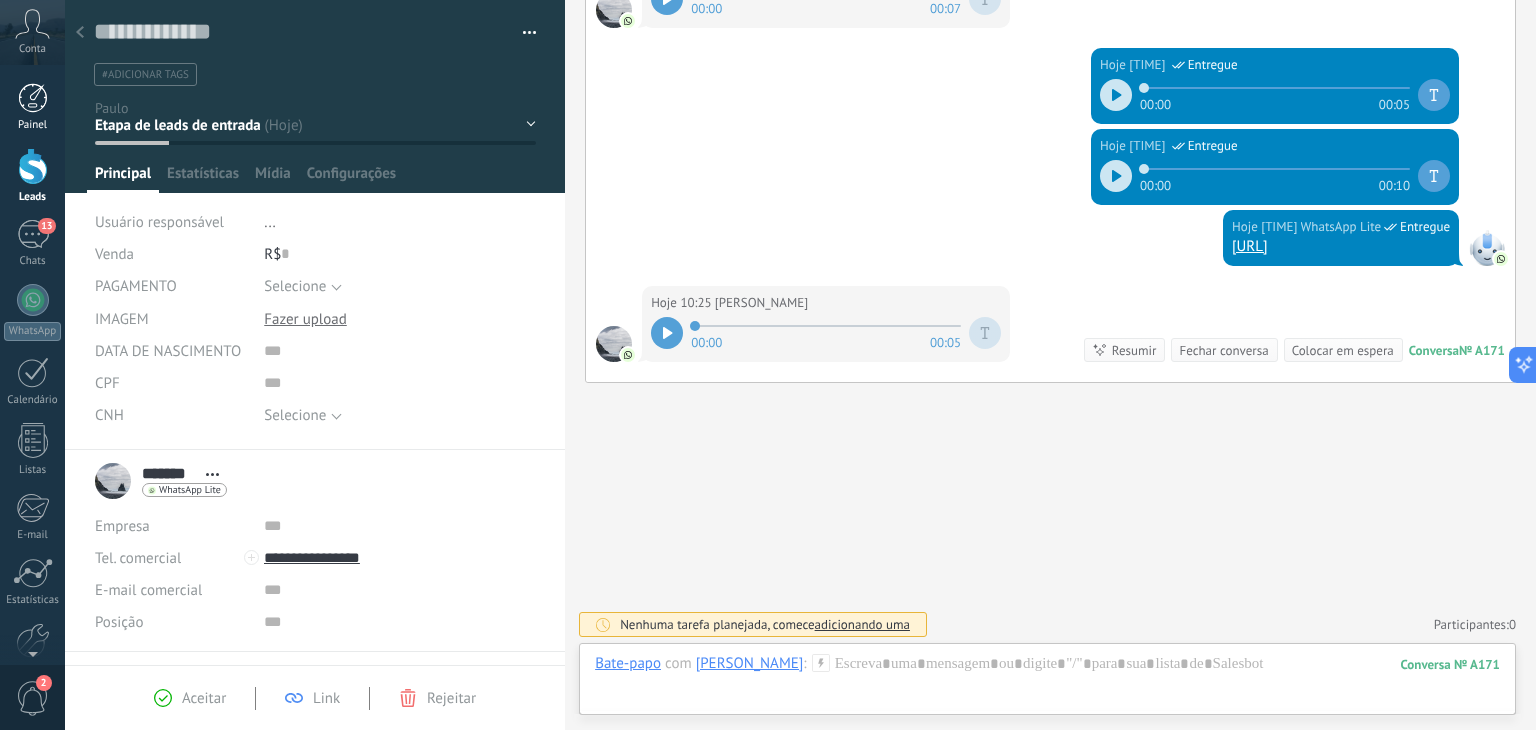 click at bounding box center (33, 98) 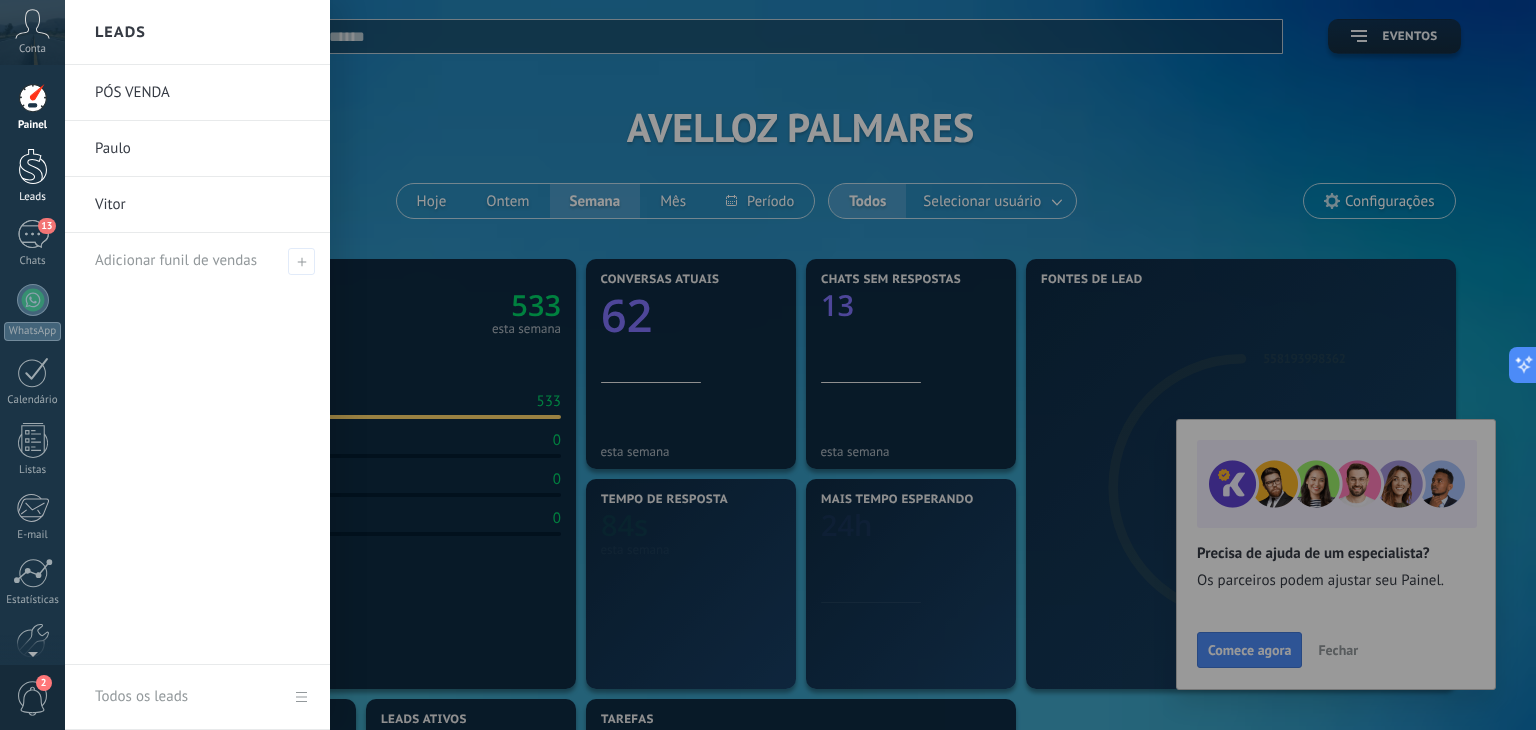 click at bounding box center (33, 166) 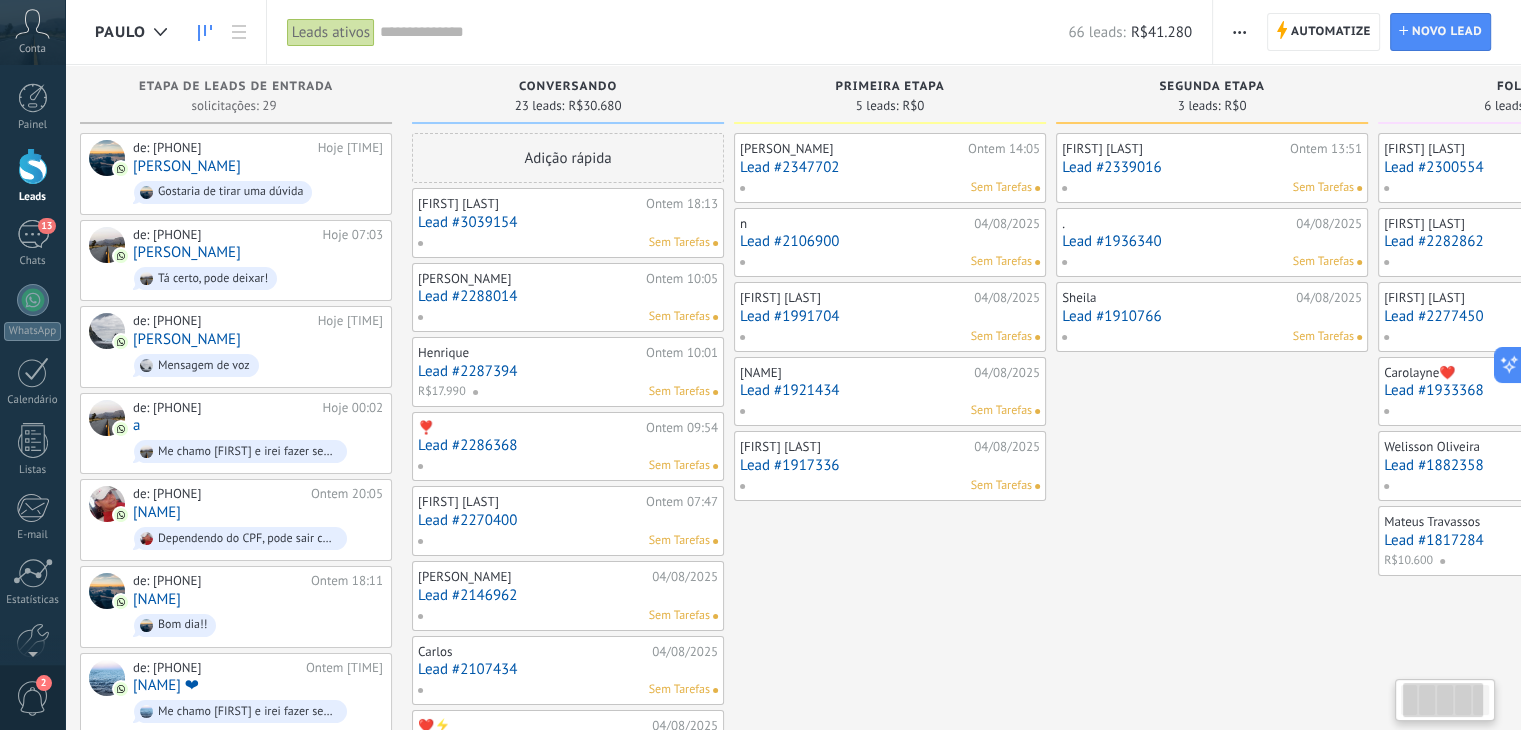 scroll, scrollTop: 0, scrollLeft: 95, axis: horizontal 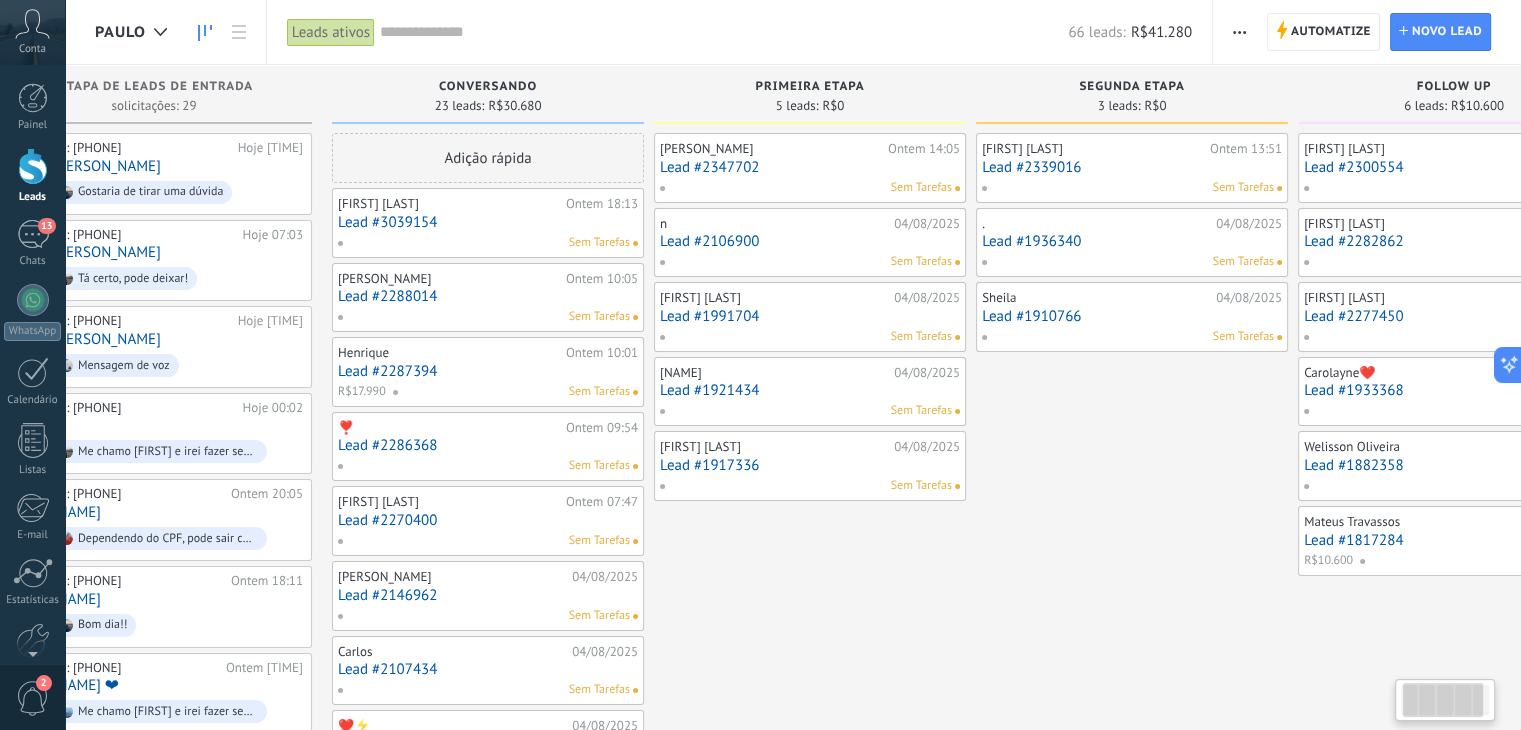 drag, startPoint x: 1464, startPoint y: 698, endPoint x: 1469, endPoint y: 681, distance: 17.720045 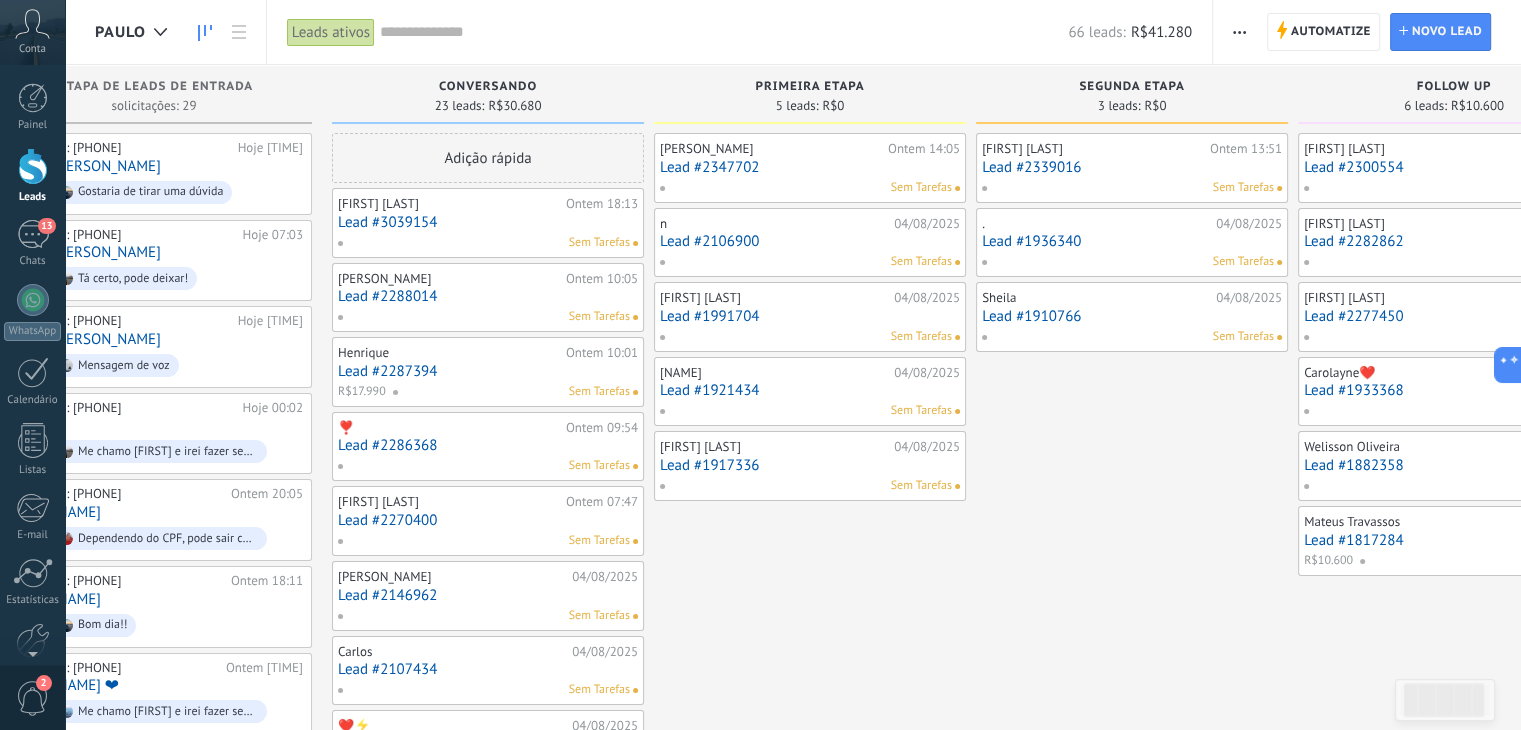 click at bounding box center [724, 32] 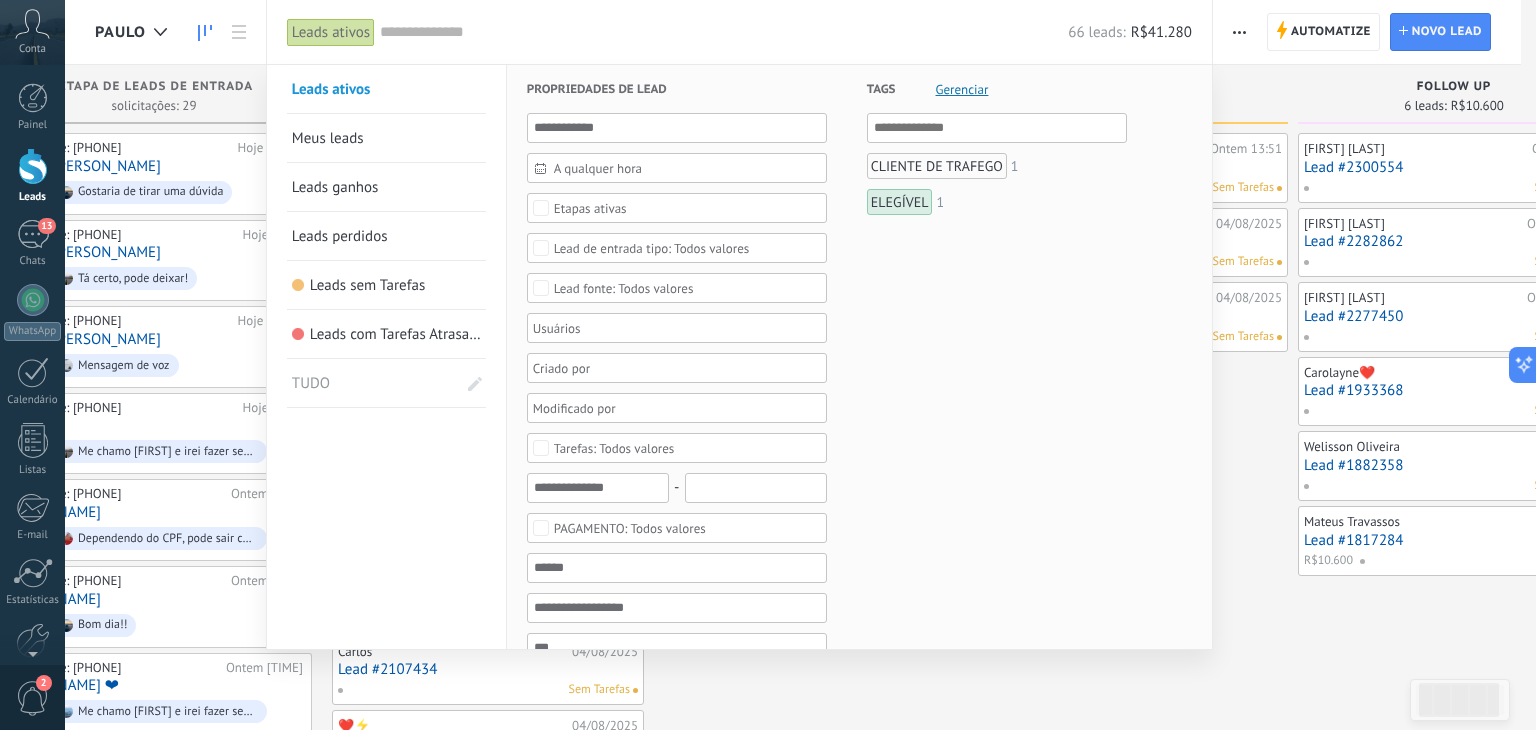 click on "TUDO" at bounding box center [360, 383] 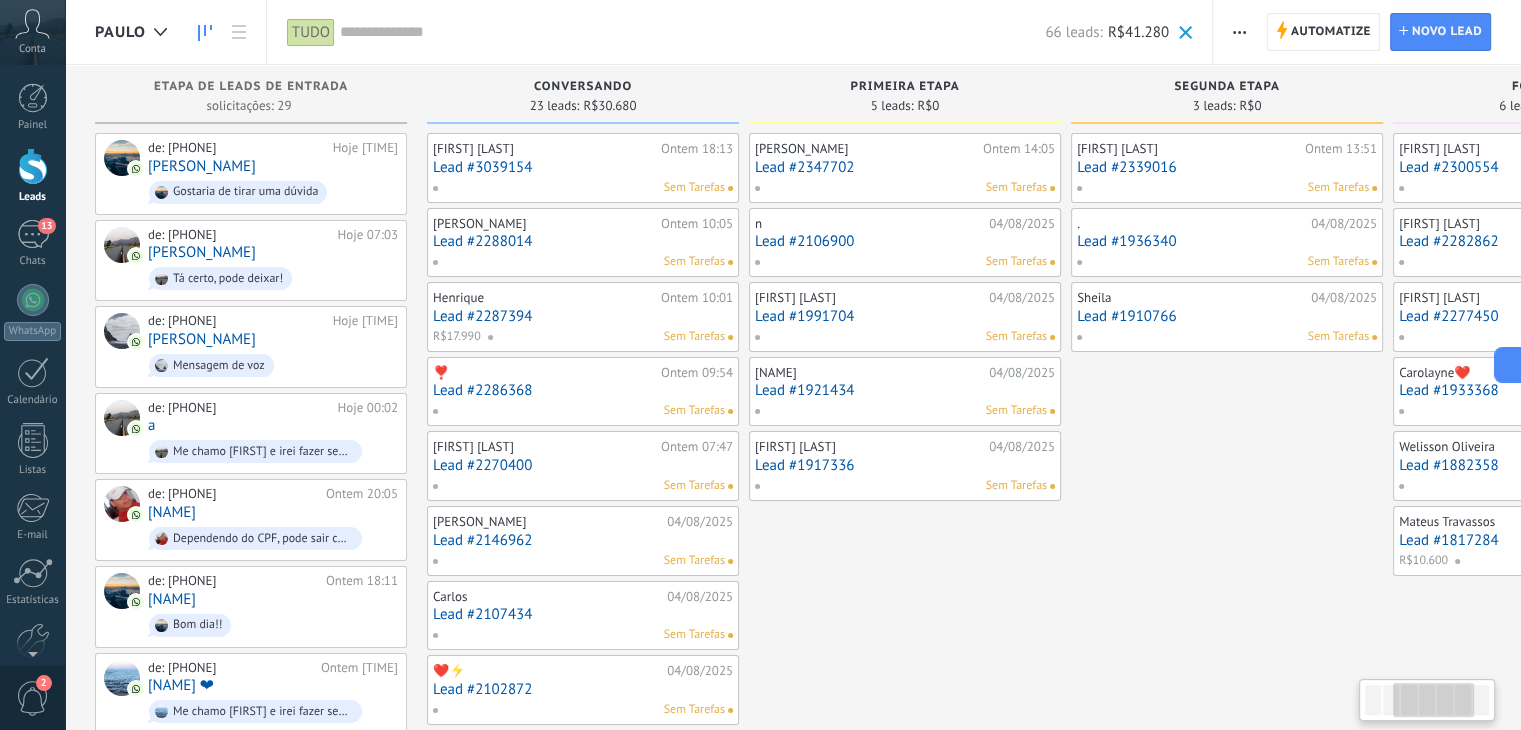 scroll, scrollTop: 0, scrollLeft: 858, axis: horizontal 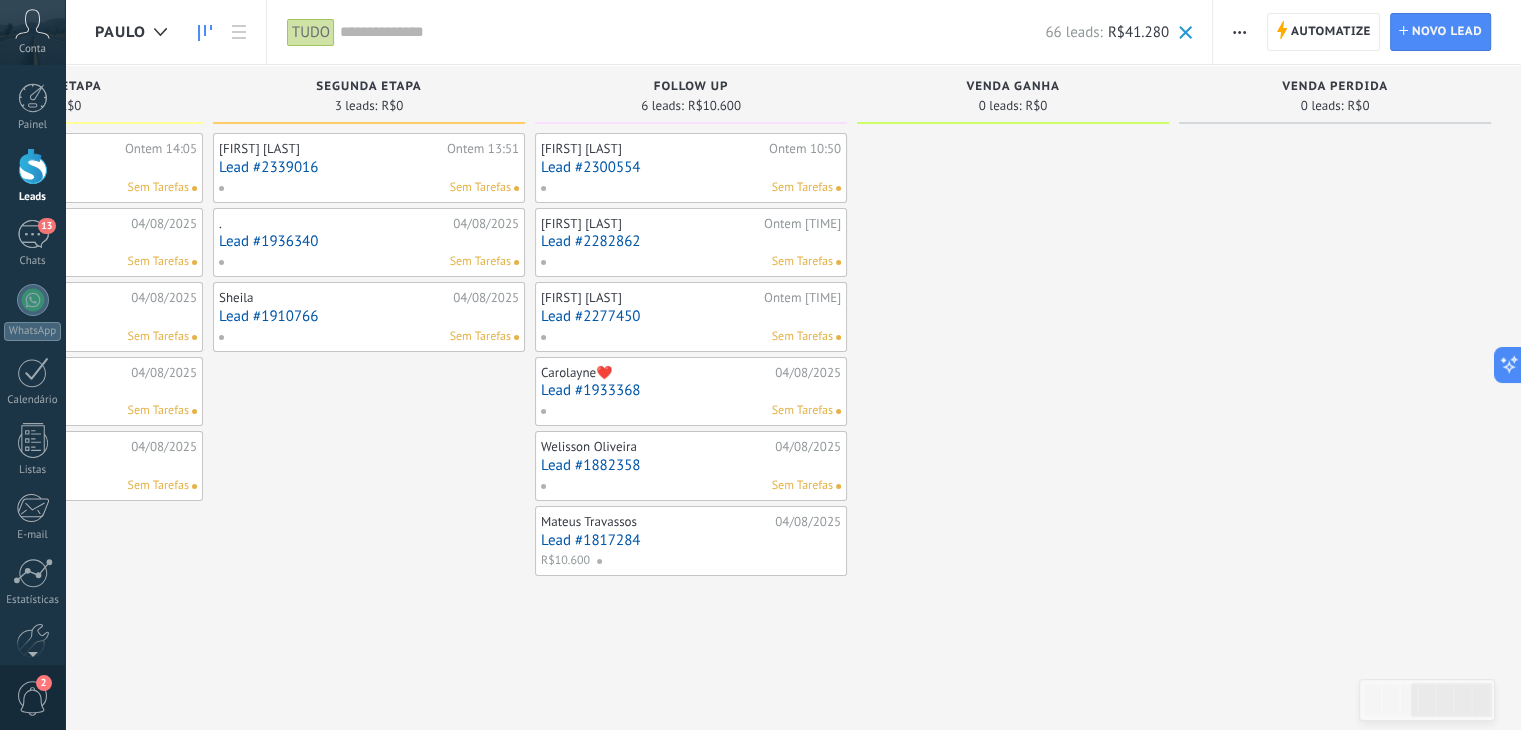drag, startPoint x: 1376, startPoint y: 699, endPoint x: 1535, endPoint y: 652, distance: 165.80109 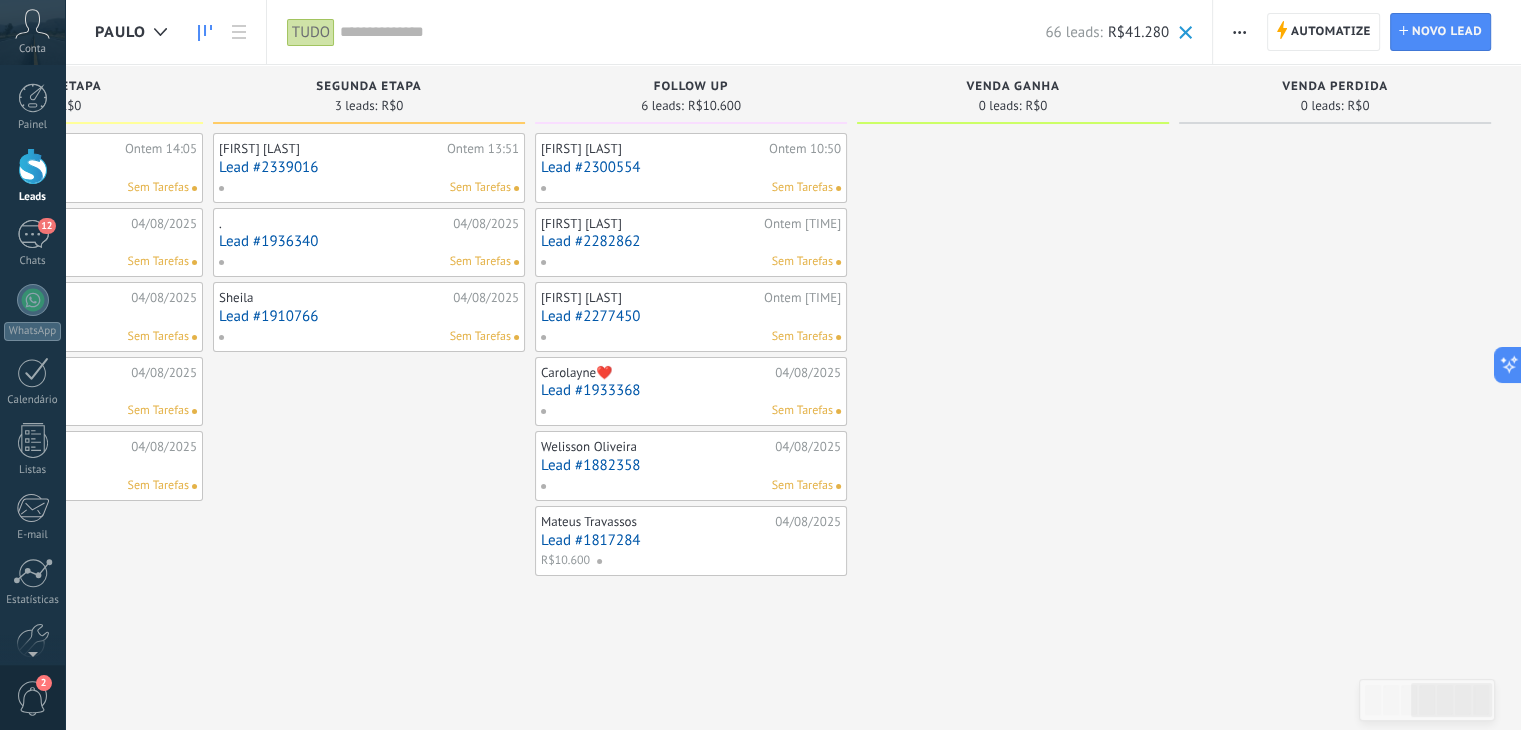 scroll, scrollTop: 0, scrollLeft: 15, axis: horizontal 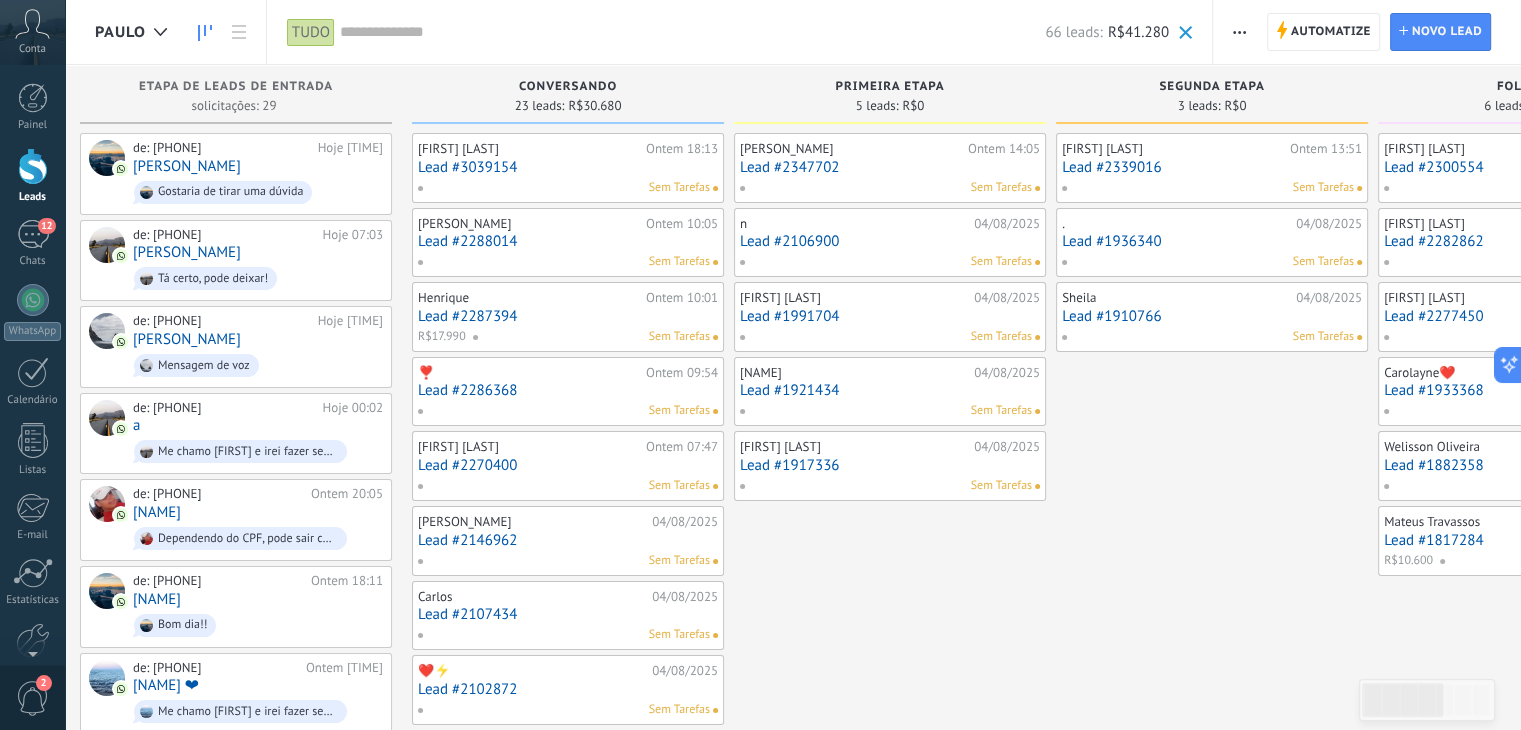 drag, startPoint x: 1424, startPoint y: 689, endPoint x: 1092, endPoint y: 664, distance: 332.93994 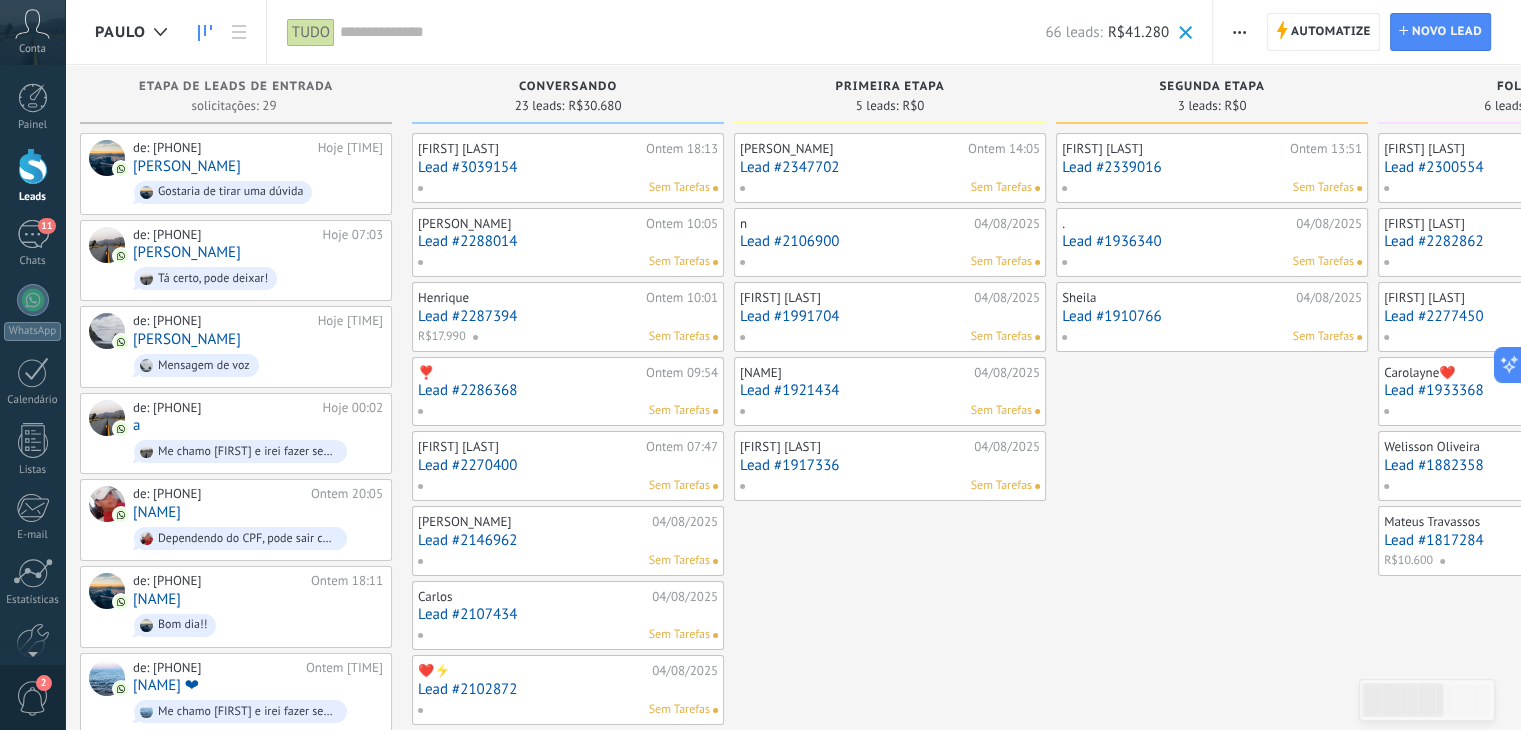 click at bounding box center [692, 32] 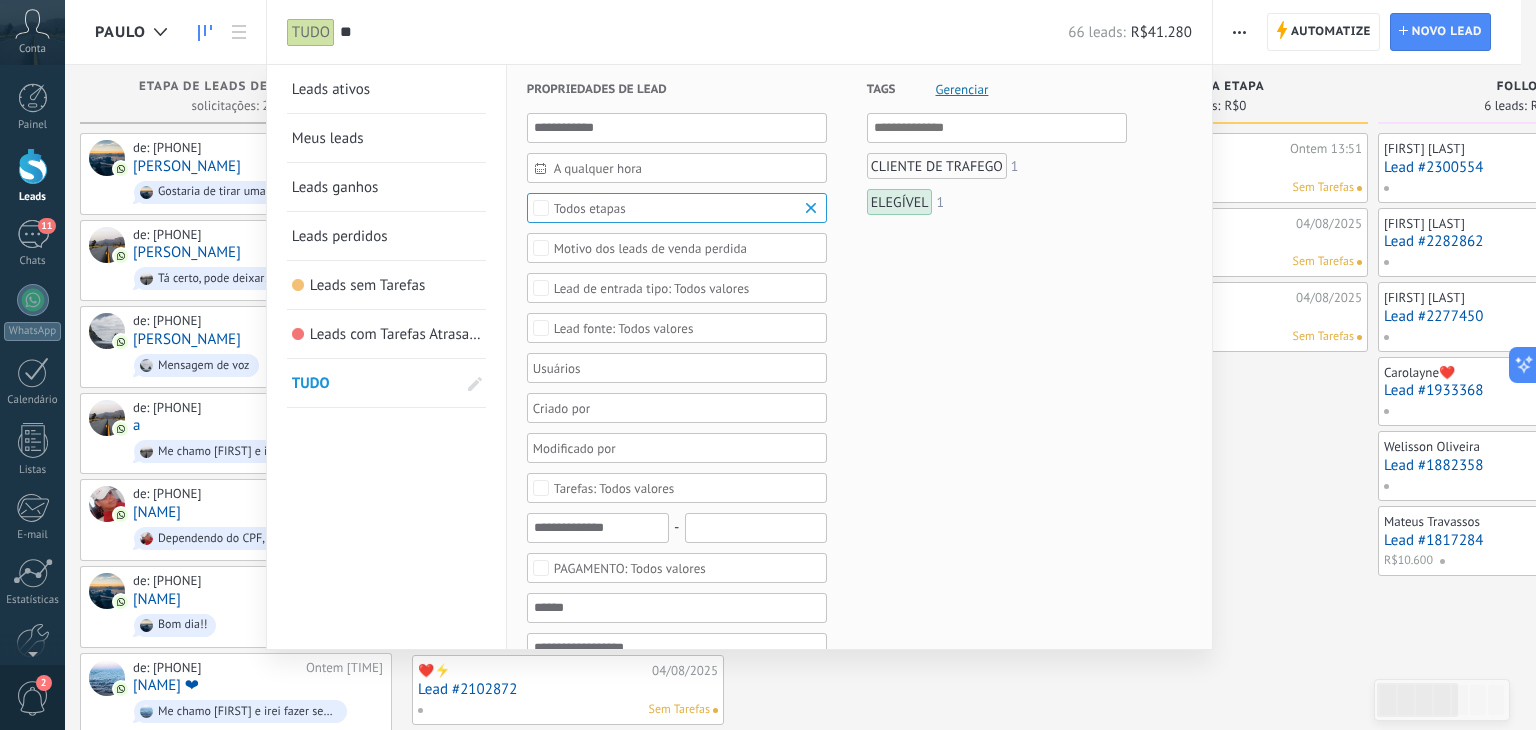 type on "*" 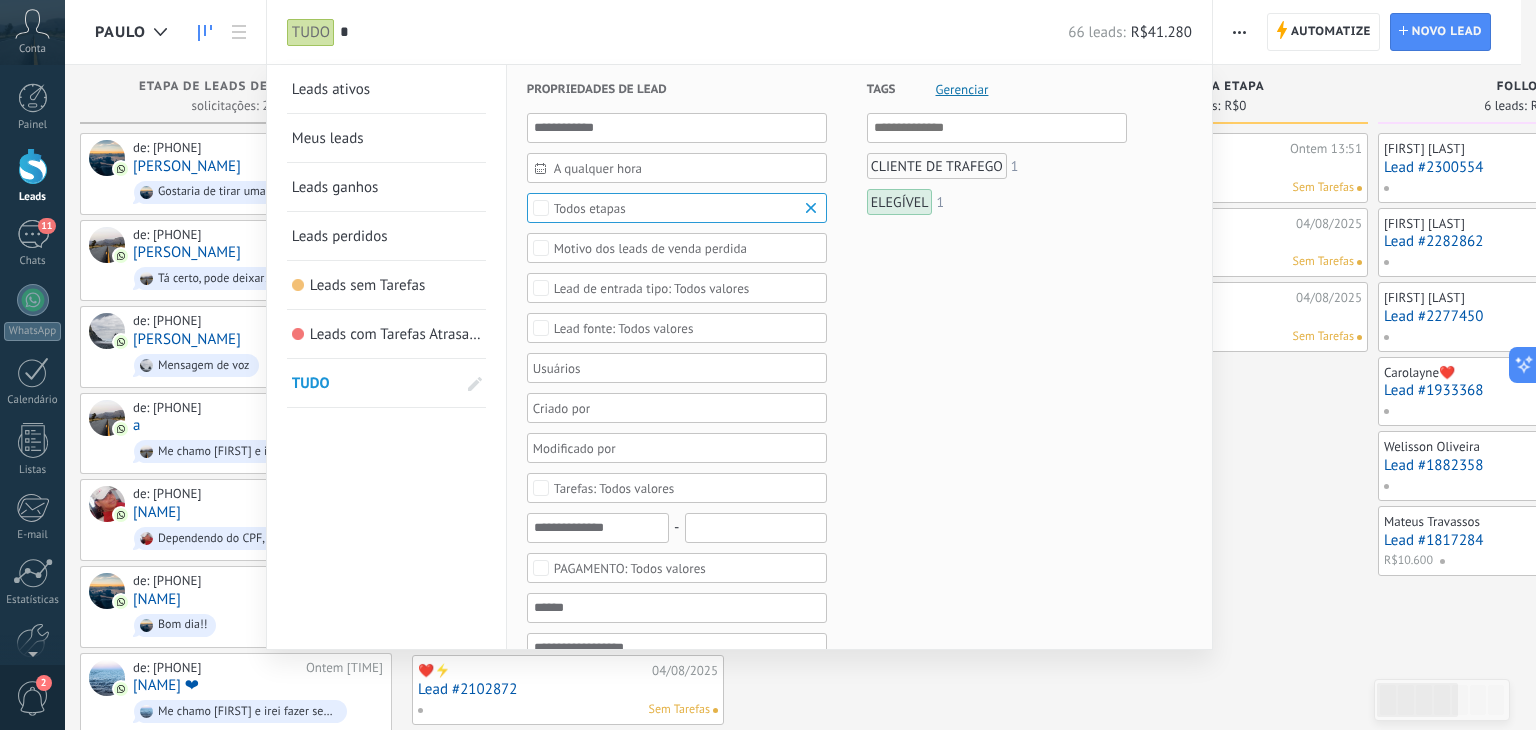 type 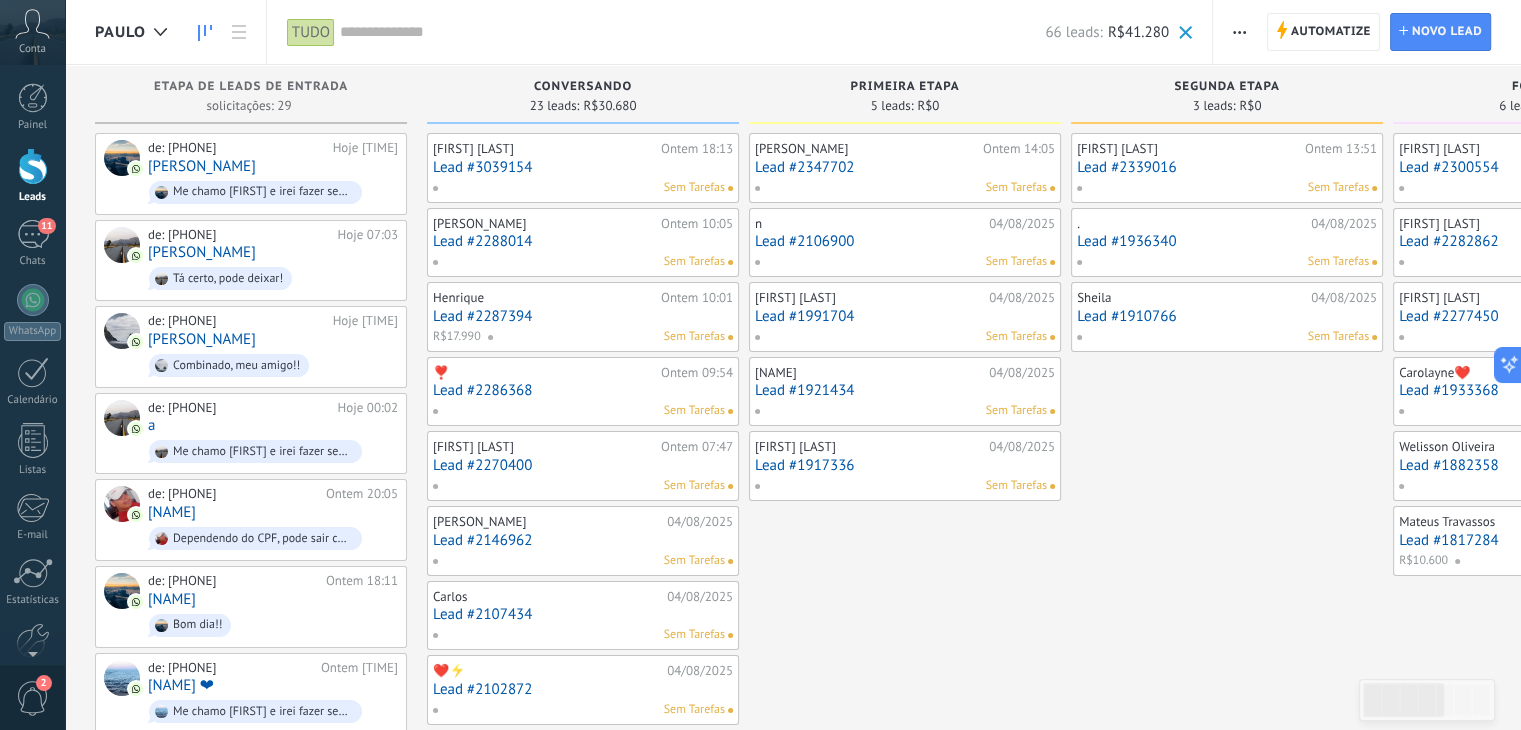 click on "[FIRST] [LAST] Ontem 13:51 Lead #2339016 Sem Tarefas . 04/08/2025 Lead #1936340 Sem Tarefas [PERSON_NAME] 04/08/2025 Lead #1910766 Sem Tarefas" at bounding box center (1227, 996) 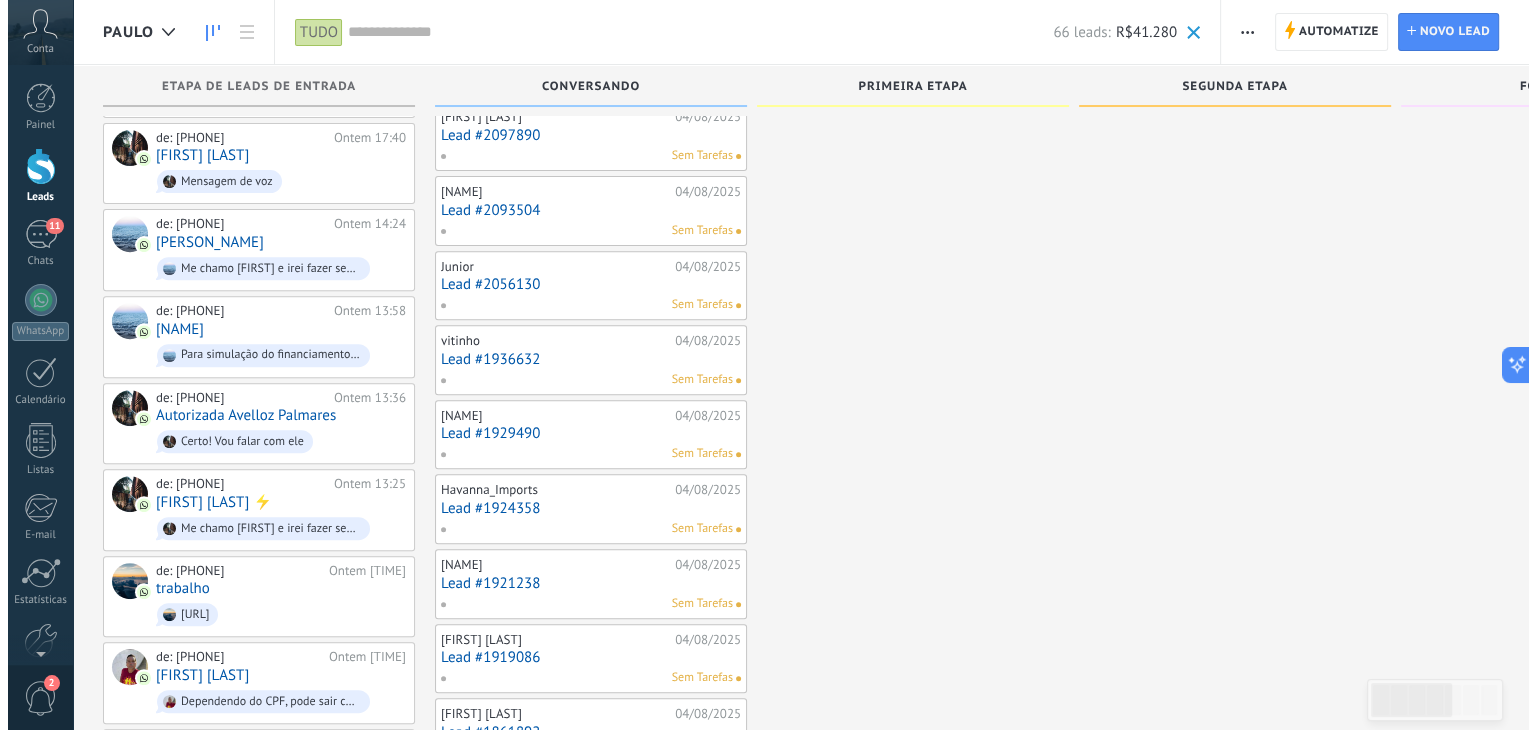 scroll, scrollTop: 705, scrollLeft: 0, axis: vertical 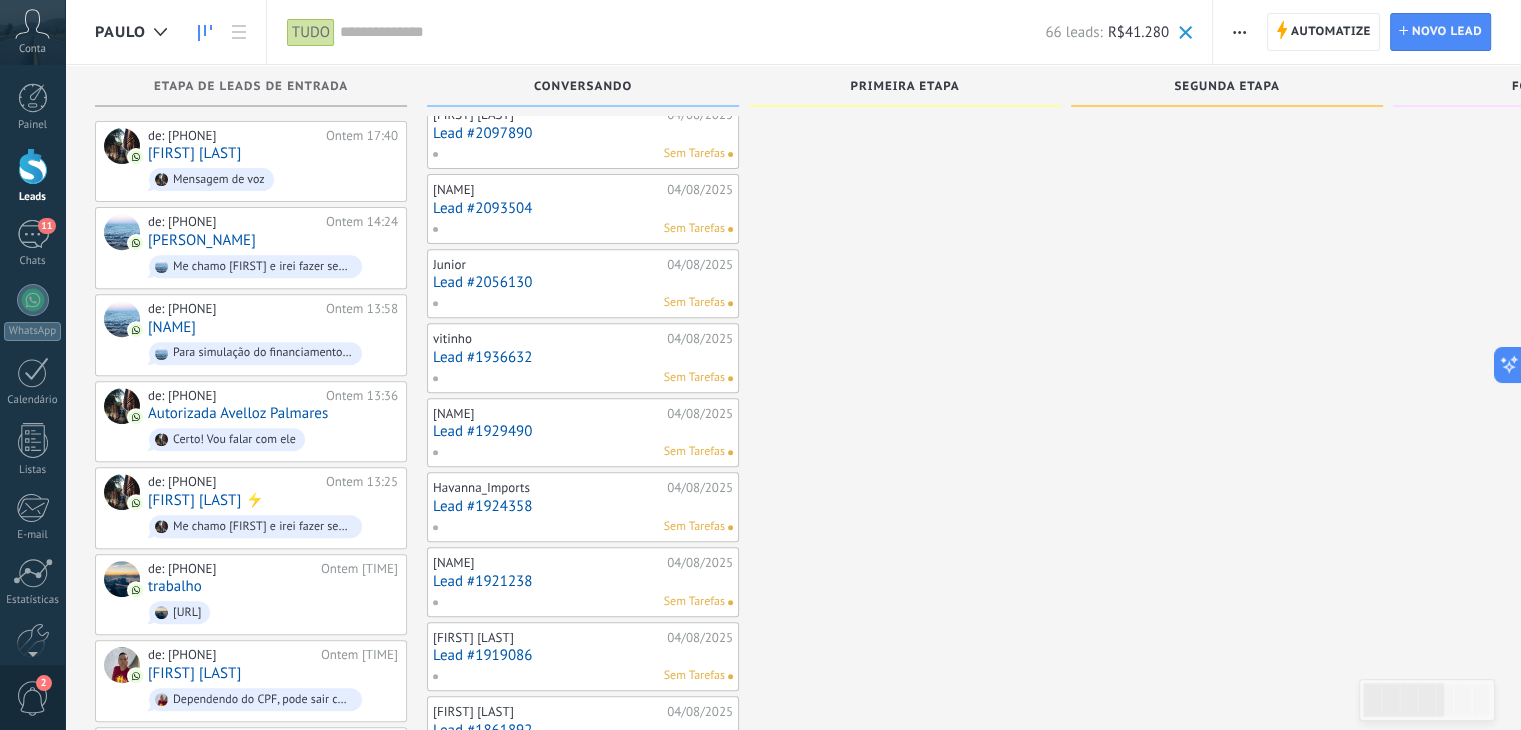 click on "[NAME] ‍‍" at bounding box center (547, 190) 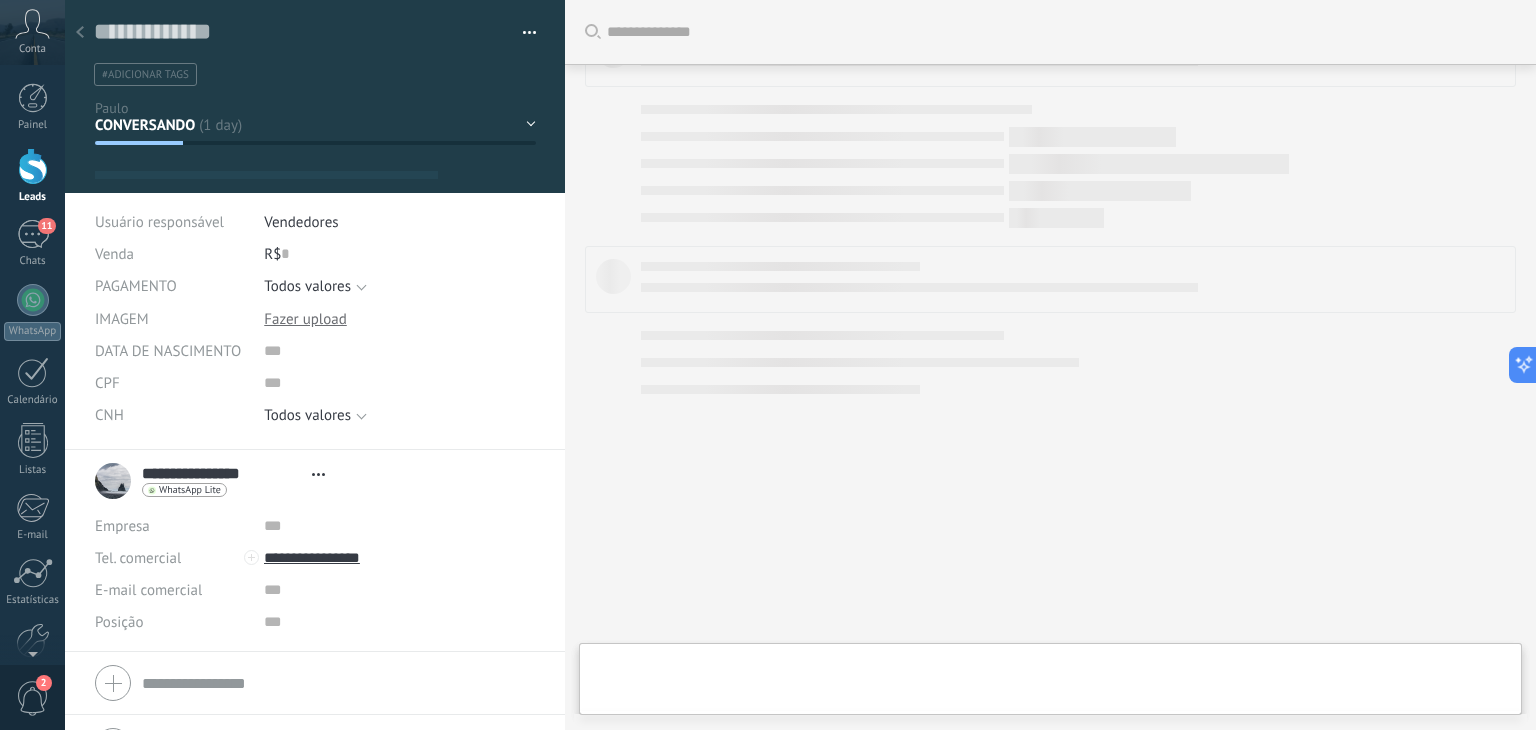 scroll, scrollTop: 0, scrollLeft: 0, axis: both 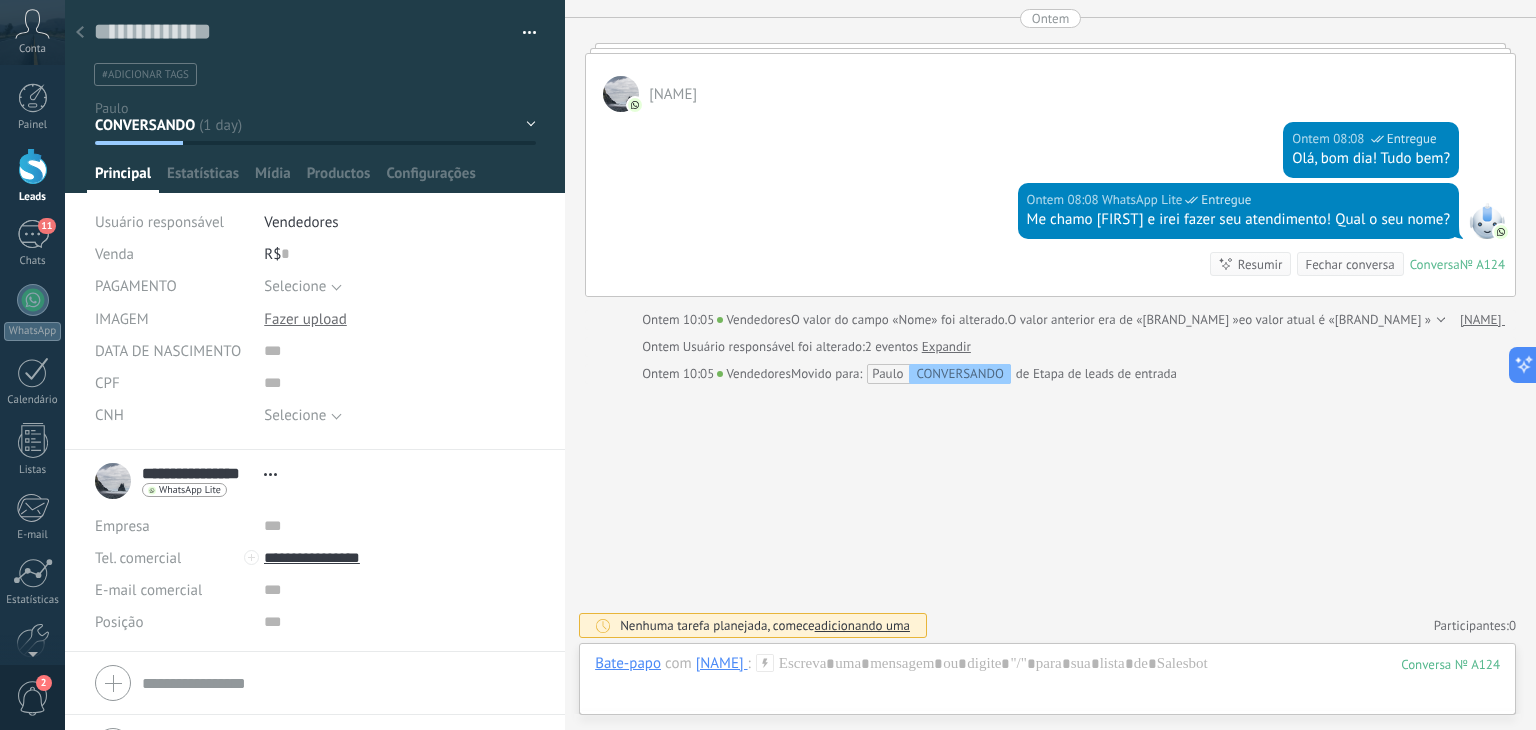 click at bounding box center (315, 96) 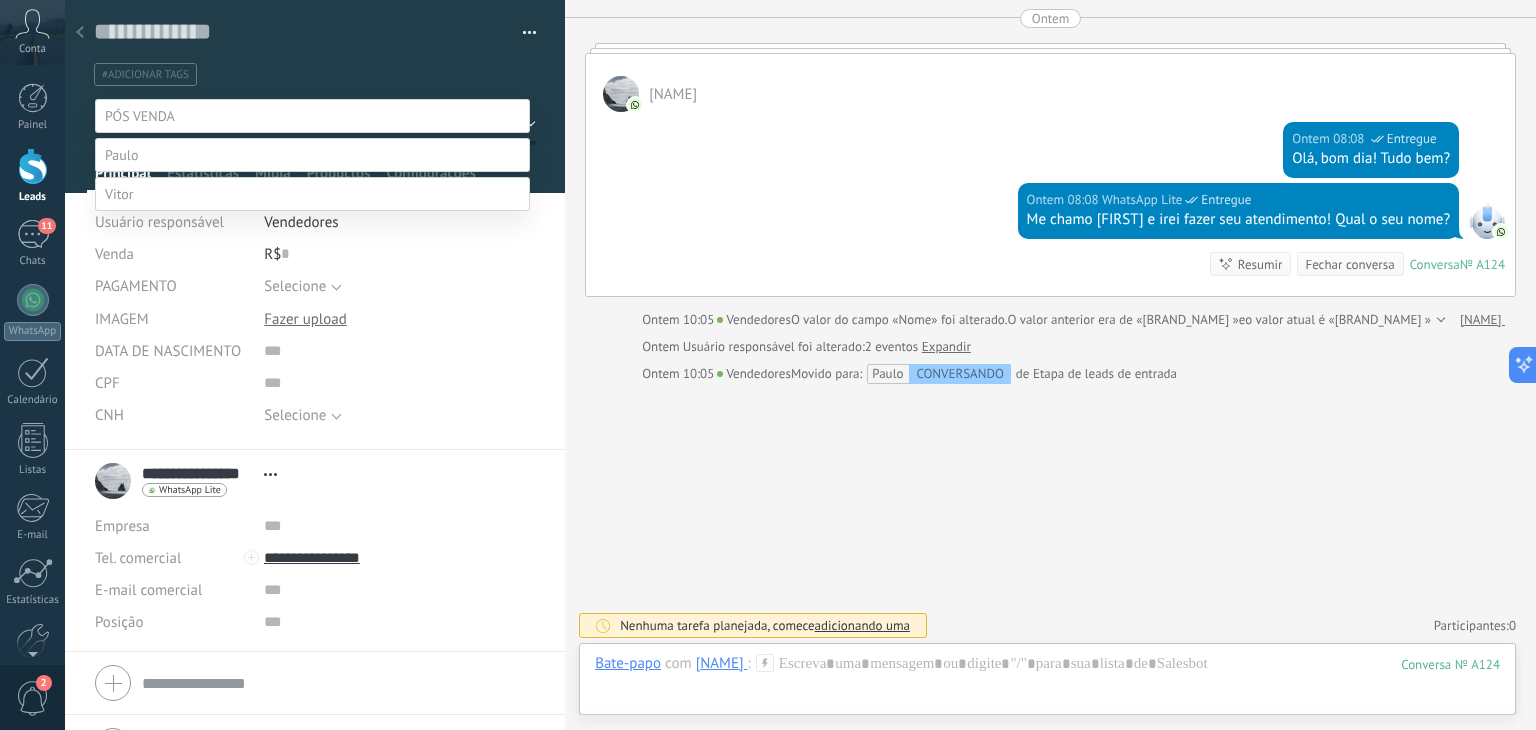 scroll, scrollTop: 39, scrollLeft: 0, axis: vertical 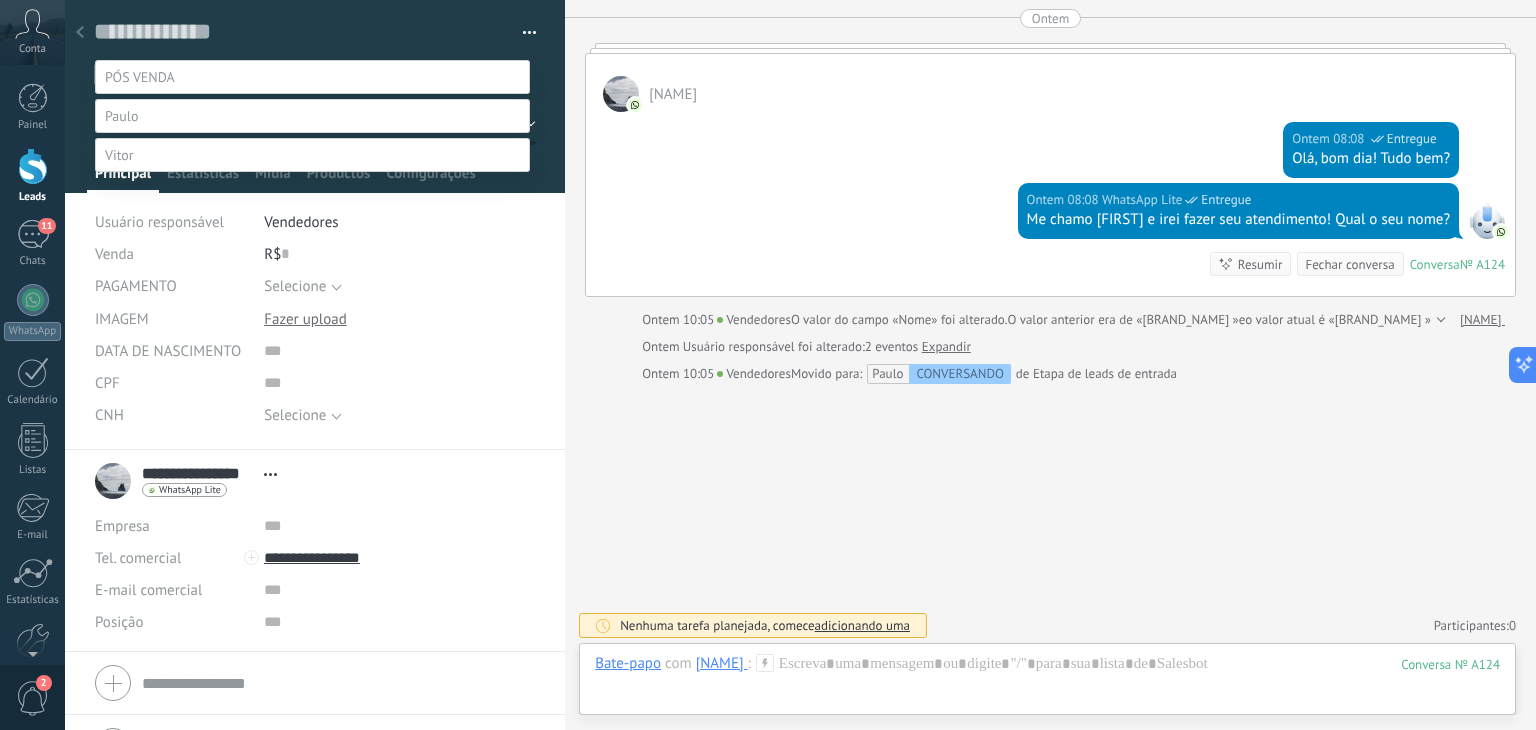 click on "Contato inicial
PÓS VENDA
Venda ganha
Venda perdida" at bounding box center (312, 407) 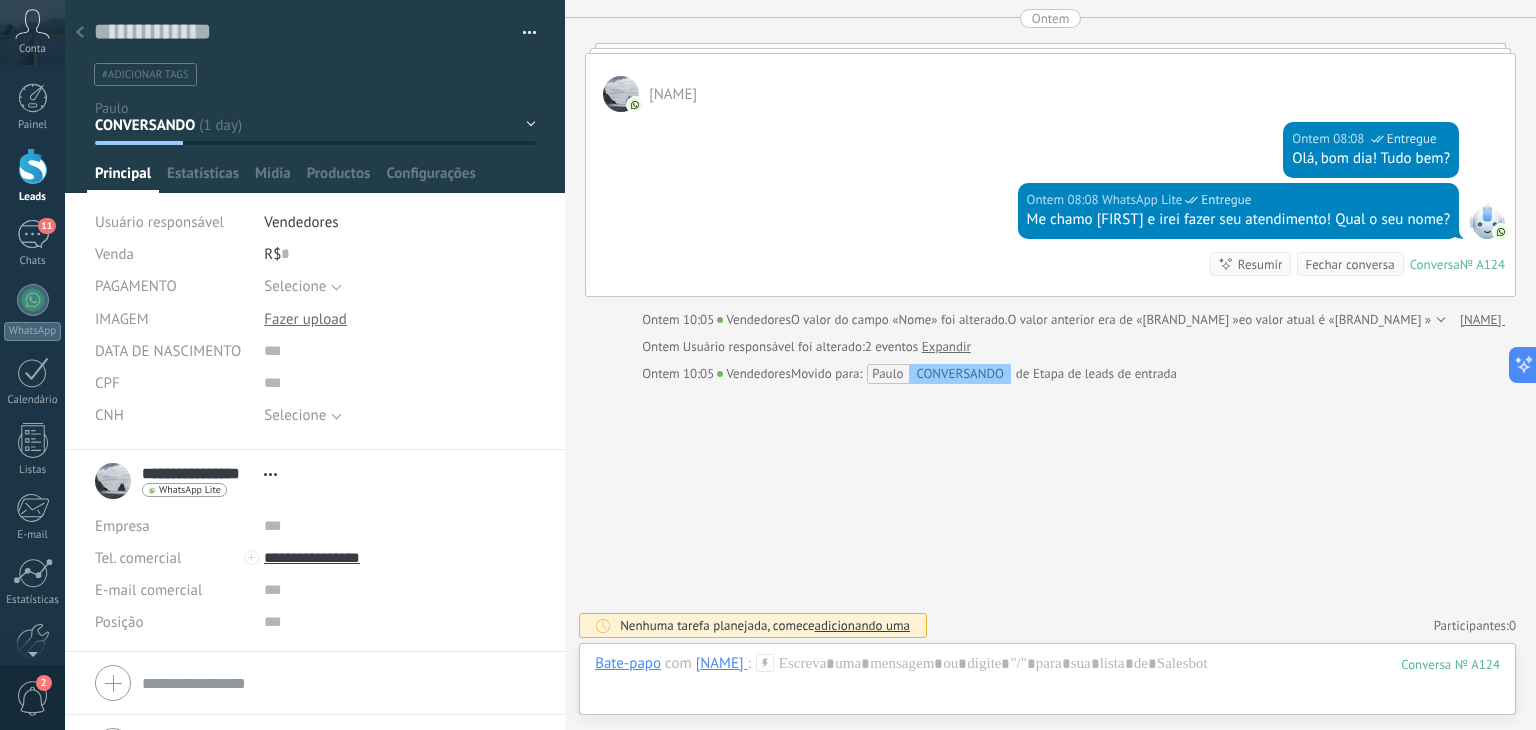 drag, startPoint x: 536, startPoint y: 28, endPoint x: 524, endPoint y: 28, distance: 12 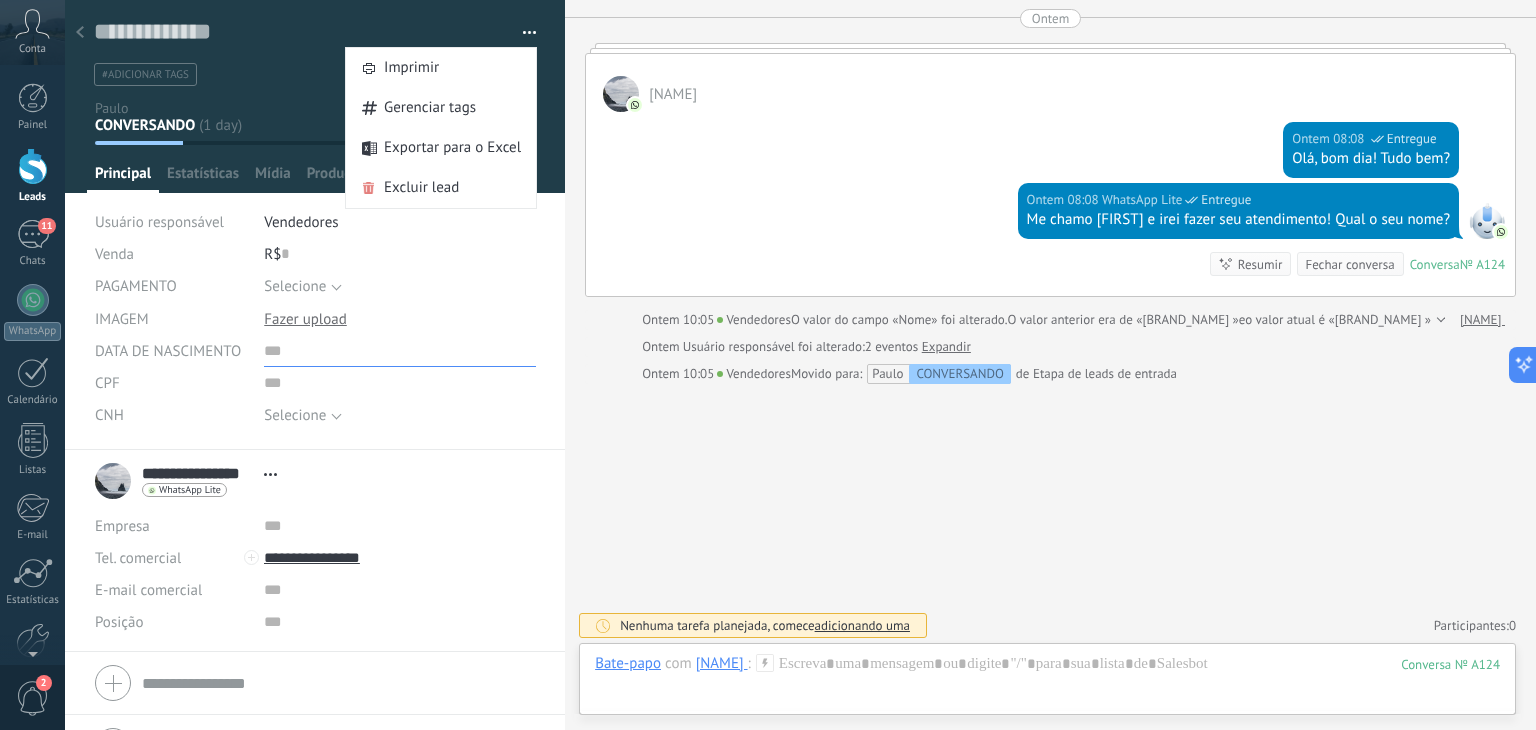 click at bounding box center (400, 351) 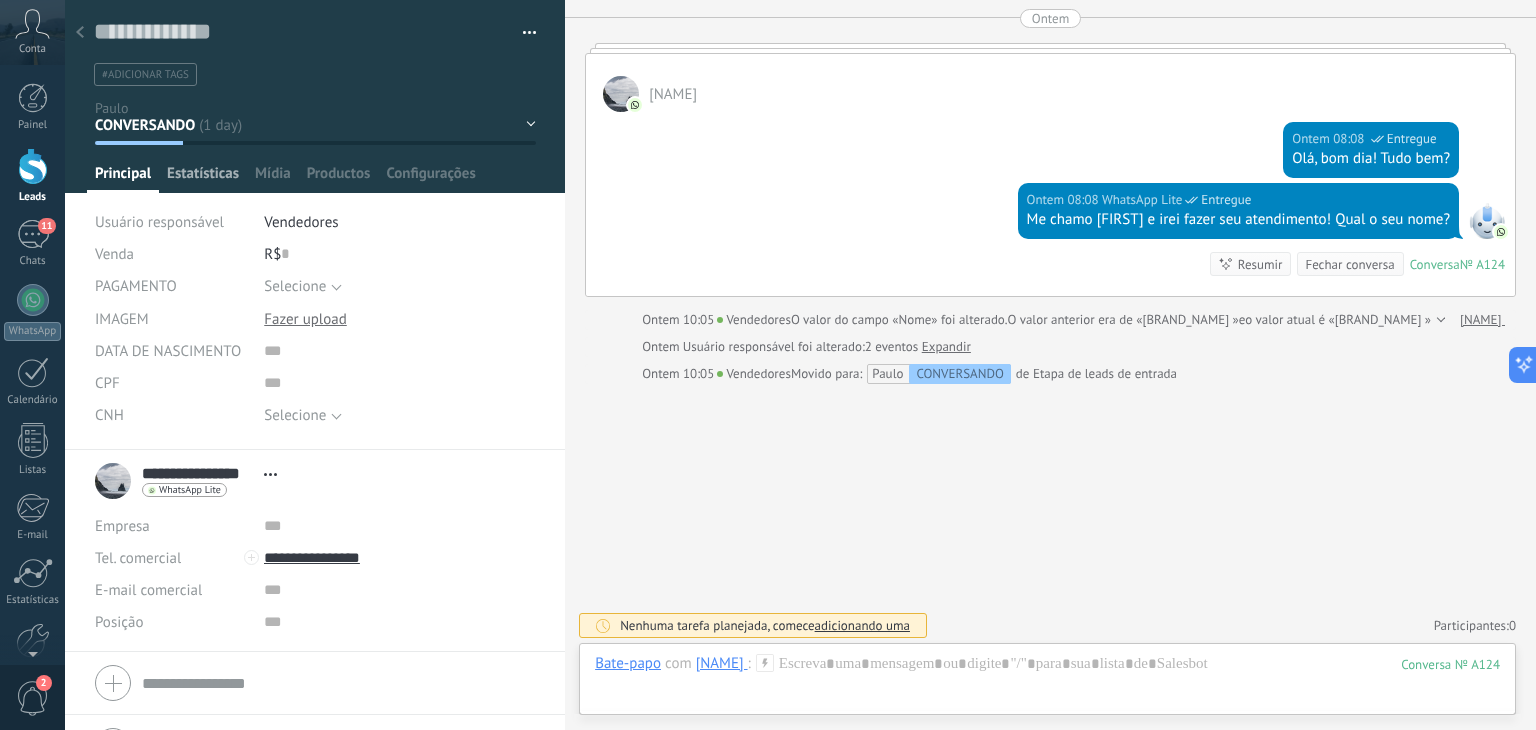 click on "Estatísticas" at bounding box center (203, 178) 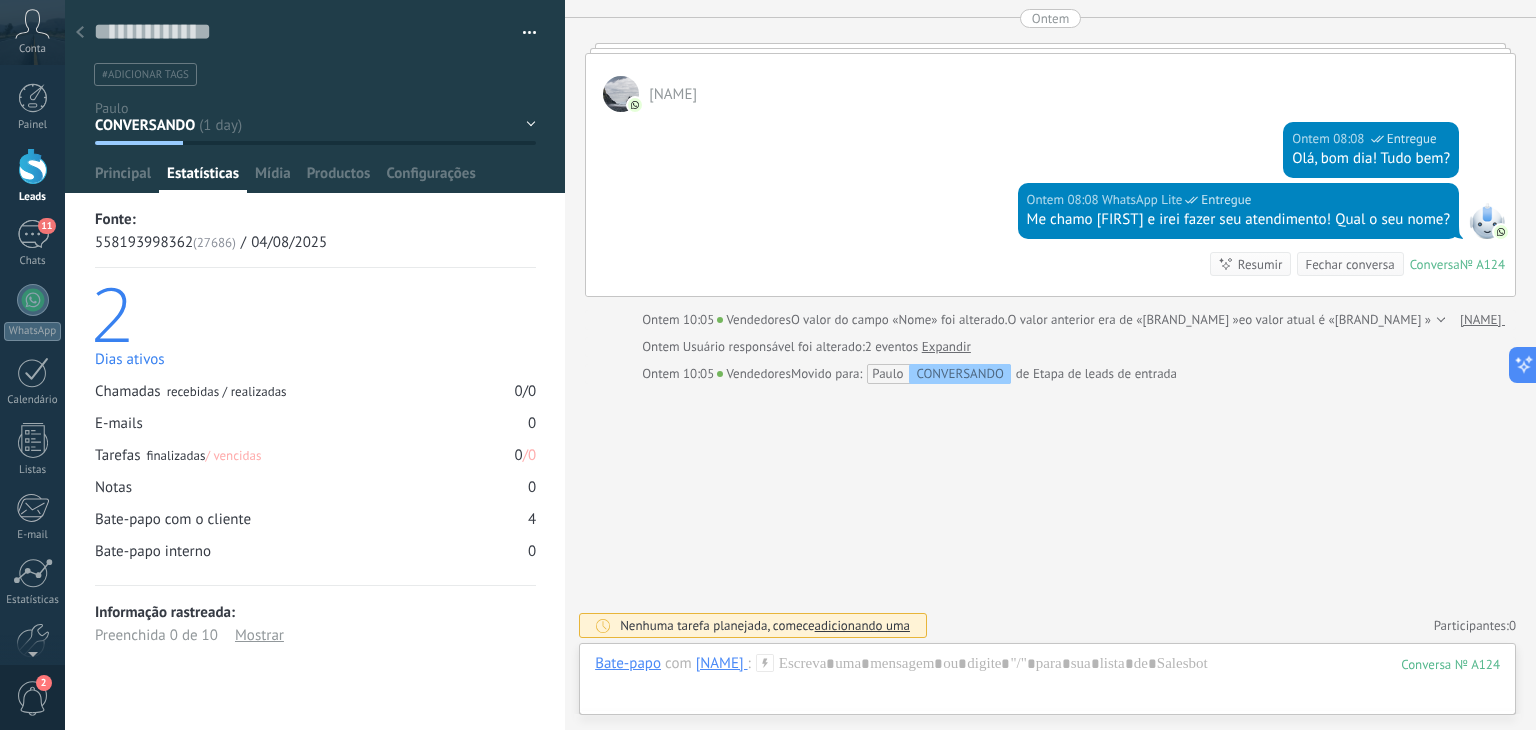 click at bounding box center (315, 96) 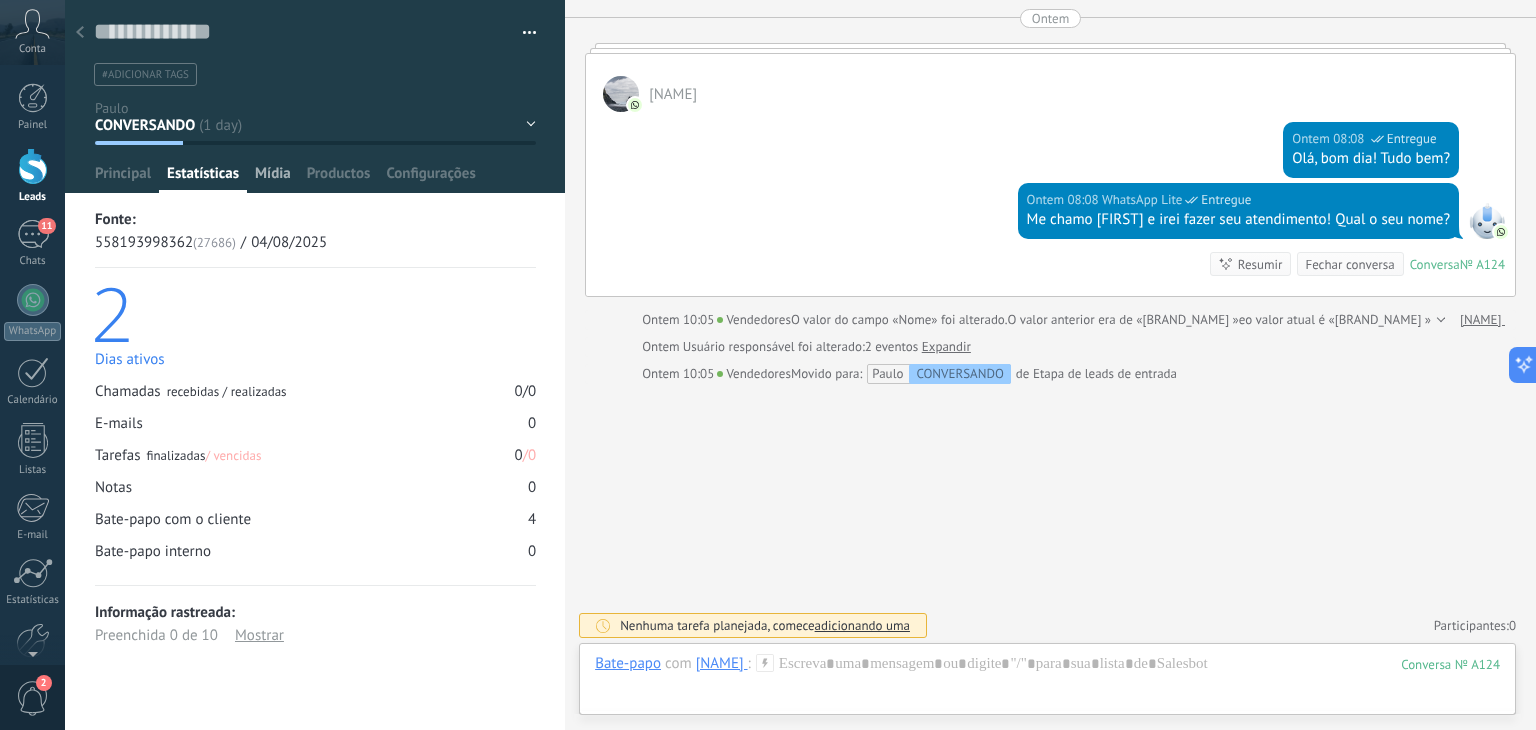 click on "Mídia" at bounding box center [273, 178] 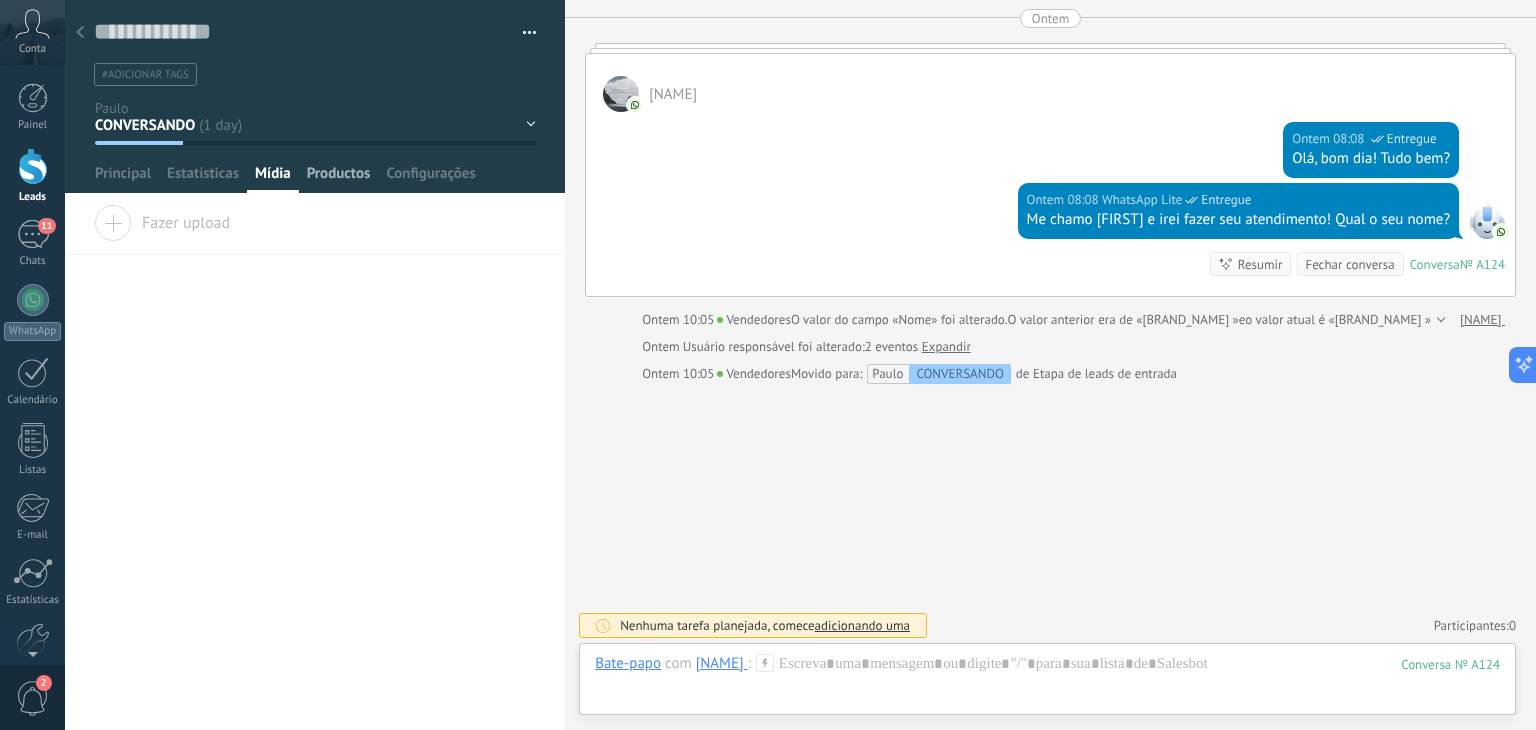 click on "Productos" at bounding box center [339, 178] 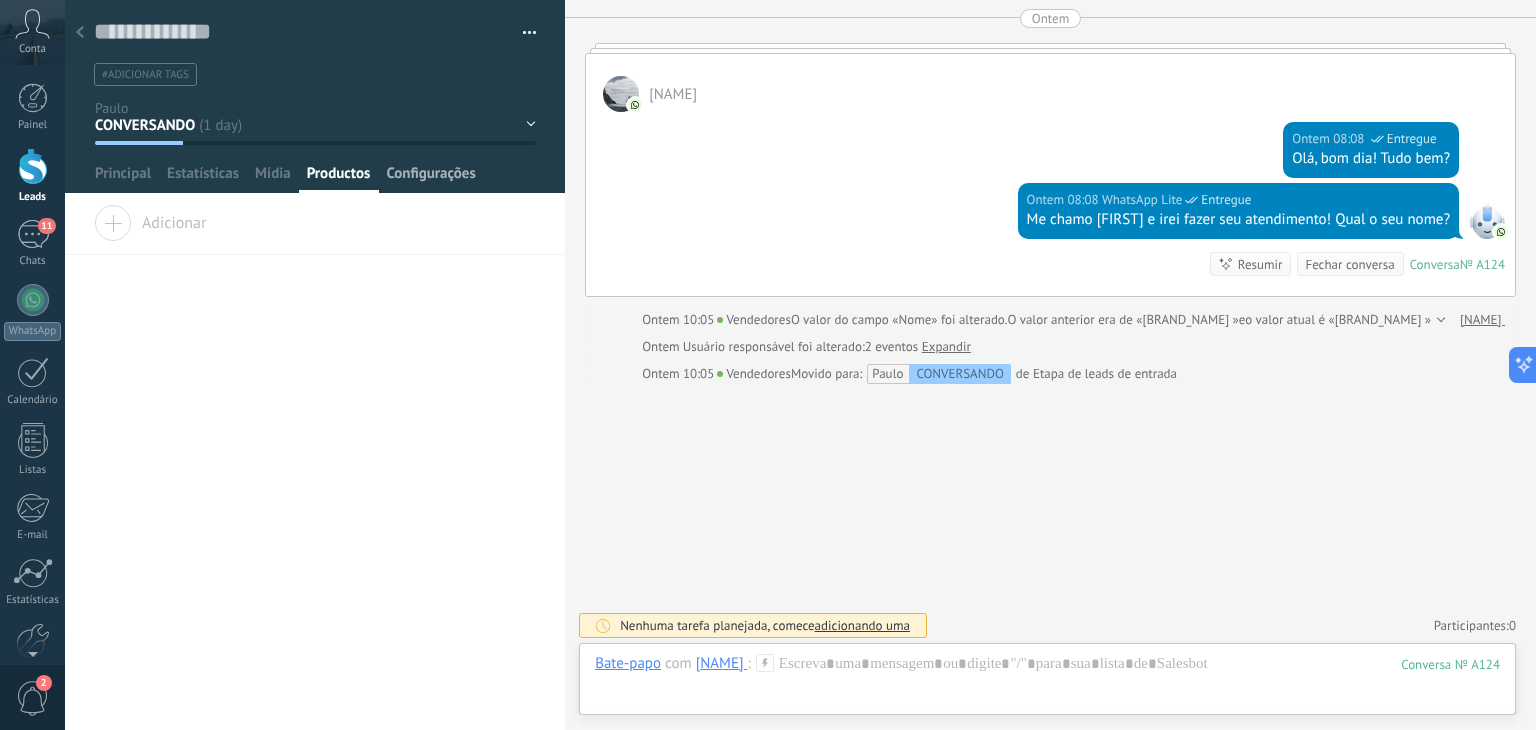 click on "Configurações" at bounding box center [430, 178] 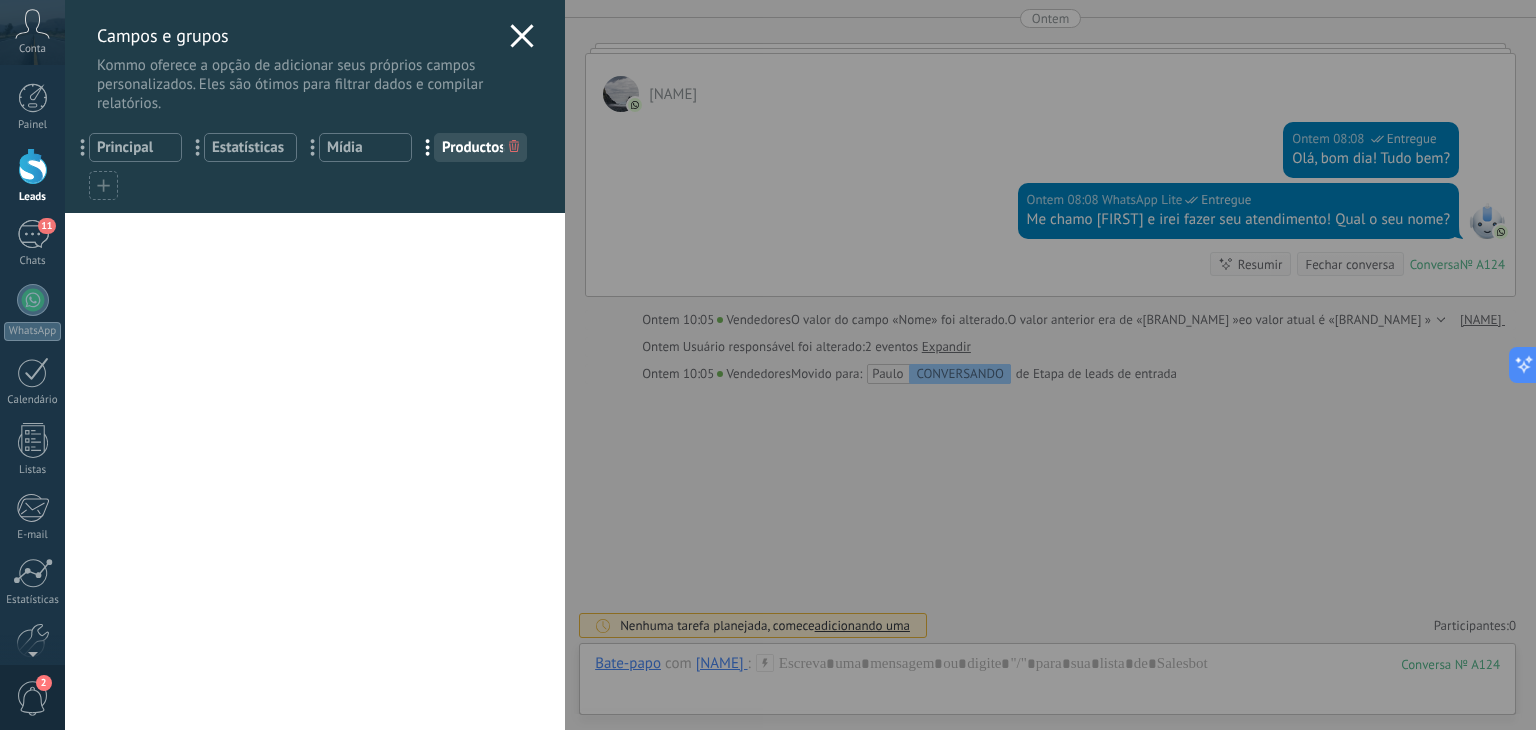 click 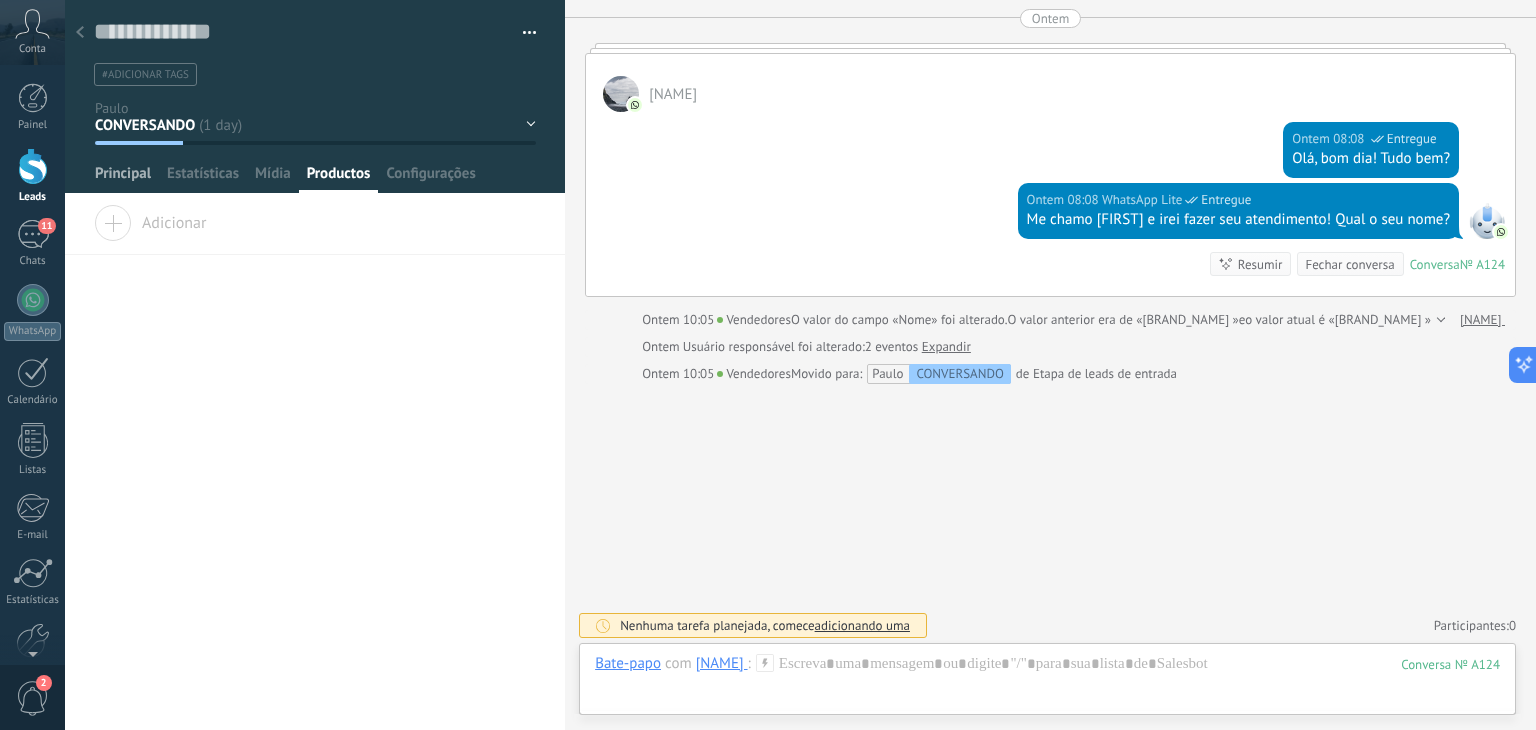 click on "Principal" at bounding box center [123, 178] 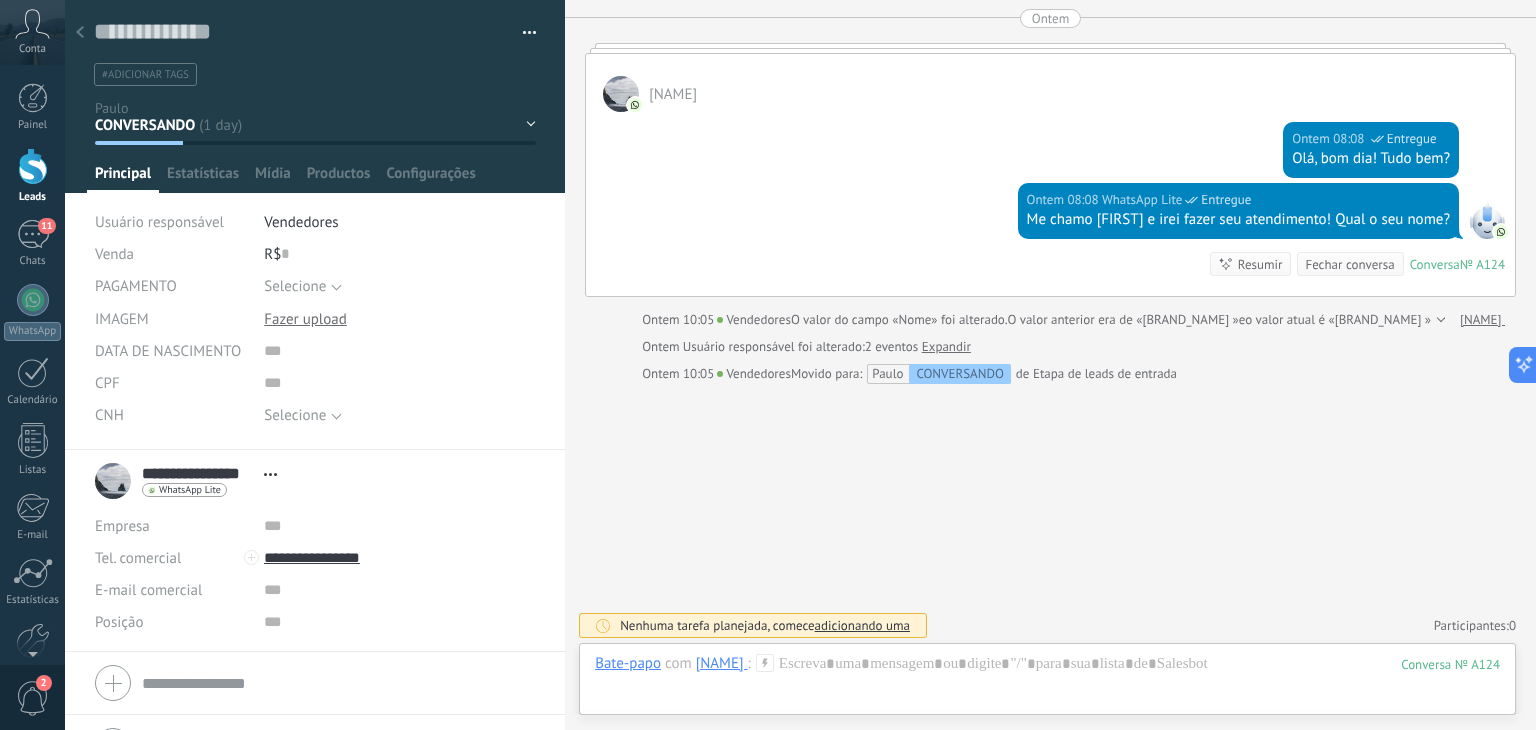 click on "Abrir detalhes
Copiar nome
Desvincular
Contato principal" at bounding box center [270, 474] 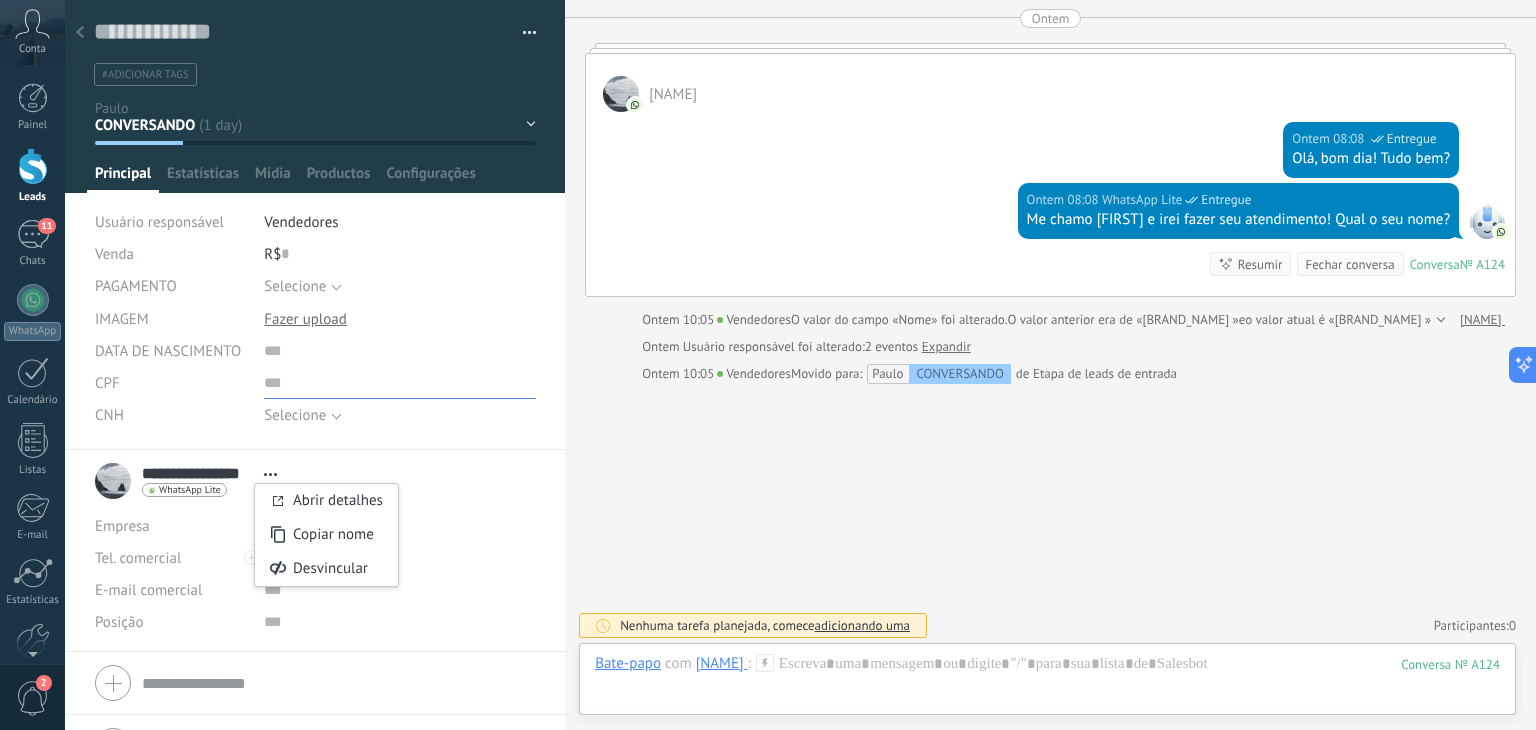 click at bounding box center (400, 383) 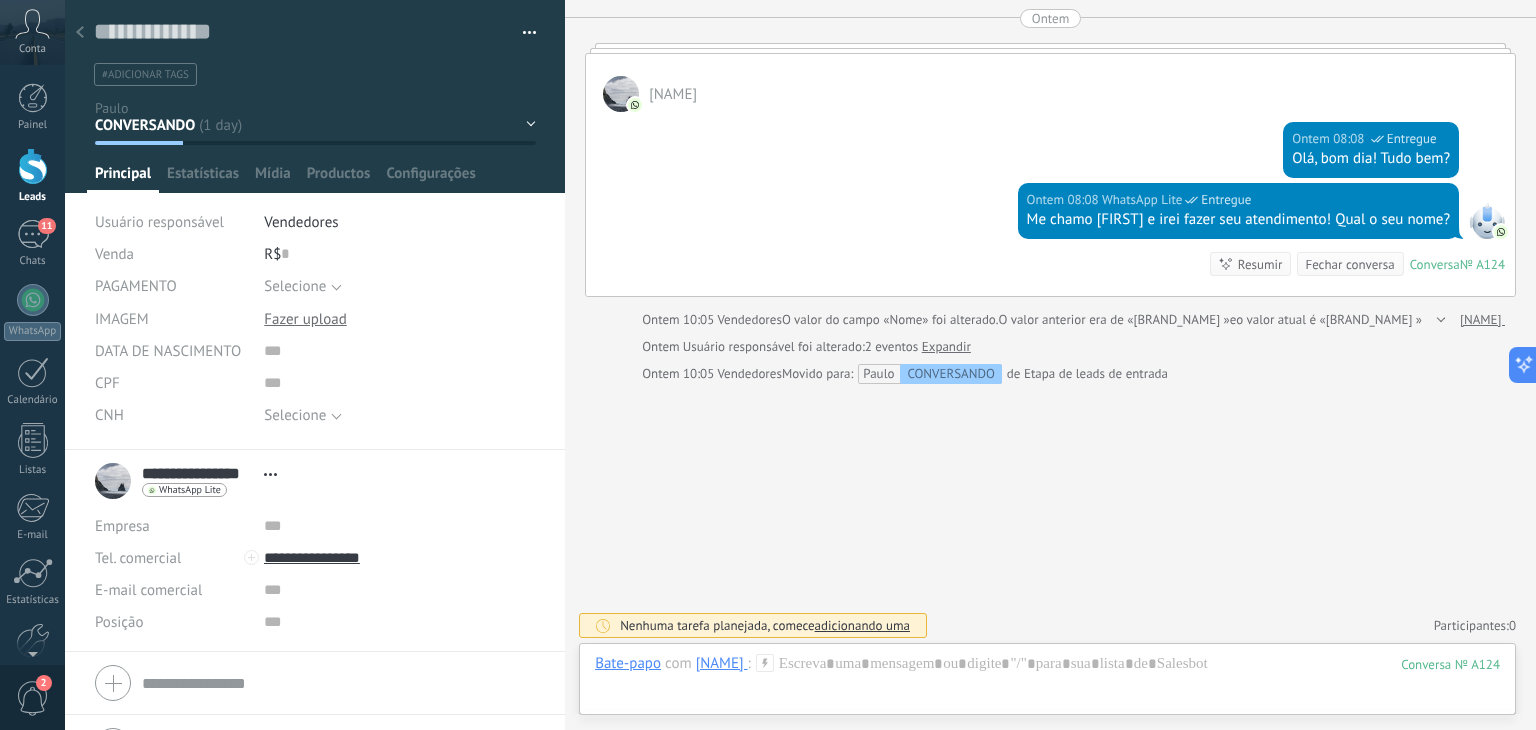 click on "Buscar Carregar mais [DATE] [DATE] Criar: 2 eventos Expandir [DATE] [TIME] [NAME] ‍‍ Olá, gostaria de mais informações para agendar uma visita na Valoriza Soluções Conversa № A124 Conversa № A124 [DATE] [TIME] Robô O valor do campo «Telefone» está definido para «[PHONE]» [NAME] ‍‍ [DATE] [TIME] [NAME] ‍‍ Como seria a entrada ? Conversa № A124 Conversa № A124 Ontem [NAME] ‍‍ Ontem [TIME] WhatsApp Lite Entregue Olá, bom dia! Tudo bem? Ontem [TIME] WhatsApp Lite Entregue Me chamo Vitor e irei fazer seu atendimento! Qual o seu nome? Conversa № A124 Conversa № A124 Resumir Resumir Fechar conversa Ontem [TIME] SalesBot: Me chamo Vitor e irei fazer seu atendimento! Qual o seu nome? Conversa № A124 Ontem [TIME] Vendedores O valor do campo «Nome» foi alterado. O valor anterior era de «[NAME] ‍‍» eo valor atual é «[NAME] ‍‍» [NAME] ‍‍ Ontem Usuário responsável foi alterado: 0 0" at bounding box center (1050, 171) 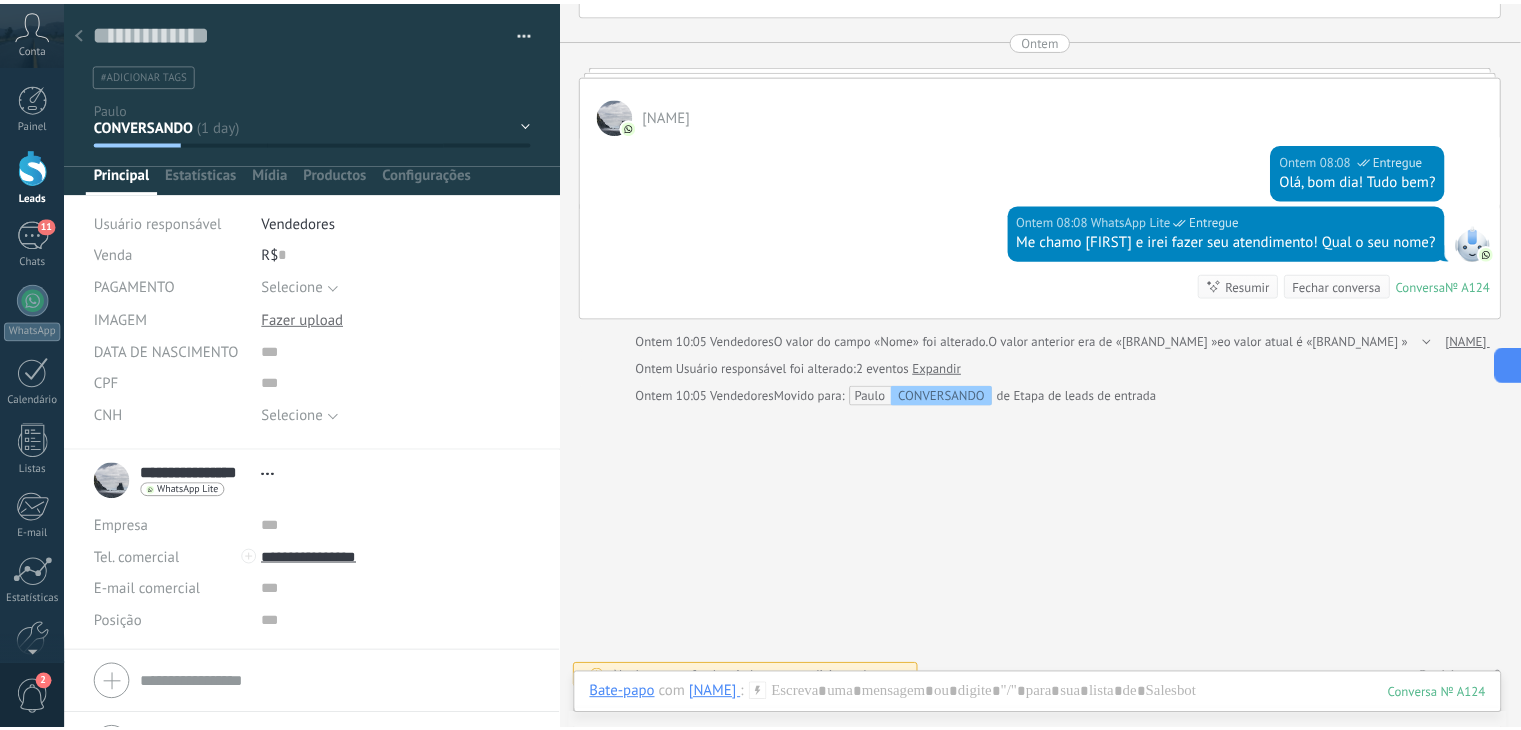 scroll, scrollTop: 390, scrollLeft: 0, axis: vertical 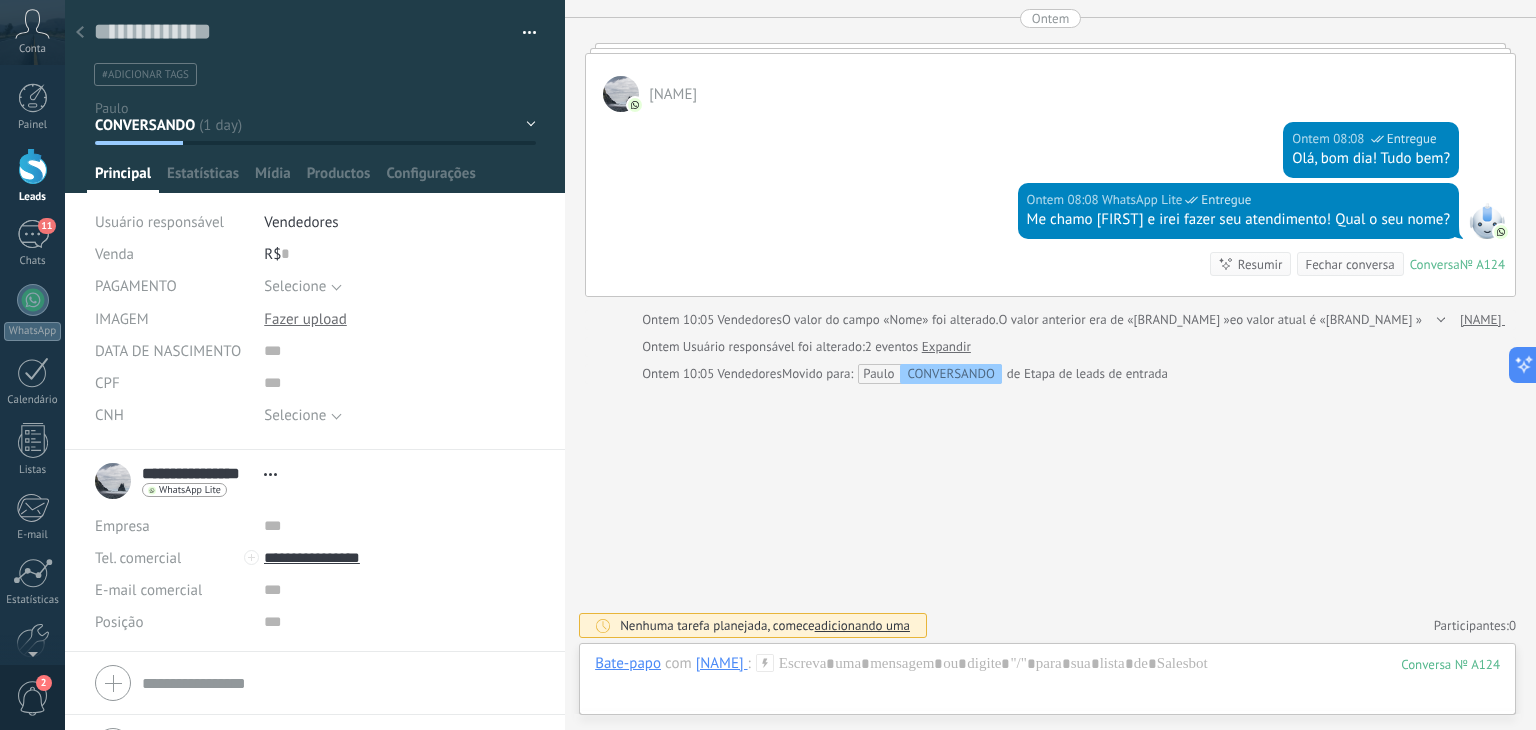 click on "Painel
Leads
11
Chats
WhatsApp
Clientes" at bounding box center (32, 425) 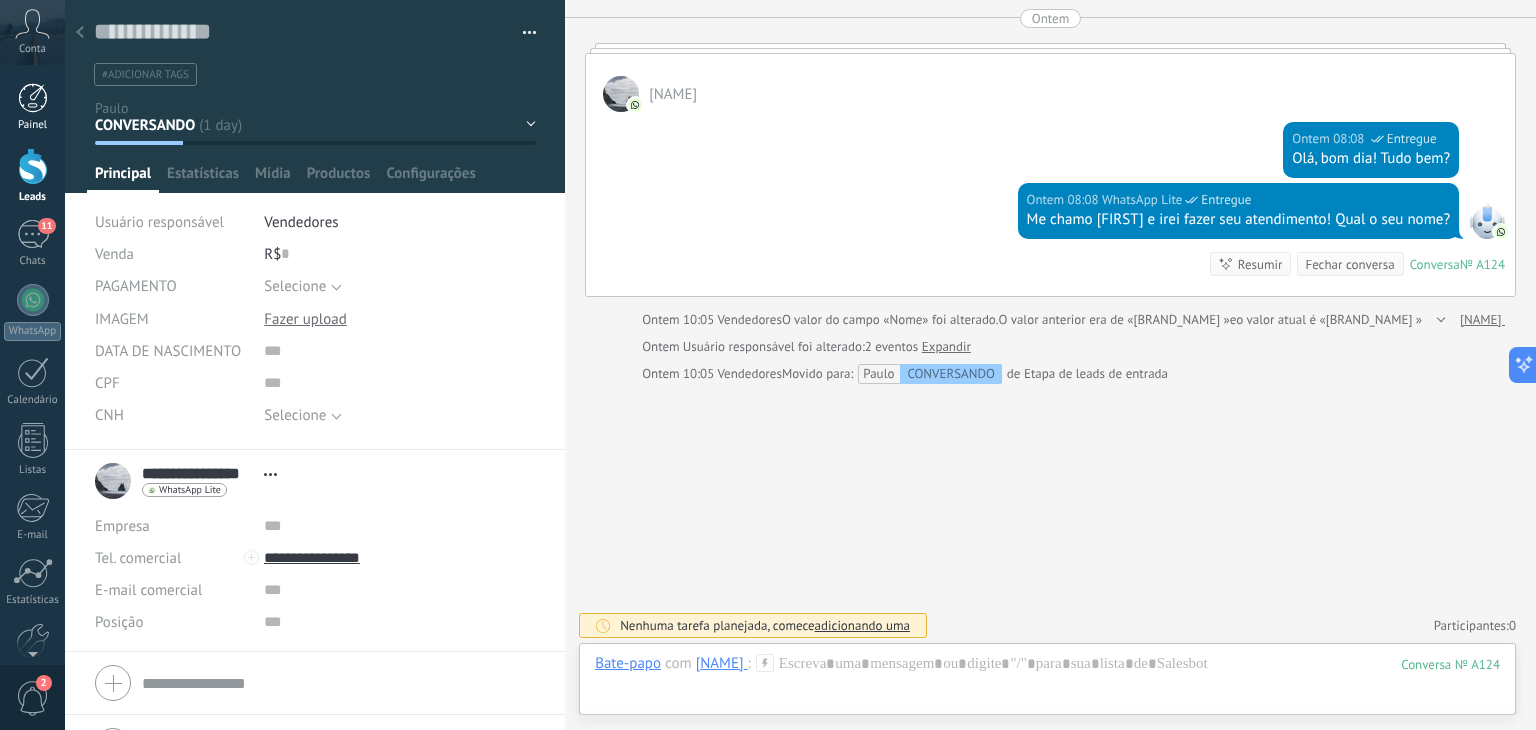 click at bounding box center [33, 98] 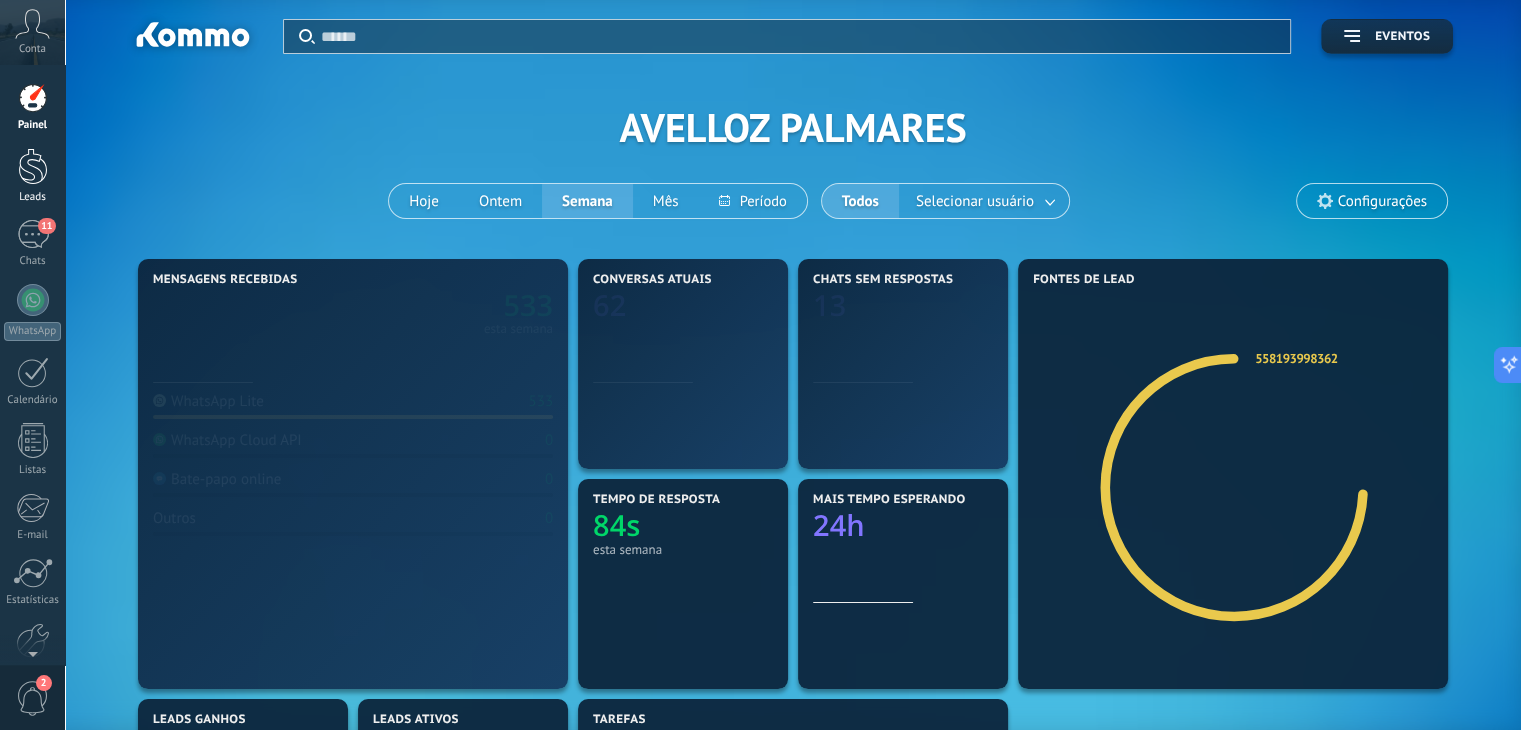 click at bounding box center [33, 166] 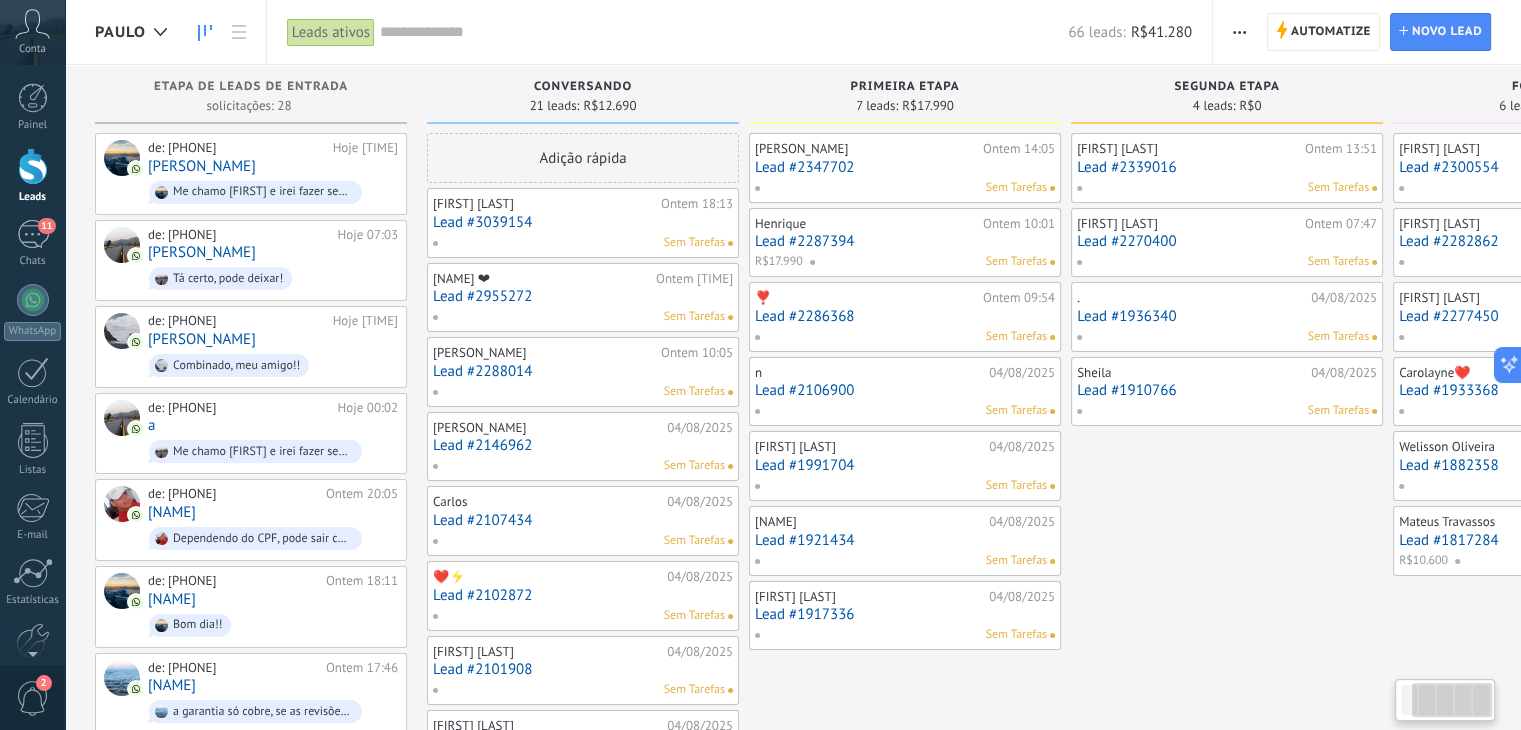 scroll, scrollTop: 0, scrollLeft: 214, axis: horizontal 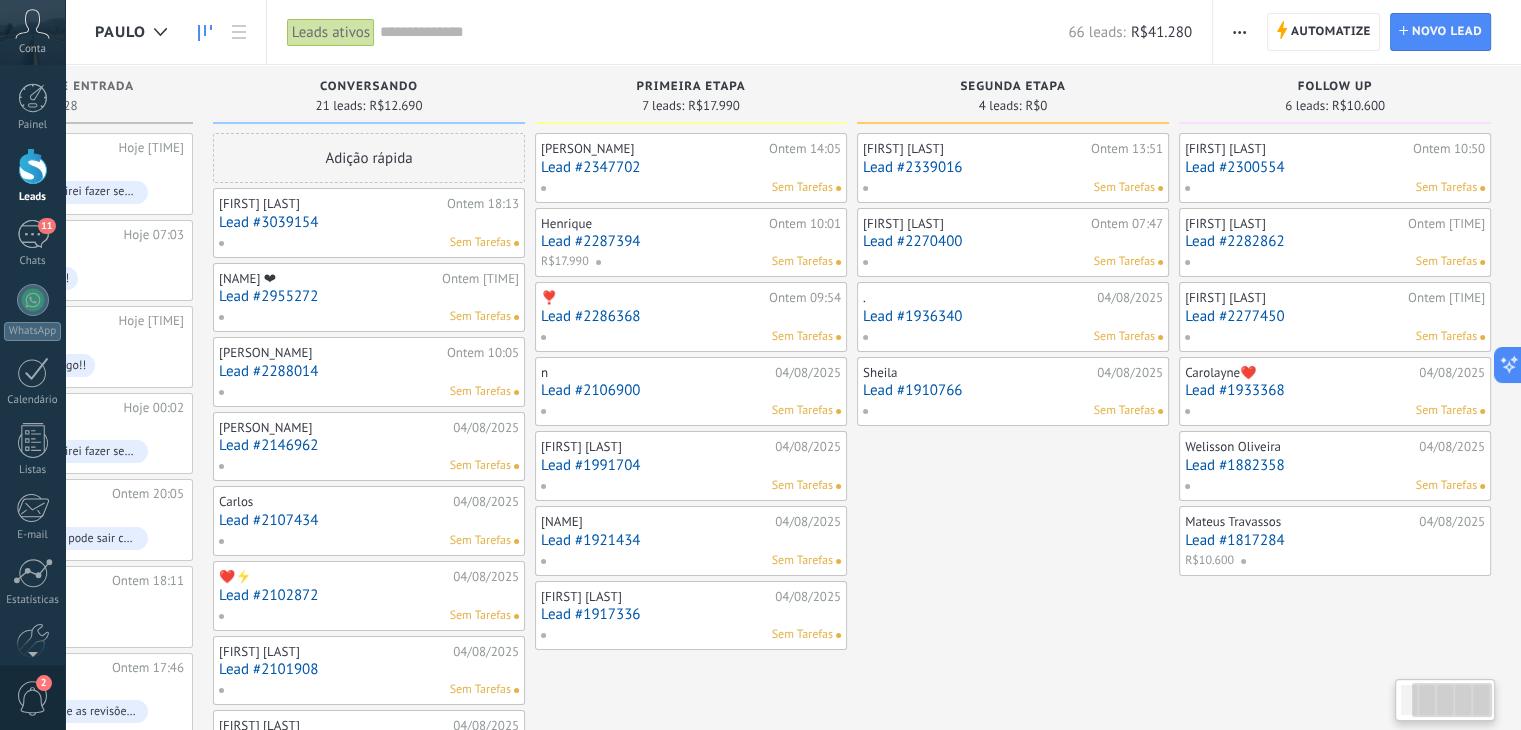 drag, startPoint x: 1455, startPoint y: 701, endPoint x: 1535, endPoint y: 737, distance: 87.72685 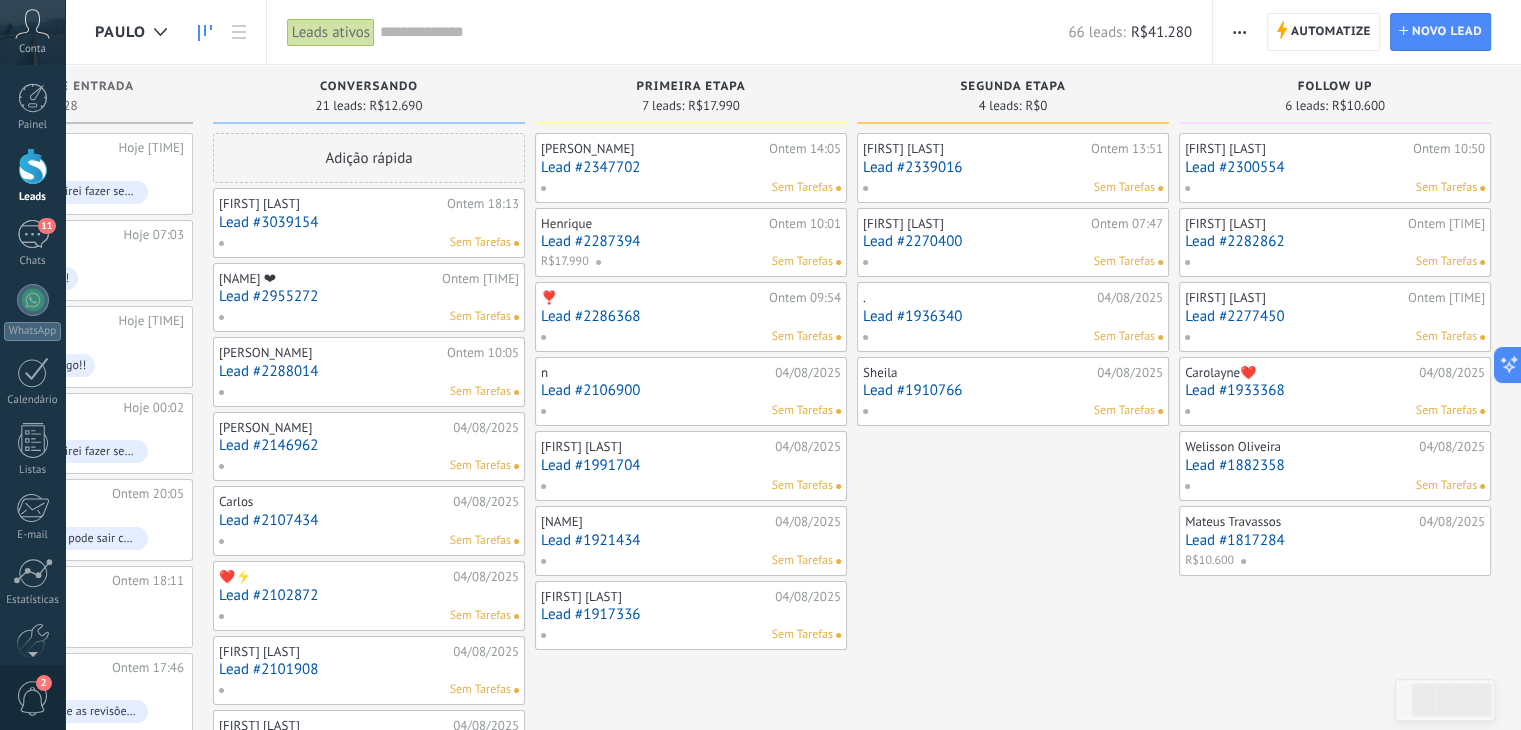 click on "Leads ativos" at bounding box center (331, 32) 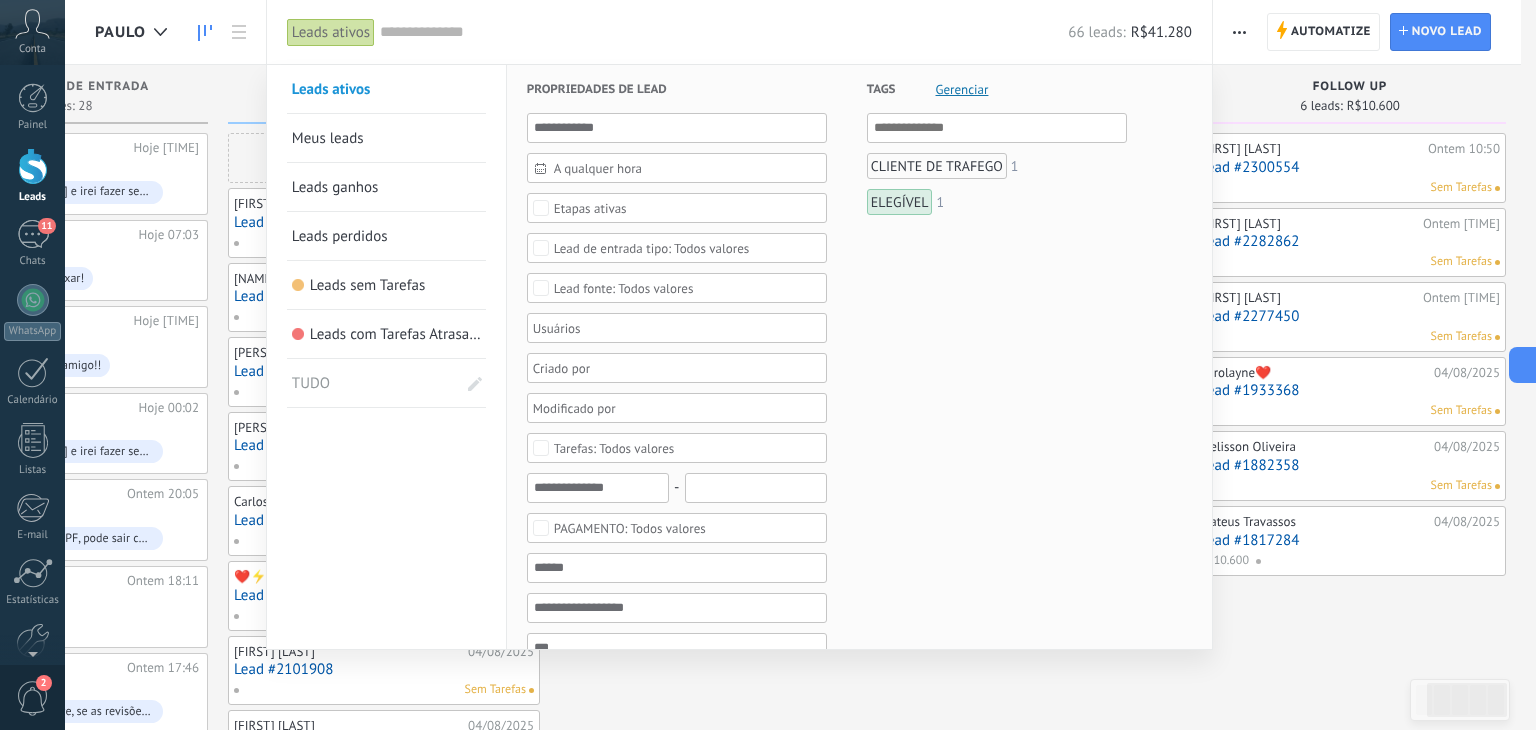 click on "TUDO" at bounding box center [360, 383] 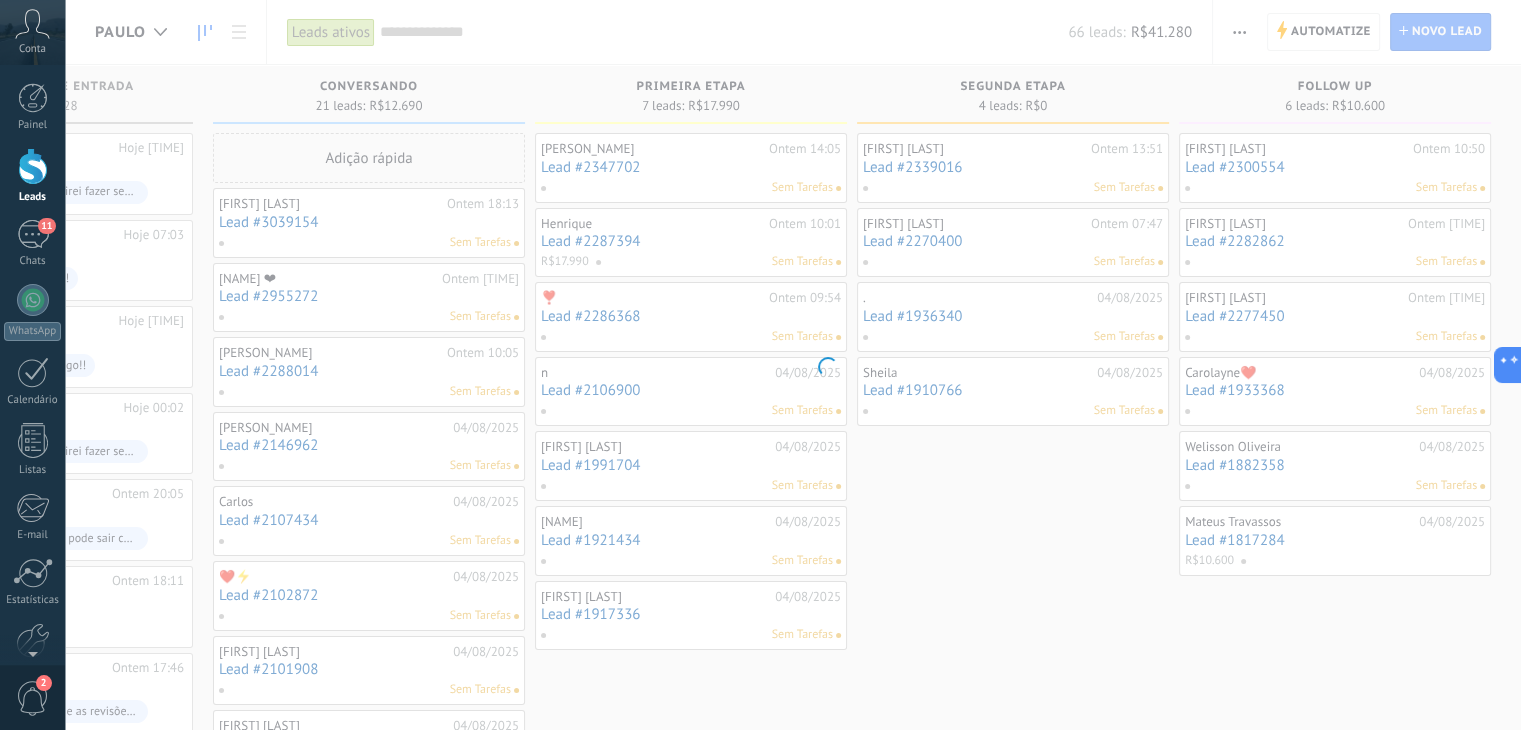 scroll, scrollTop: 0, scrollLeft: 199, axis: horizontal 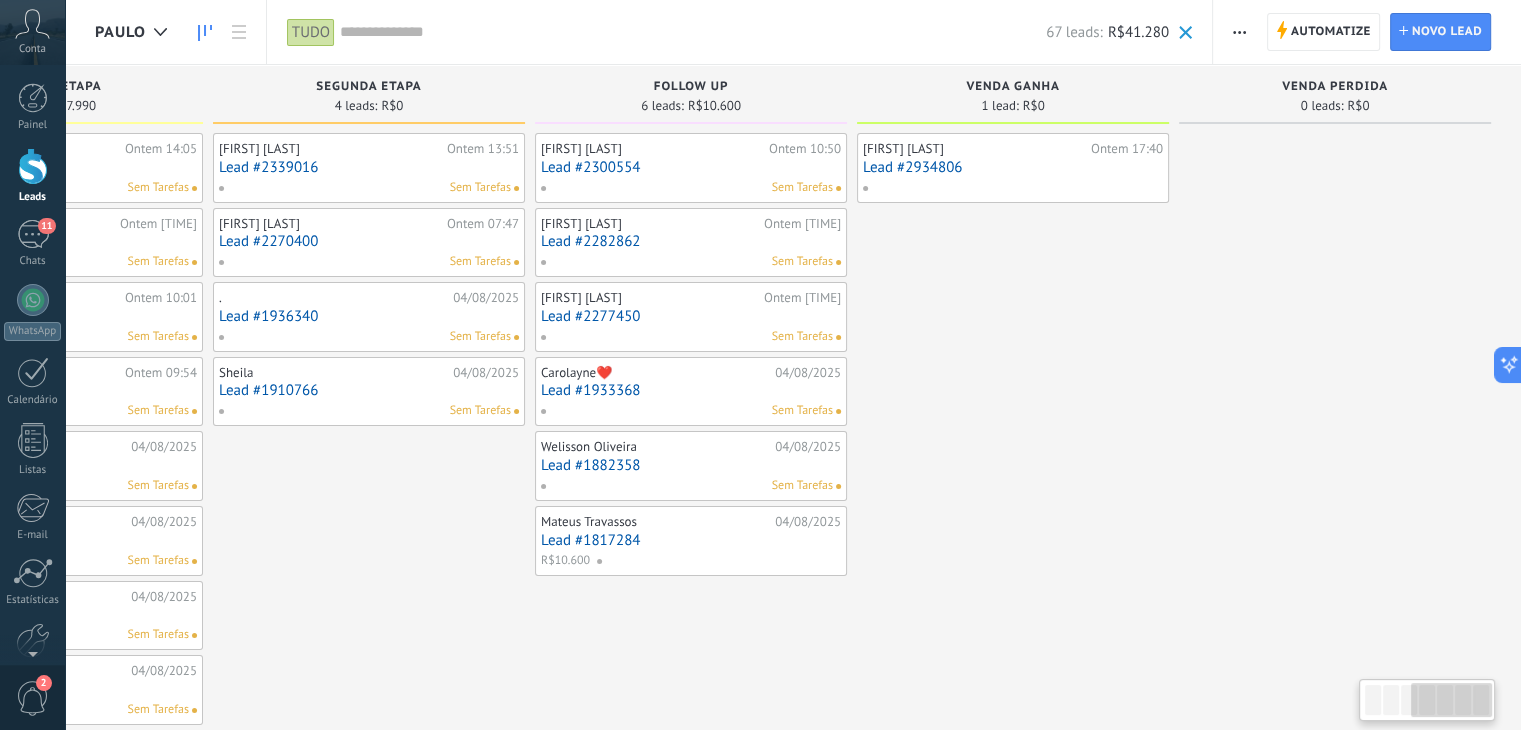drag, startPoint x: 1395, startPoint y: 691, endPoint x: 1535, endPoint y: 753, distance: 153.11433 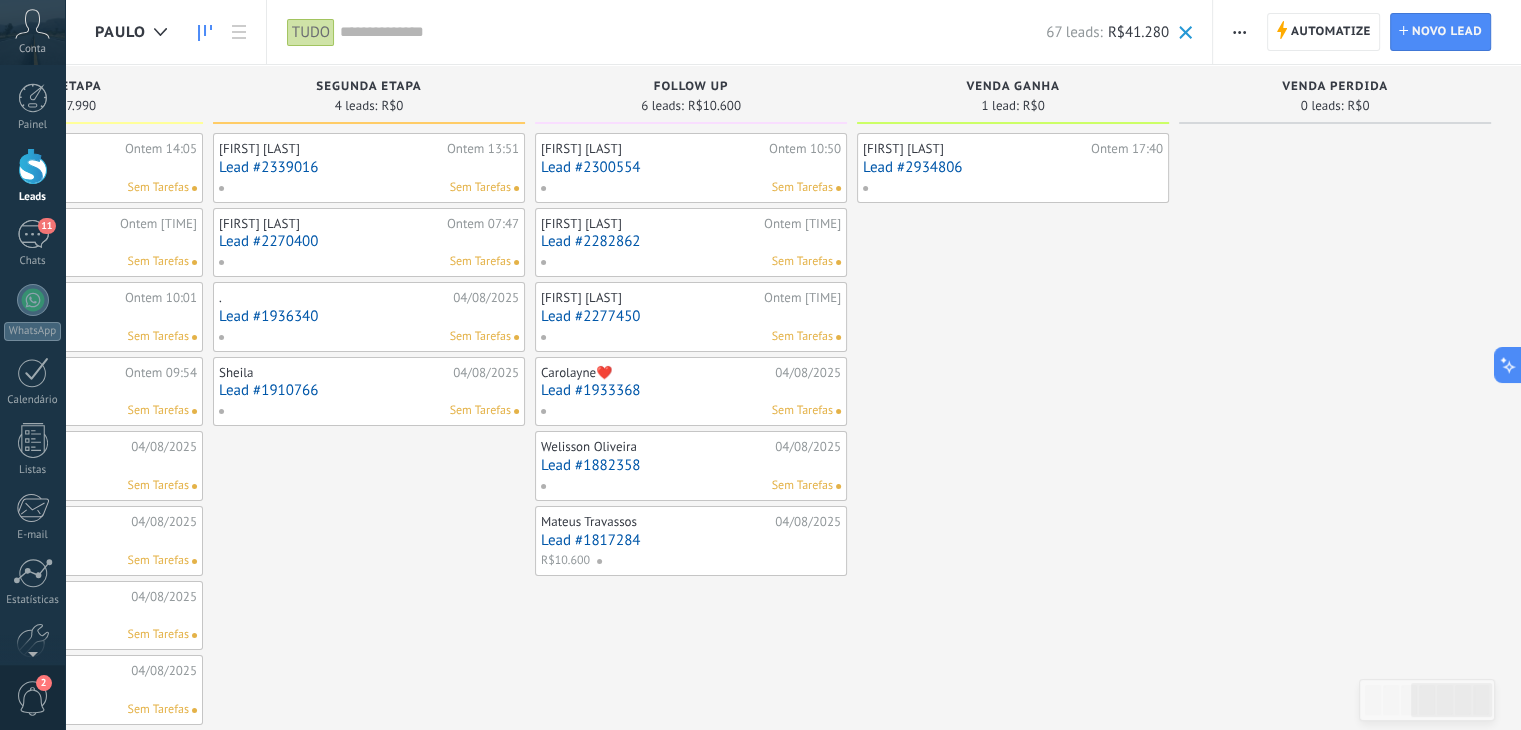click on "Lead #2934806" at bounding box center (1013, 167) 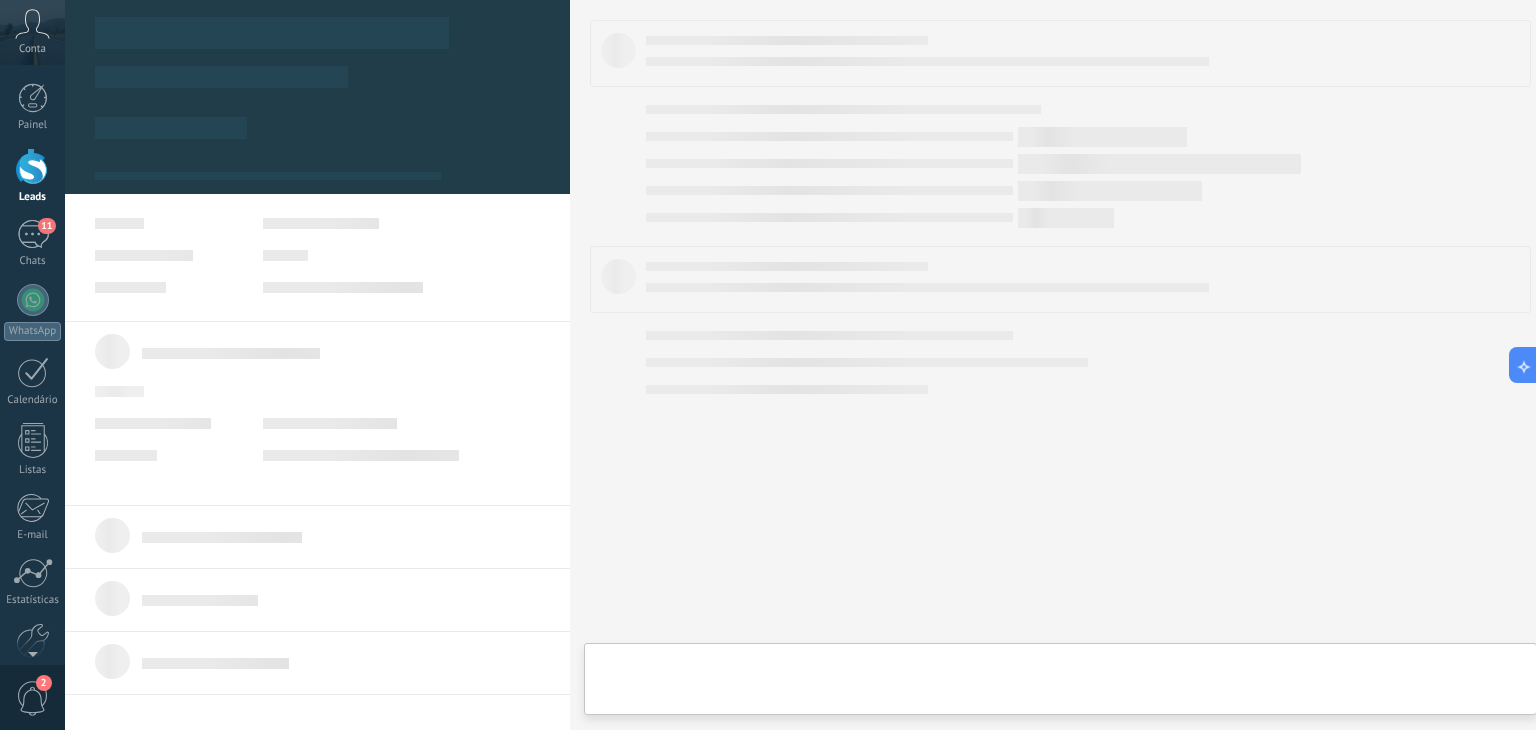 scroll, scrollTop: 0, scrollLeft: 843, axis: horizontal 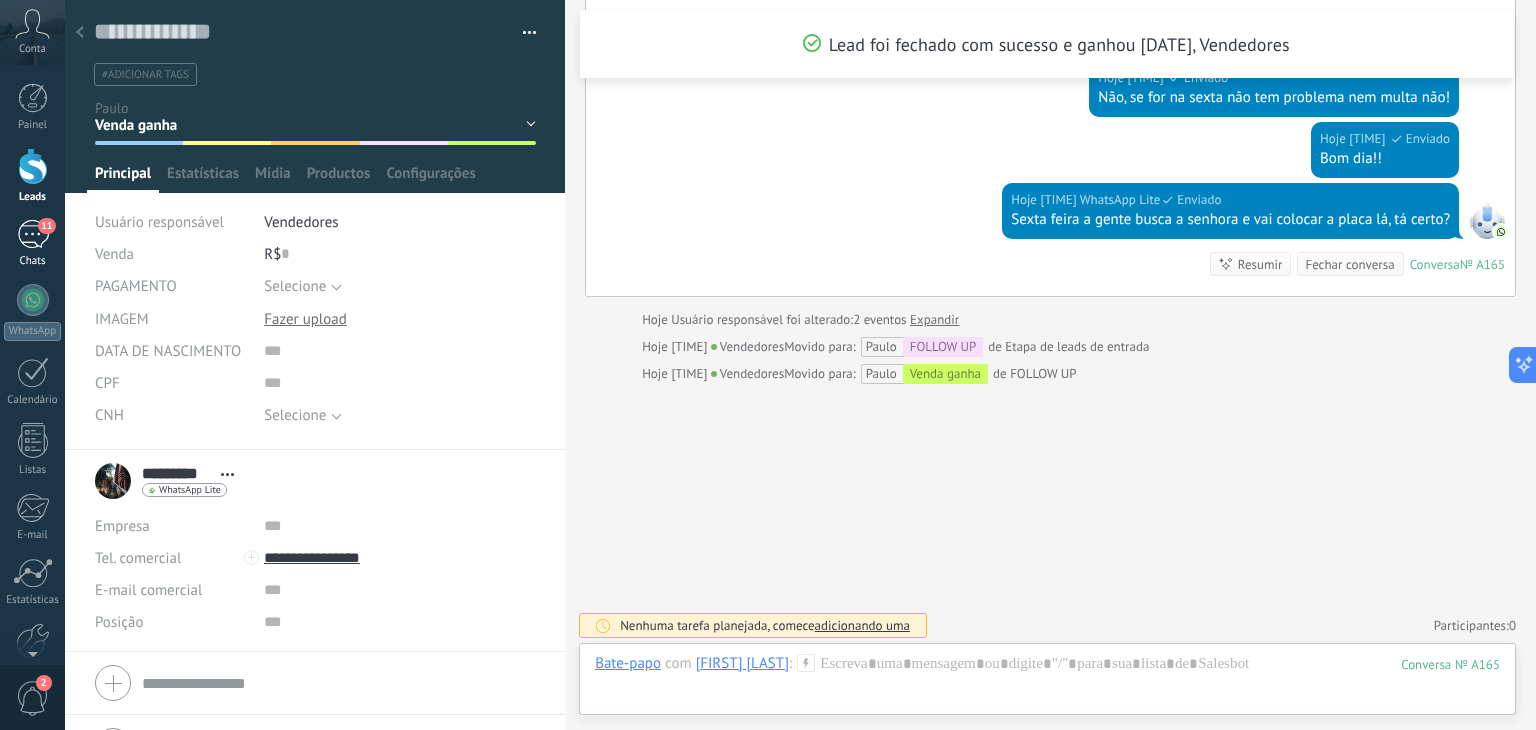 click on "11" at bounding box center (33, 234) 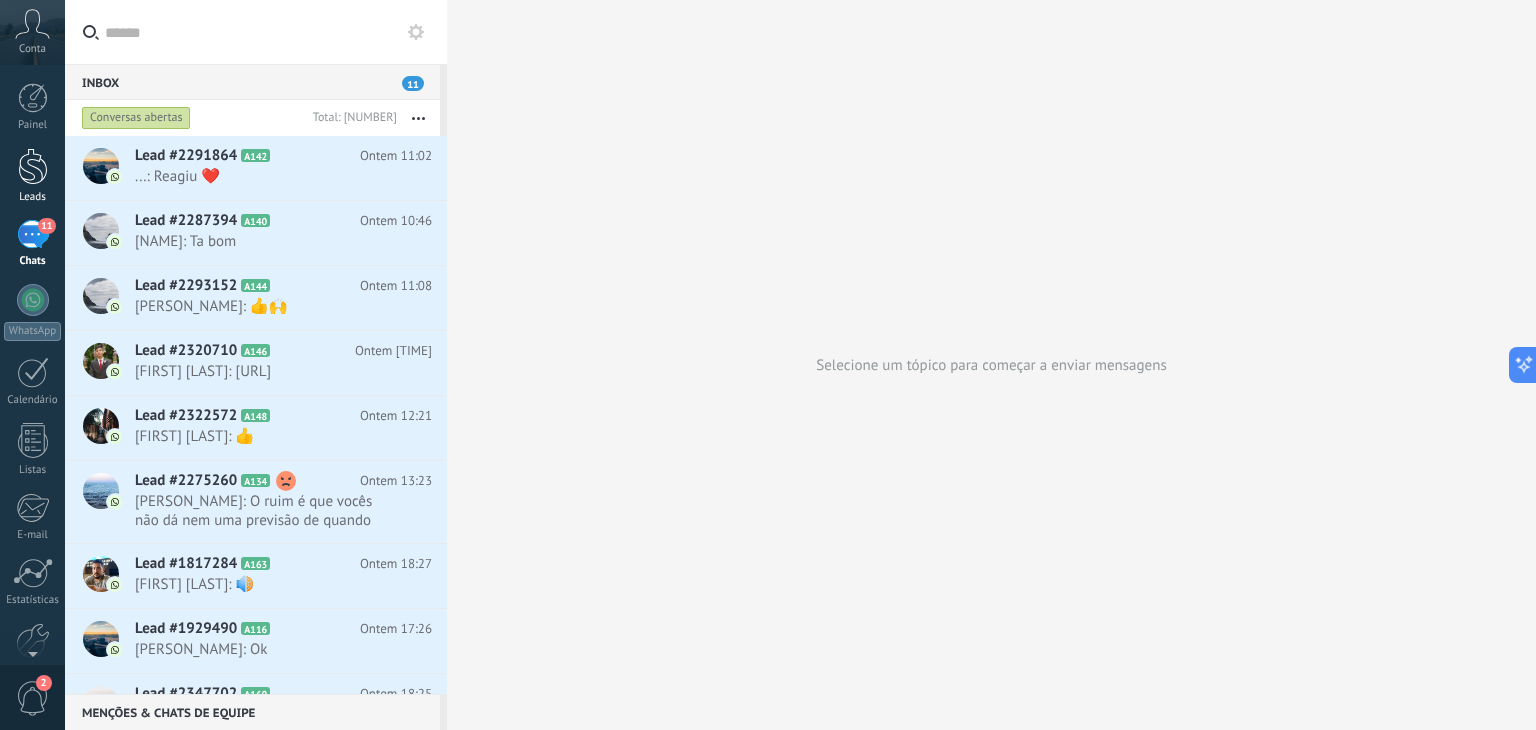 click at bounding box center (33, 166) 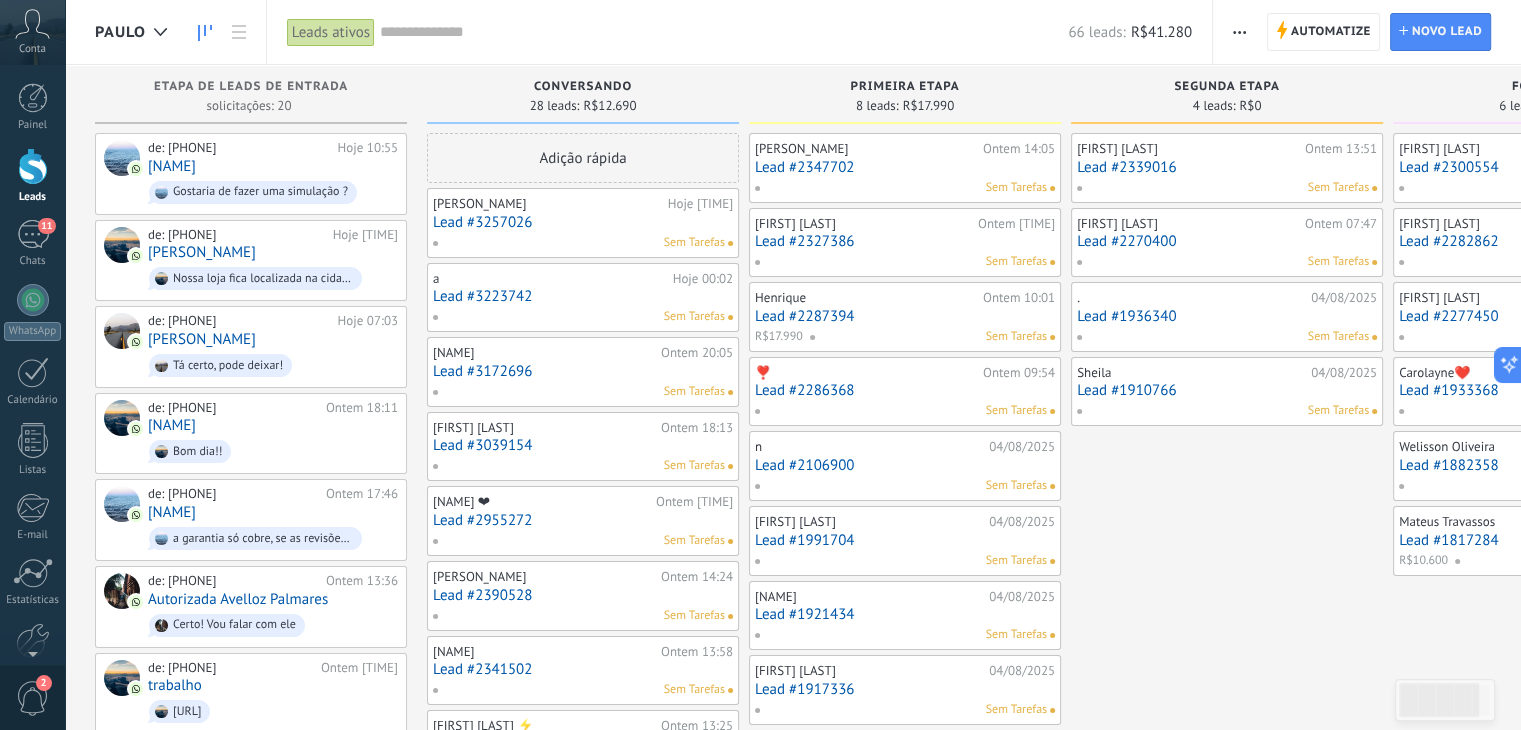 click on "Sem Tarefas" at bounding box center [694, 243] 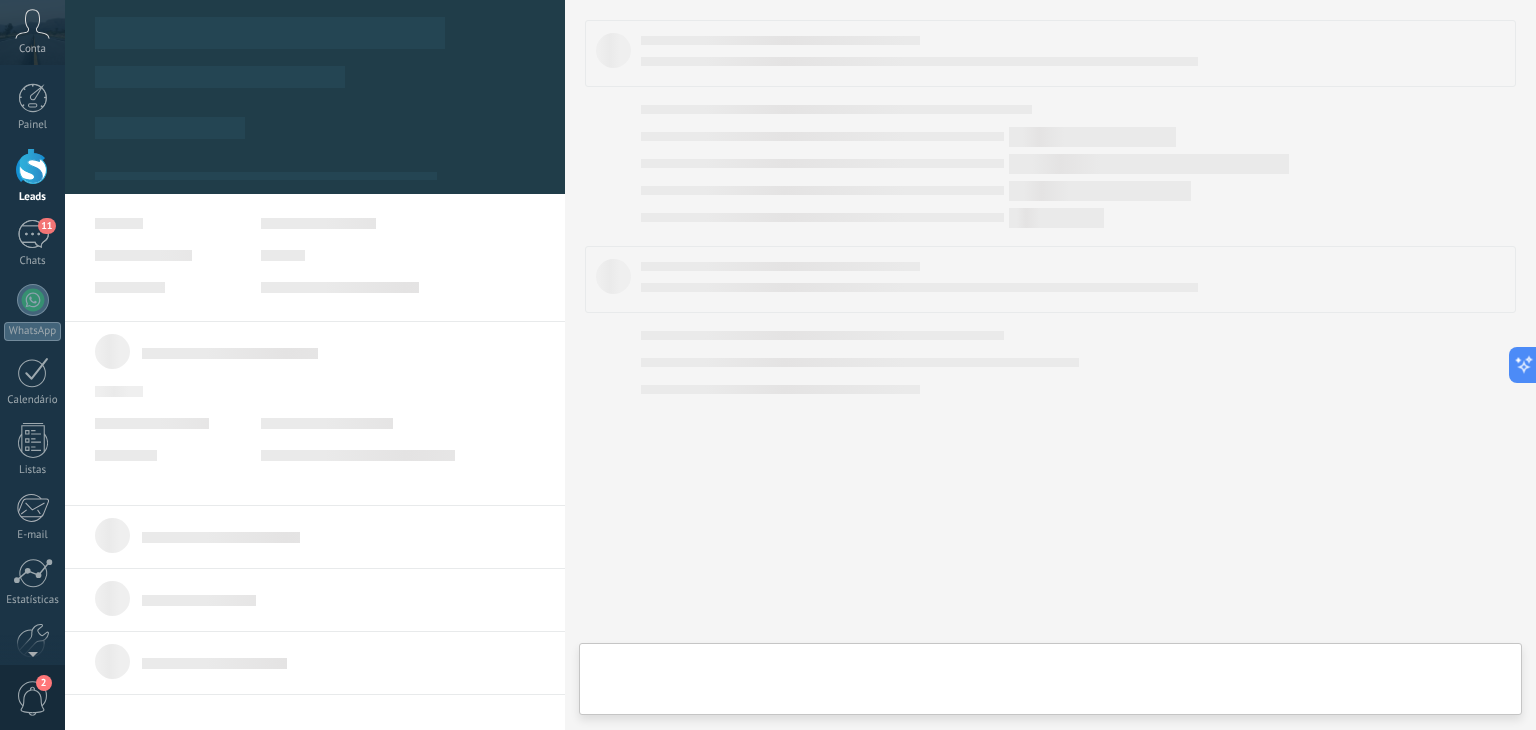 type on "**********" 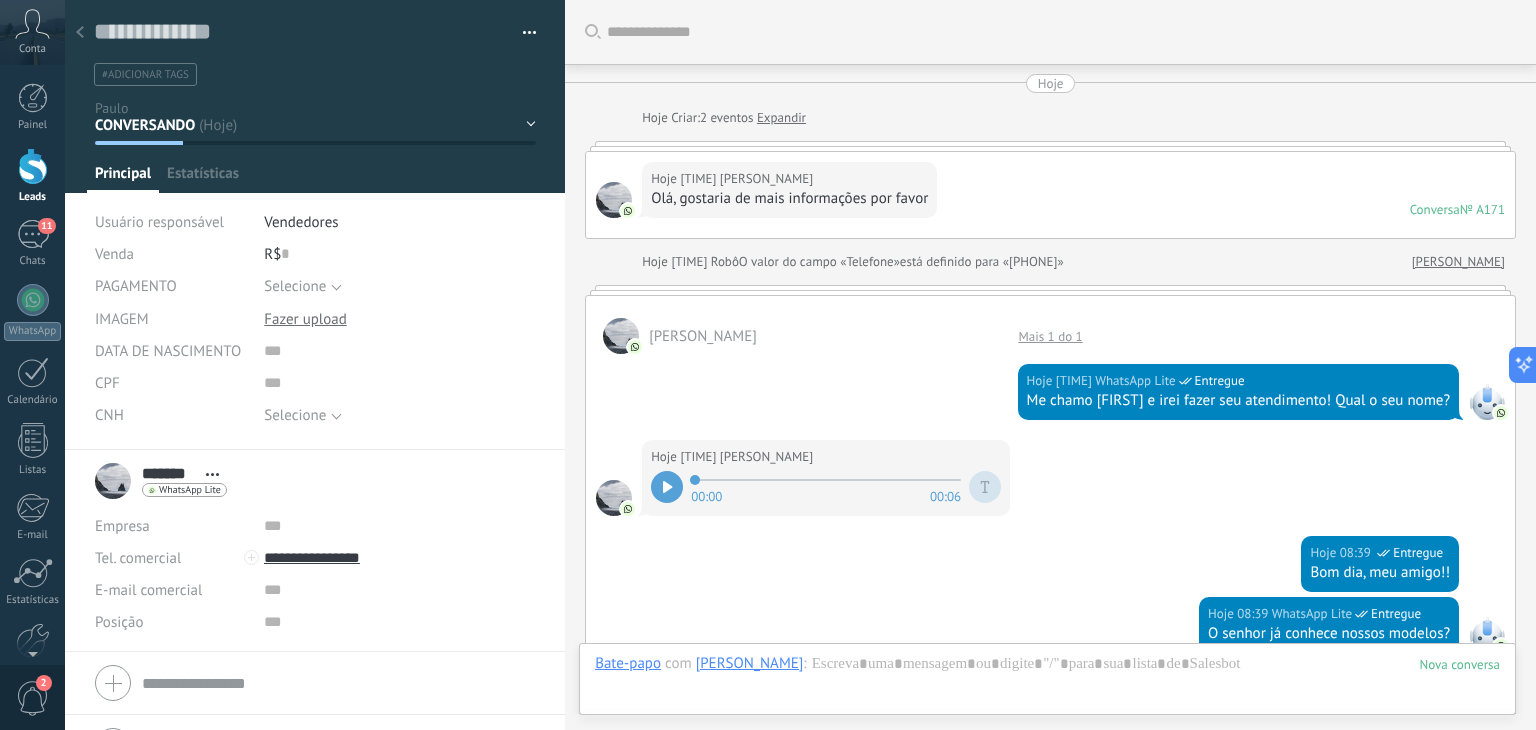 scroll, scrollTop: 29, scrollLeft: 0, axis: vertical 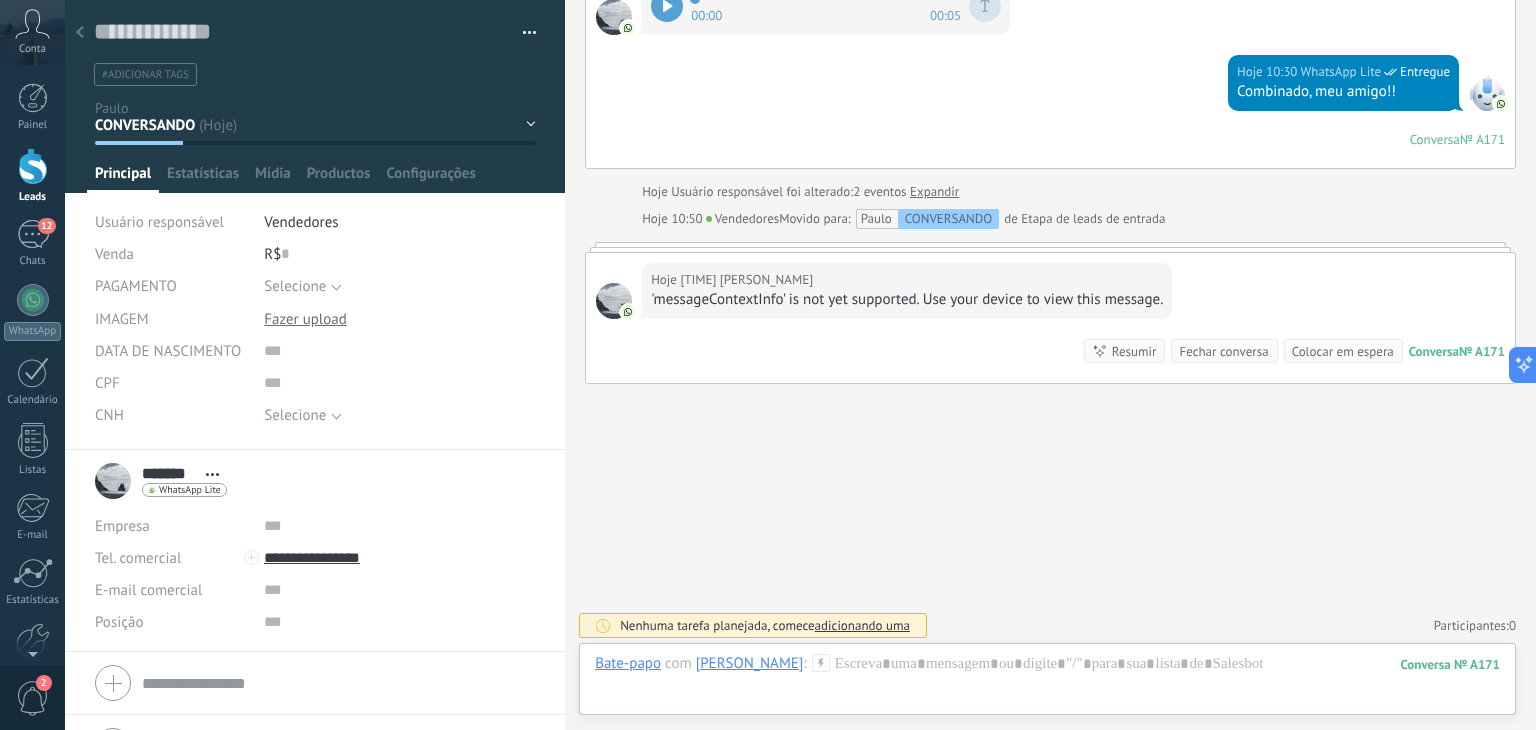 click on "Abrir detalhes
Copiar nome
Desvincular
Contato principal" at bounding box center (212, 474) 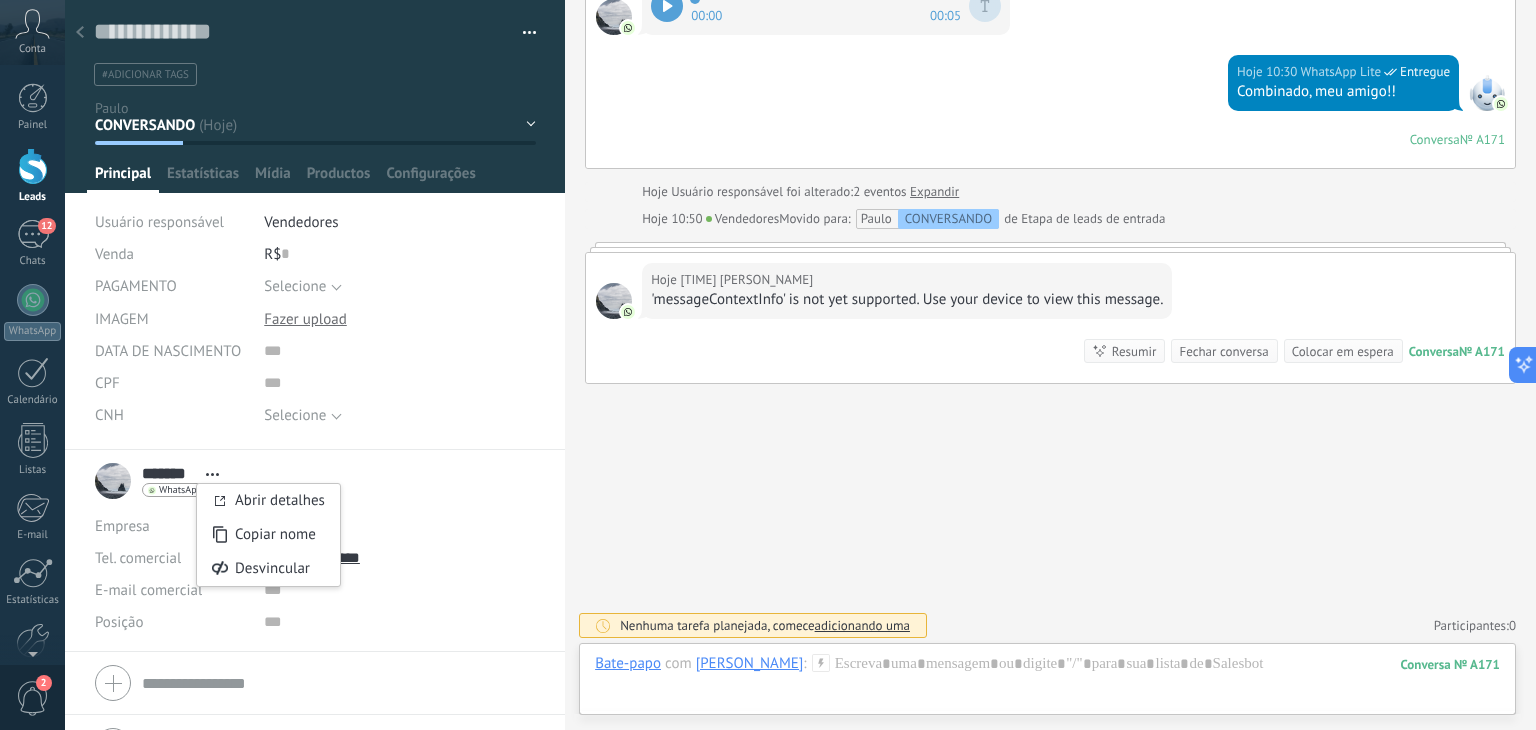 click on "DATA DE NASCIMENTO CPF CNH Selecionar tudo
SIM
NÃO
Selecione" at bounding box center (315, 360) 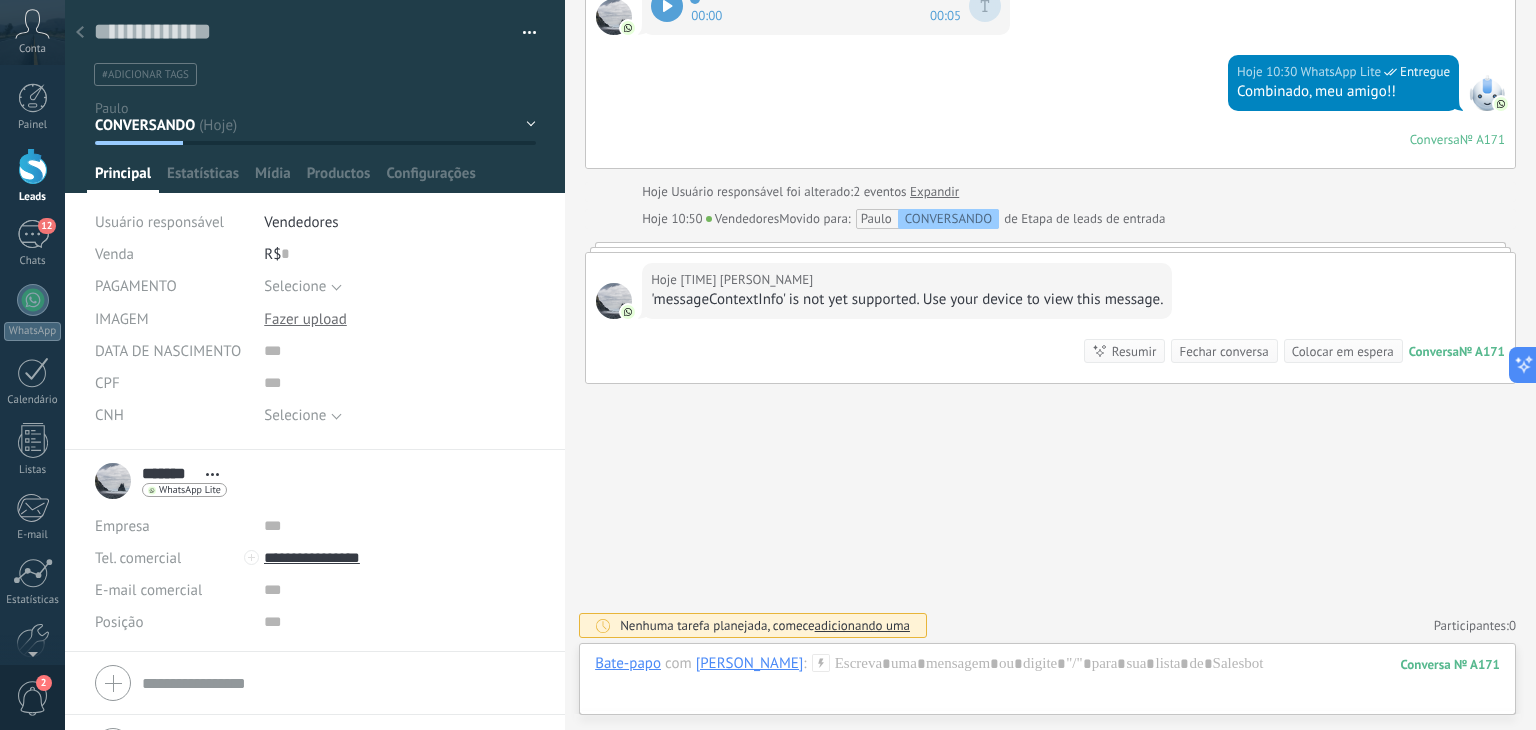 click on "CONVERSANDO
PRIMEIRA ETAPA
SEGUNDA ETAPA
FOLLOW UP
Venda ganha
Venda perdida" at bounding box center (0, 0) 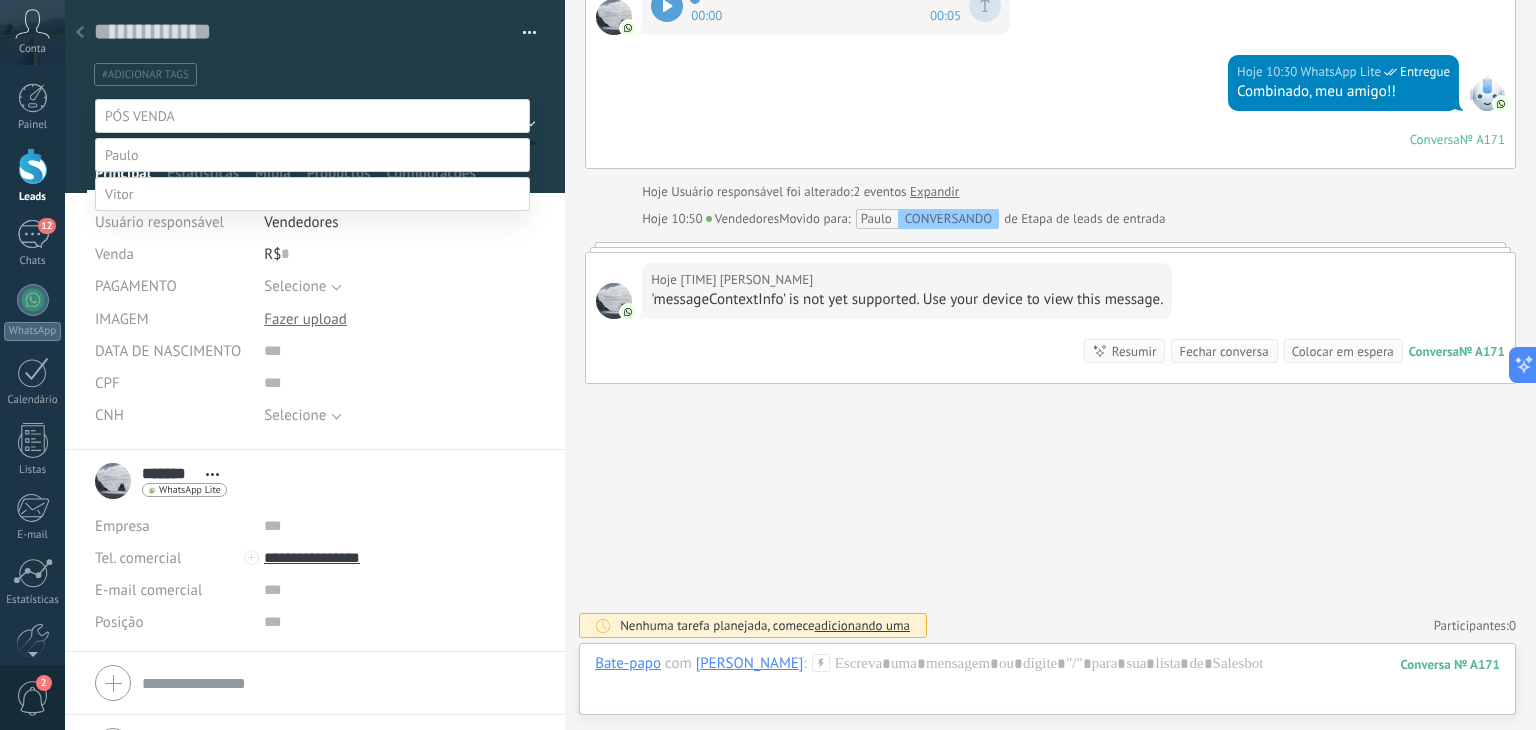 scroll, scrollTop: 39, scrollLeft: 0, axis: vertical 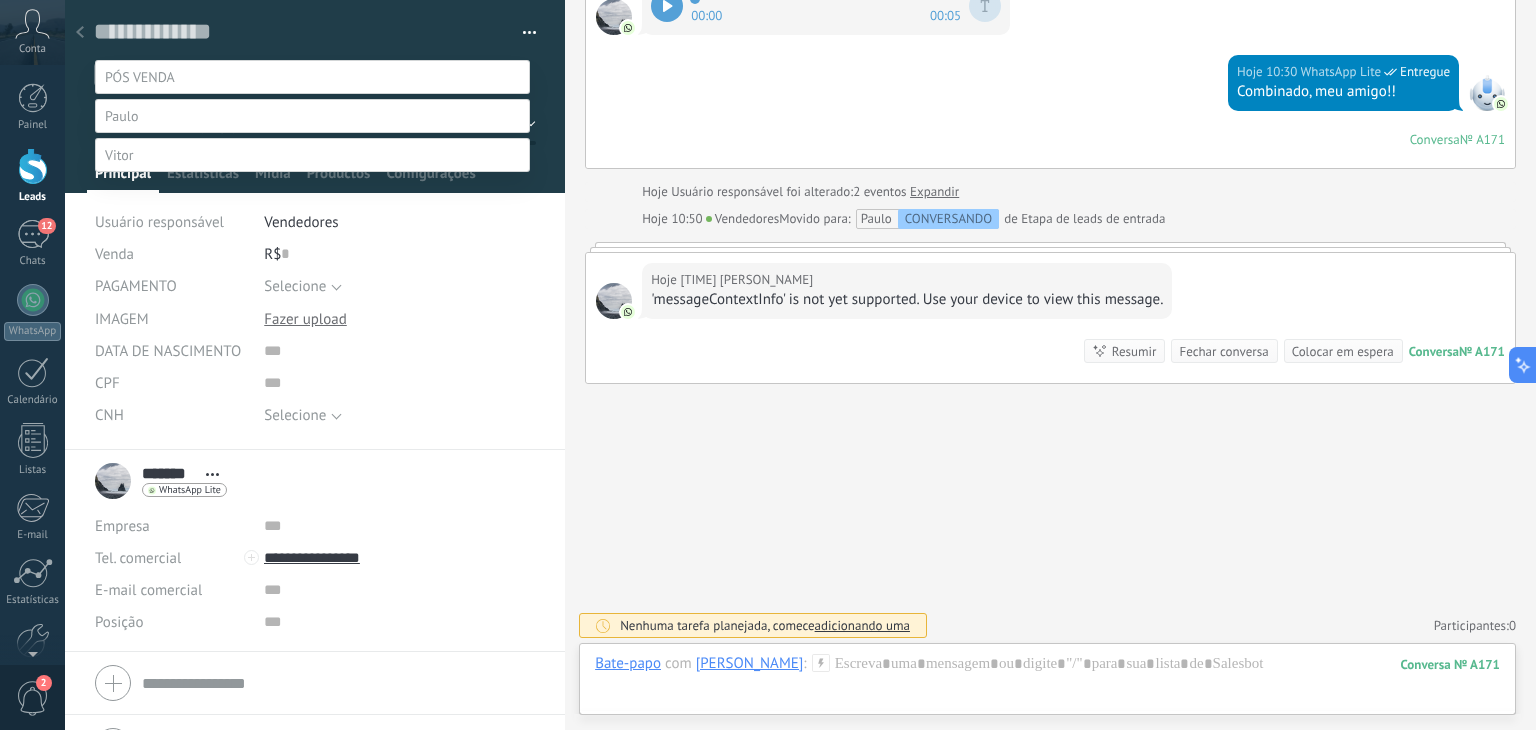 click on "Contato inicial
PÓS VENDA
Venda ganha
Venda perdida" at bounding box center (312, 407) 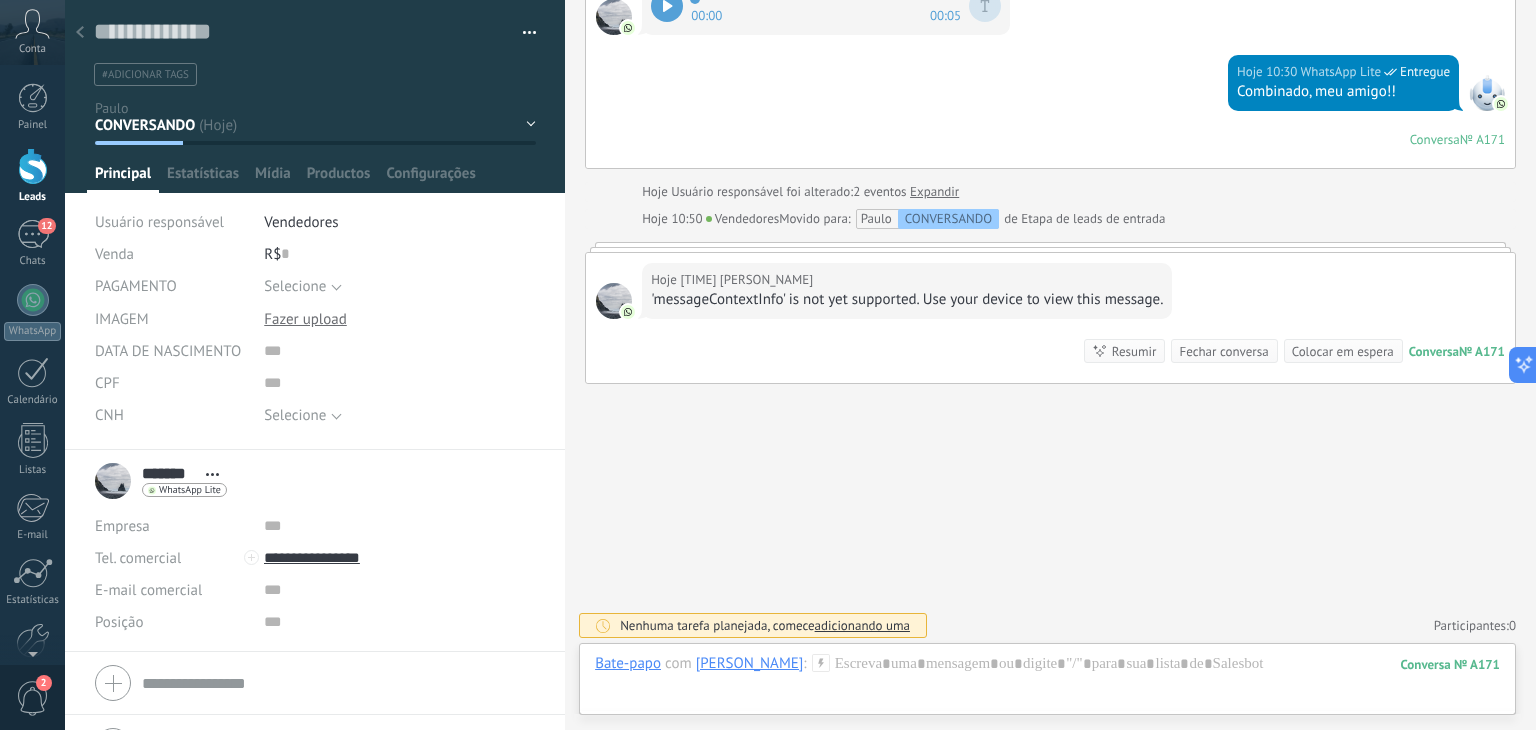 click at bounding box center (522, 33) 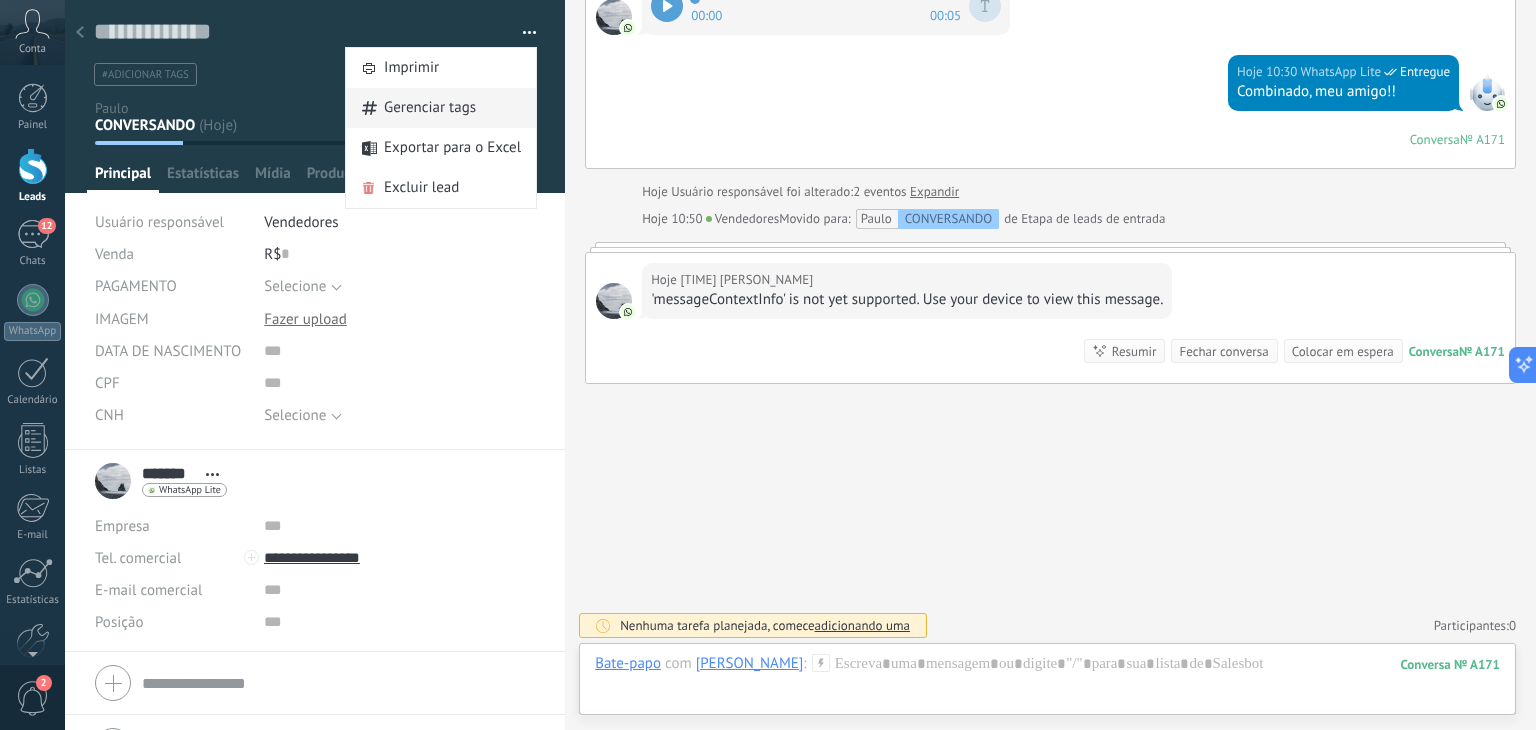 click on "Gerenciar tags" at bounding box center [441, 108] 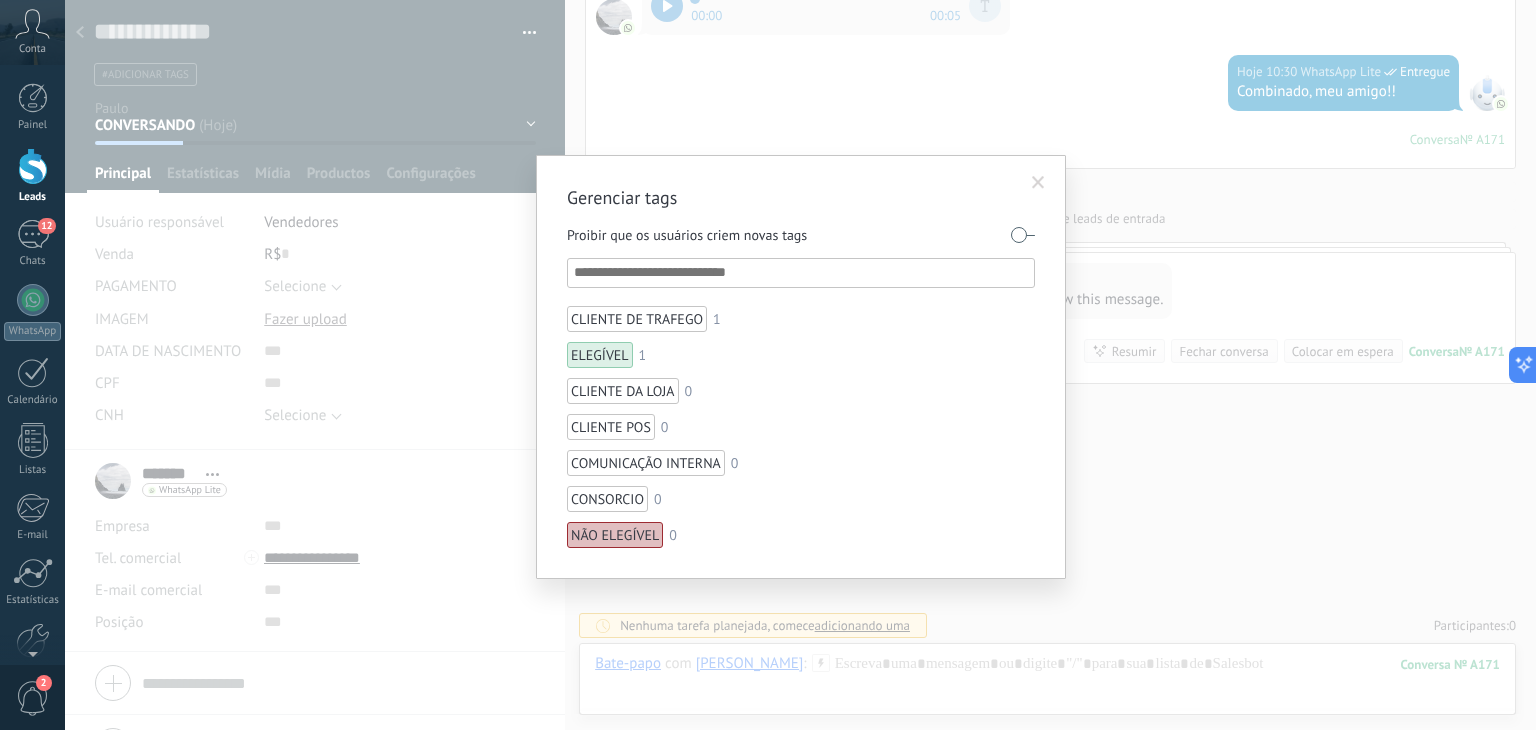 click on "Gerenciar tags Proibir que os usuários criem novas tags CLIENTE DE TRAFEGO 1 ELEGÍVEL 1 CLIENTE DA LOJA 0 CLIENTE POS 0 COMUNICAÇÃO INTERNA 0 CONSORCIO 0 NÃO ELEGÍVEL 0" at bounding box center (800, 365) 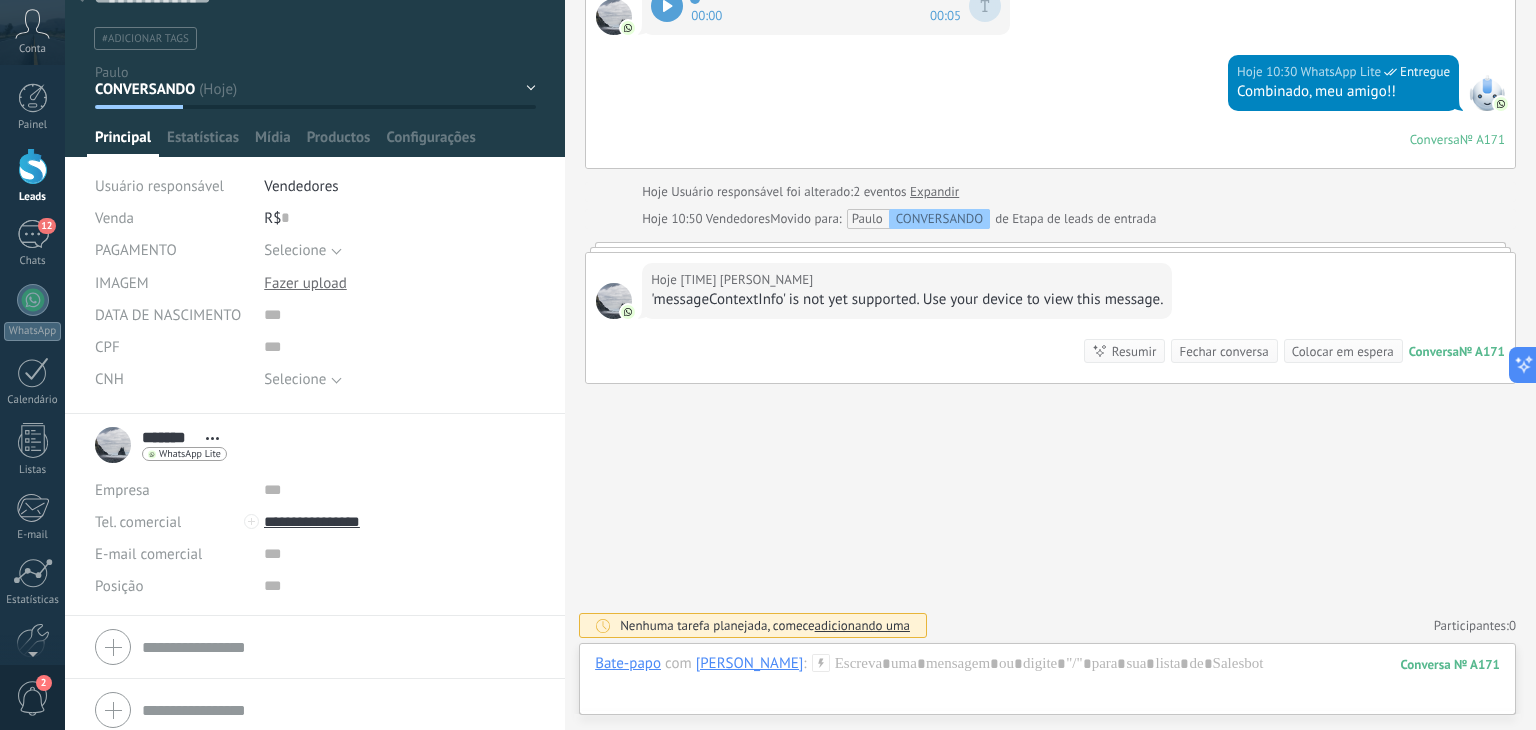 scroll, scrollTop: 48, scrollLeft: 0, axis: vertical 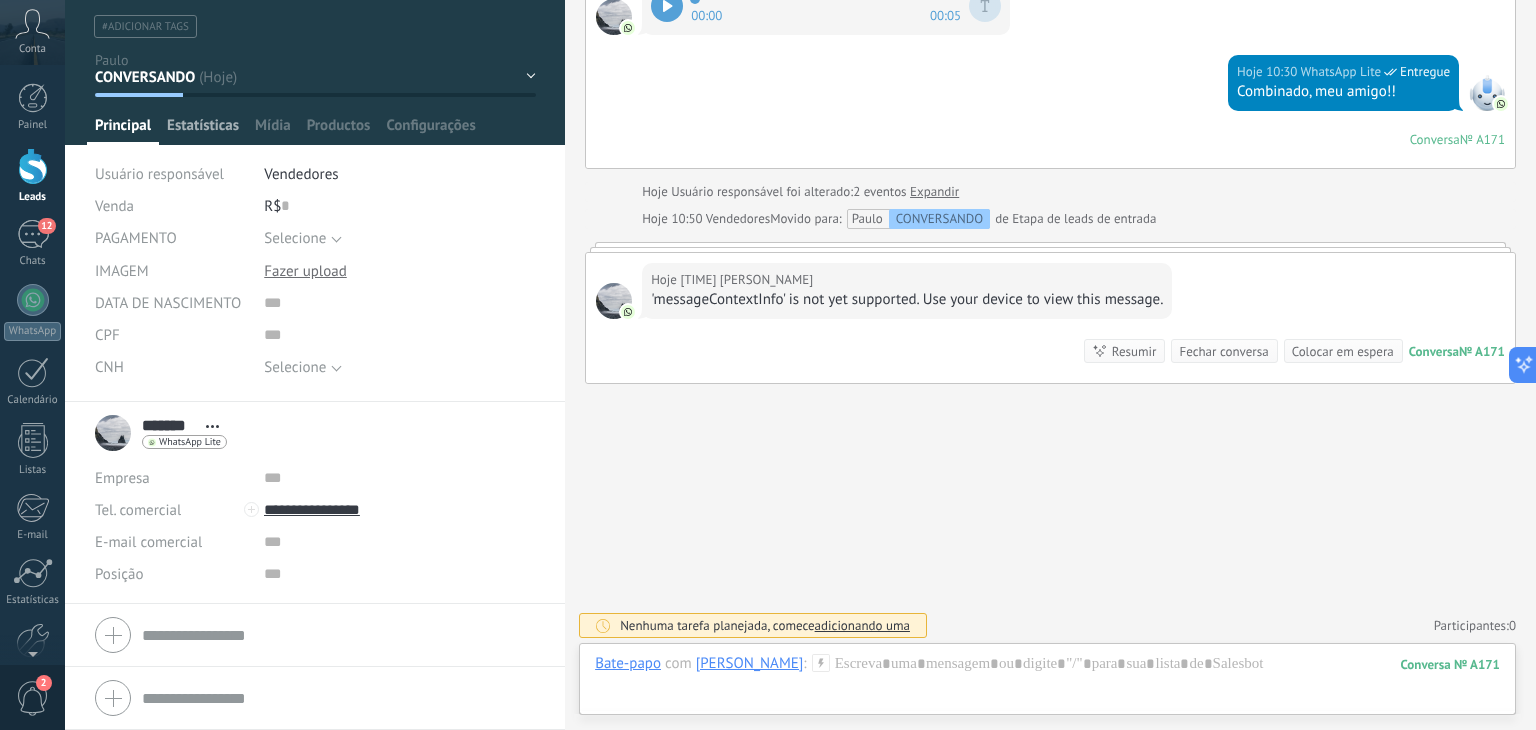 click on "Estatísticas" at bounding box center [203, 130] 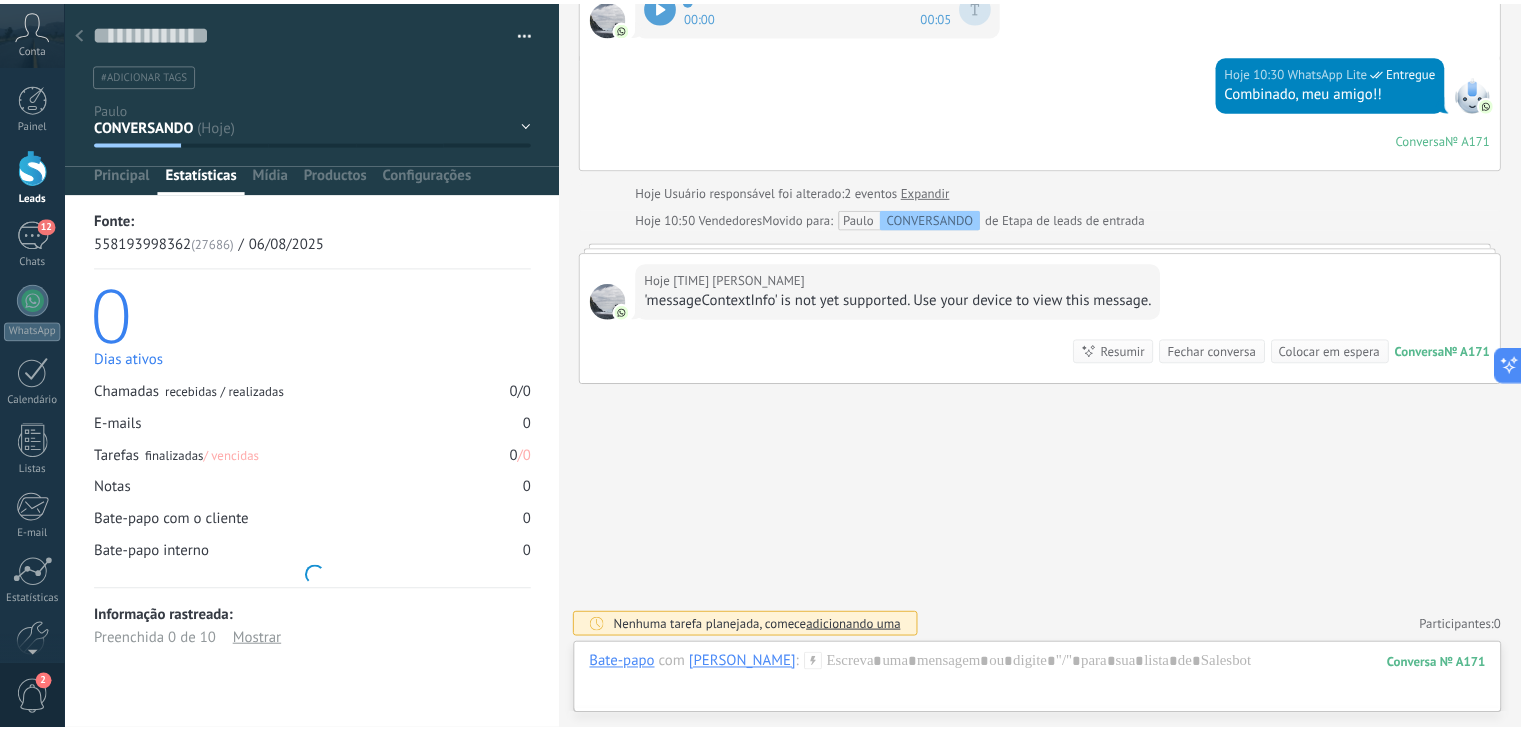 scroll, scrollTop: 0, scrollLeft: 0, axis: both 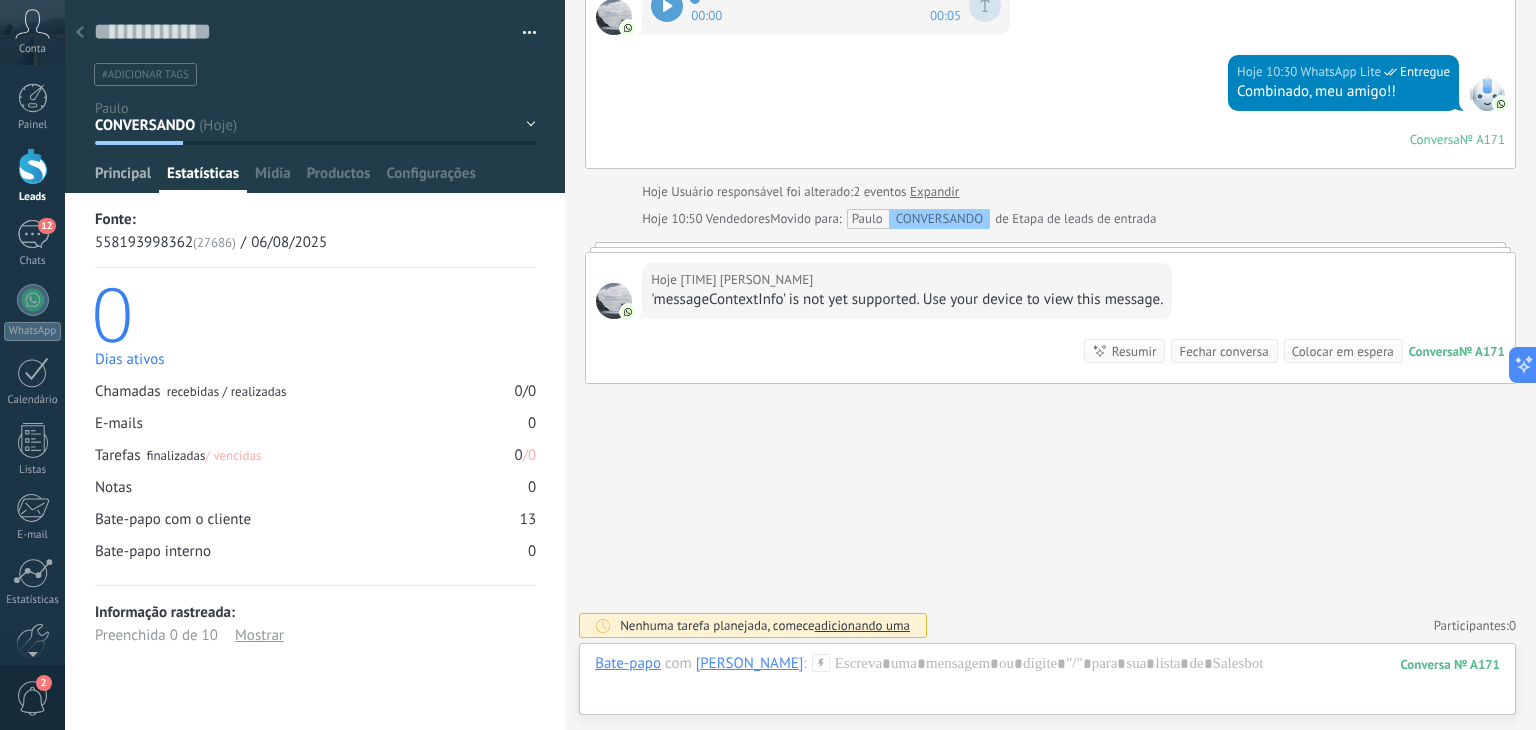click on "Principal" at bounding box center [123, 178] 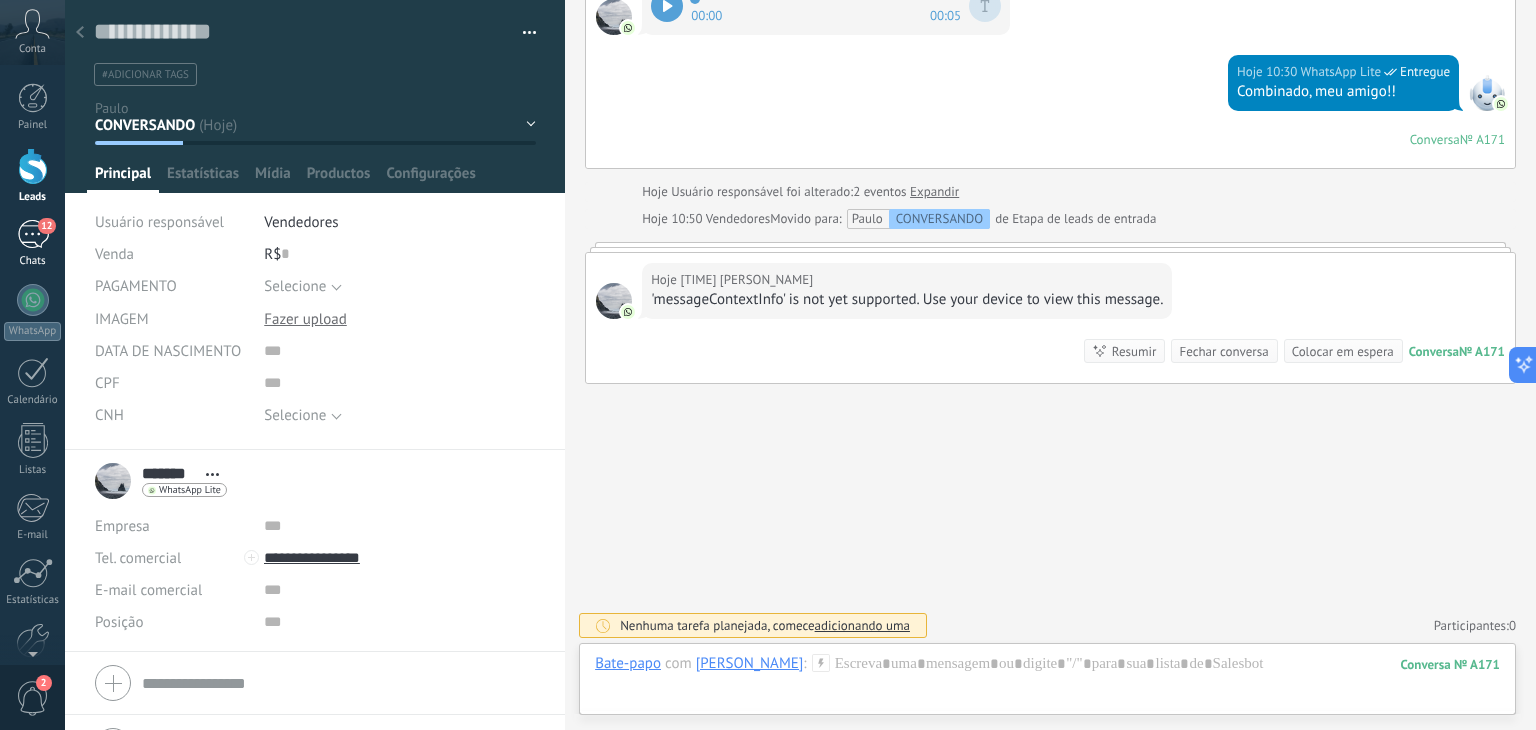click on "12
Chats" at bounding box center [32, 244] 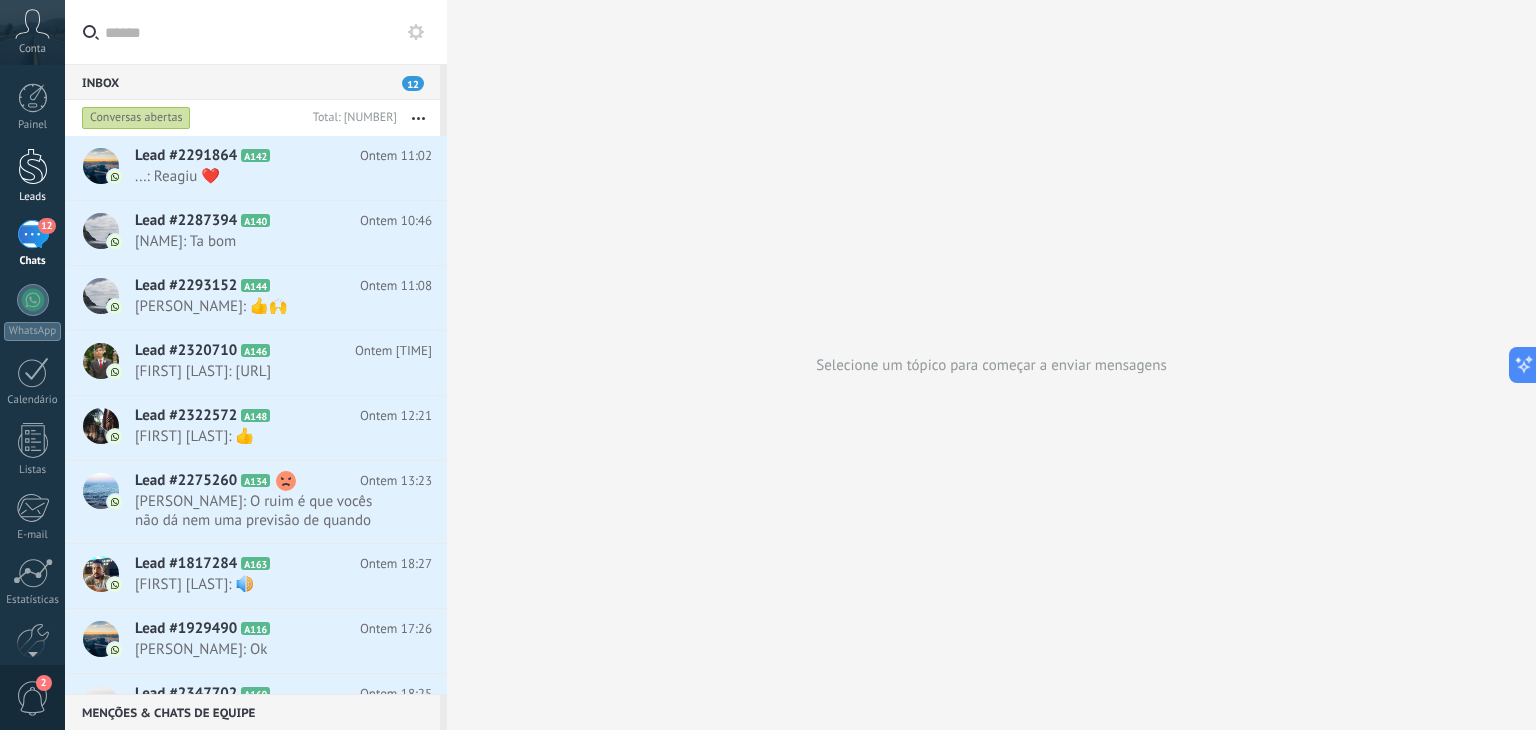 click at bounding box center (33, 166) 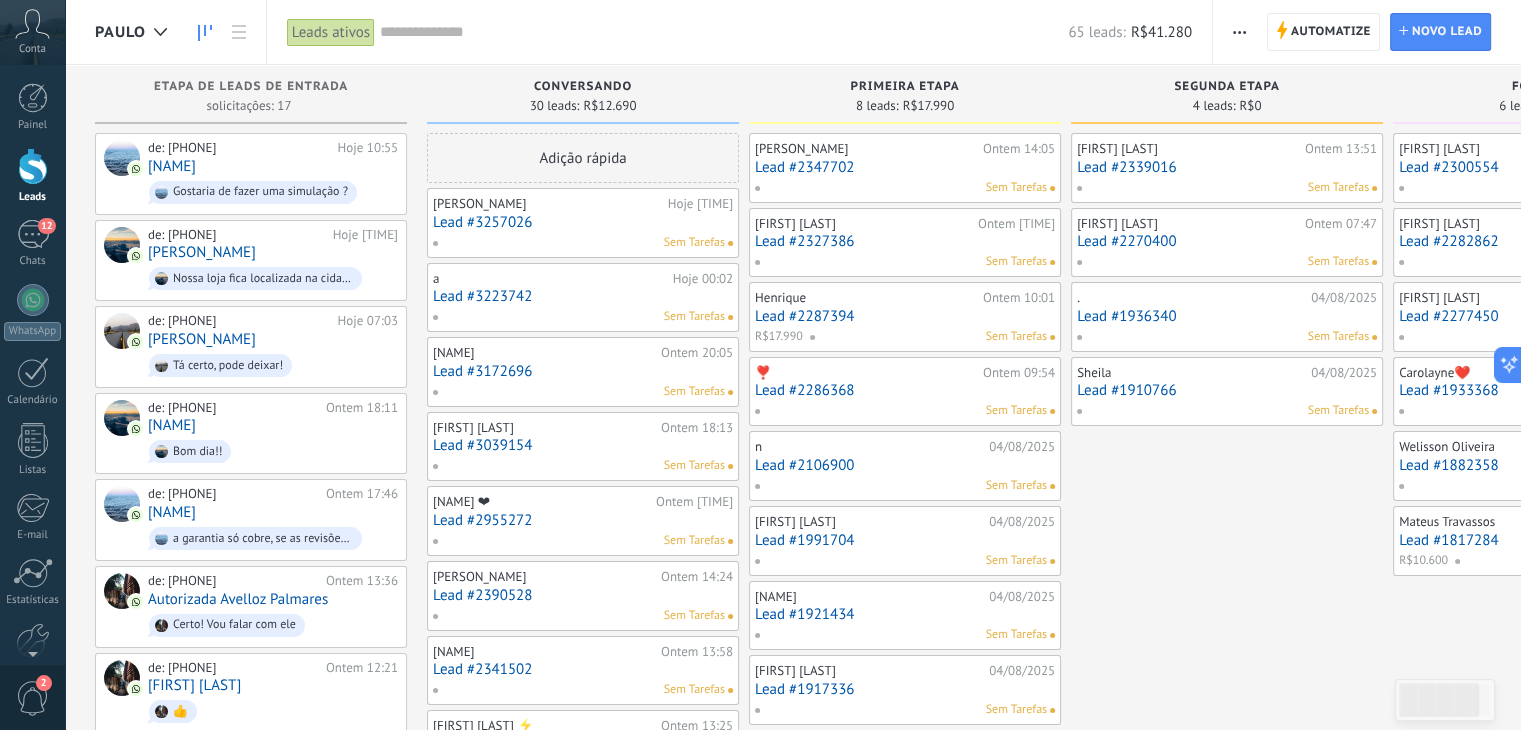 click on "[PERSON_NAME] Hoje 05:54 Lead #3257026 Sem Tarefas" at bounding box center (583, 223) 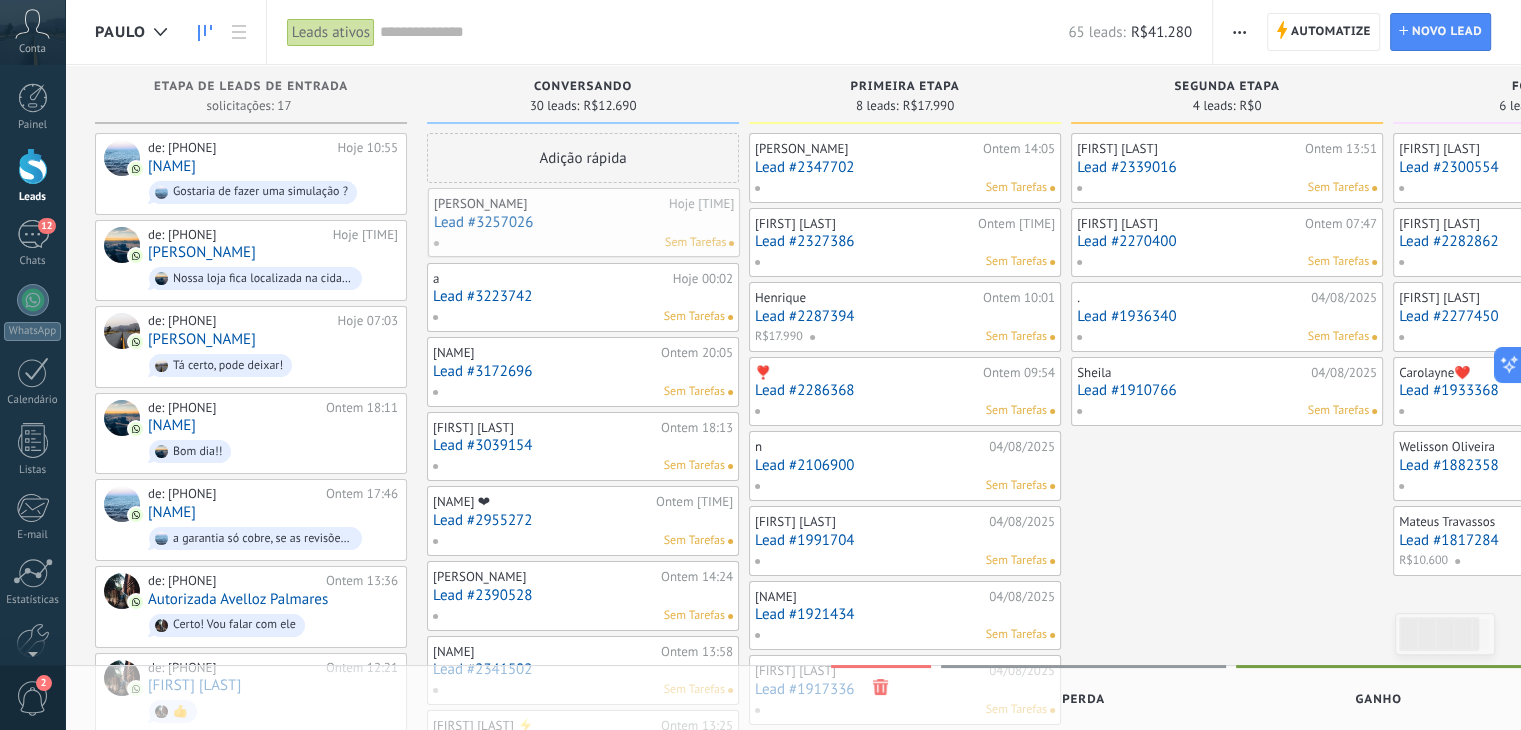 drag, startPoint x: 603, startPoint y: 230, endPoint x: 585, endPoint y: 213, distance: 24.758837 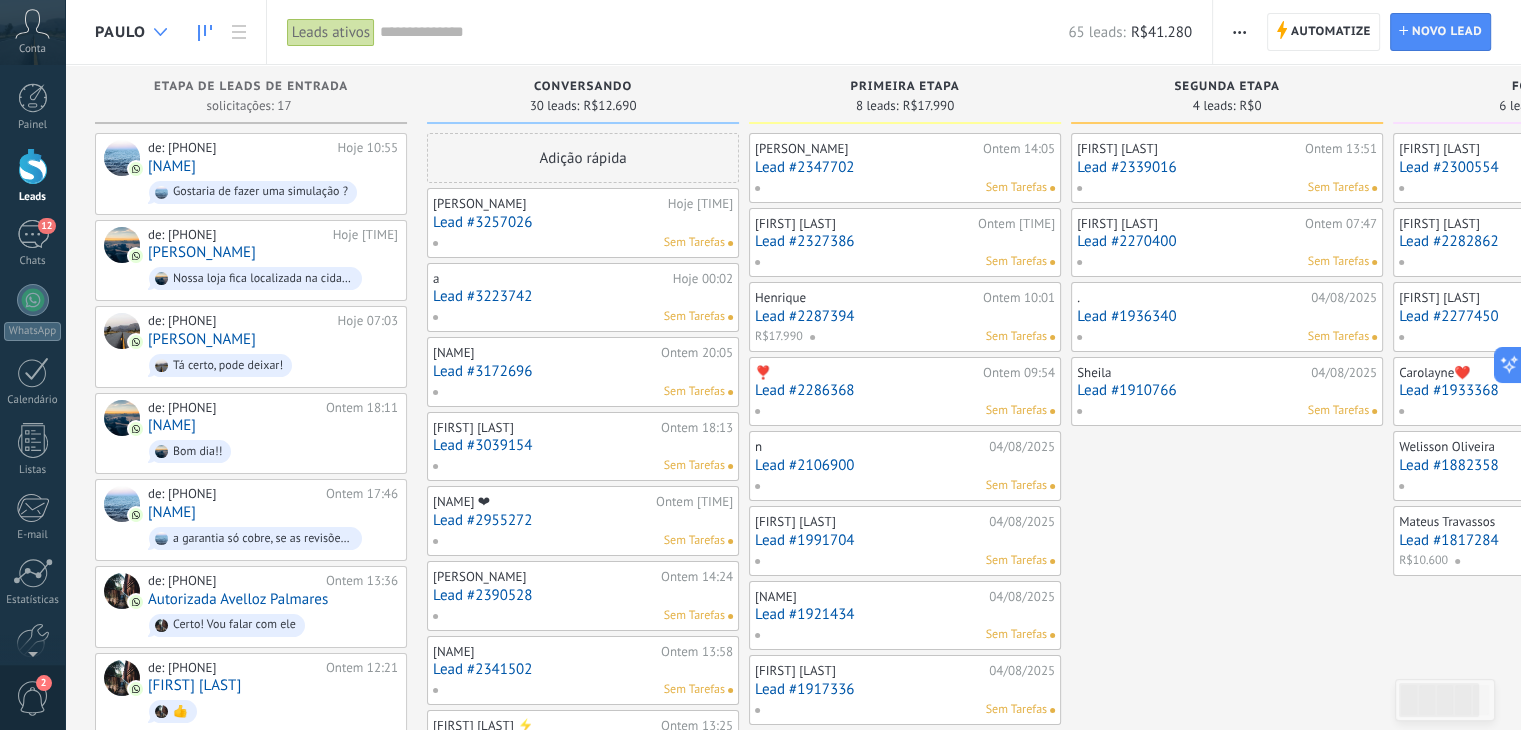 click at bounding box center (160, 32) 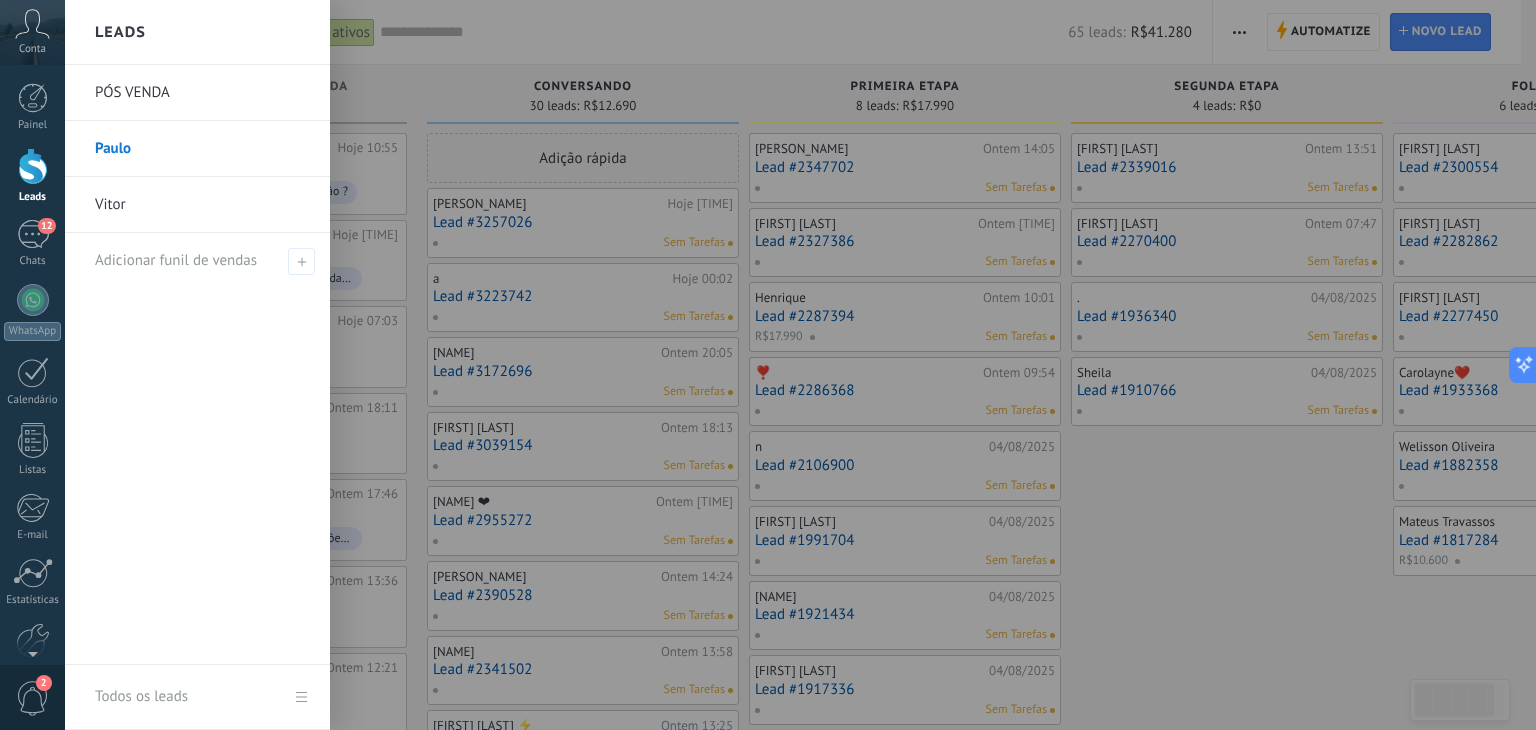 click on "Vitor" at bounding box center [202, 205] 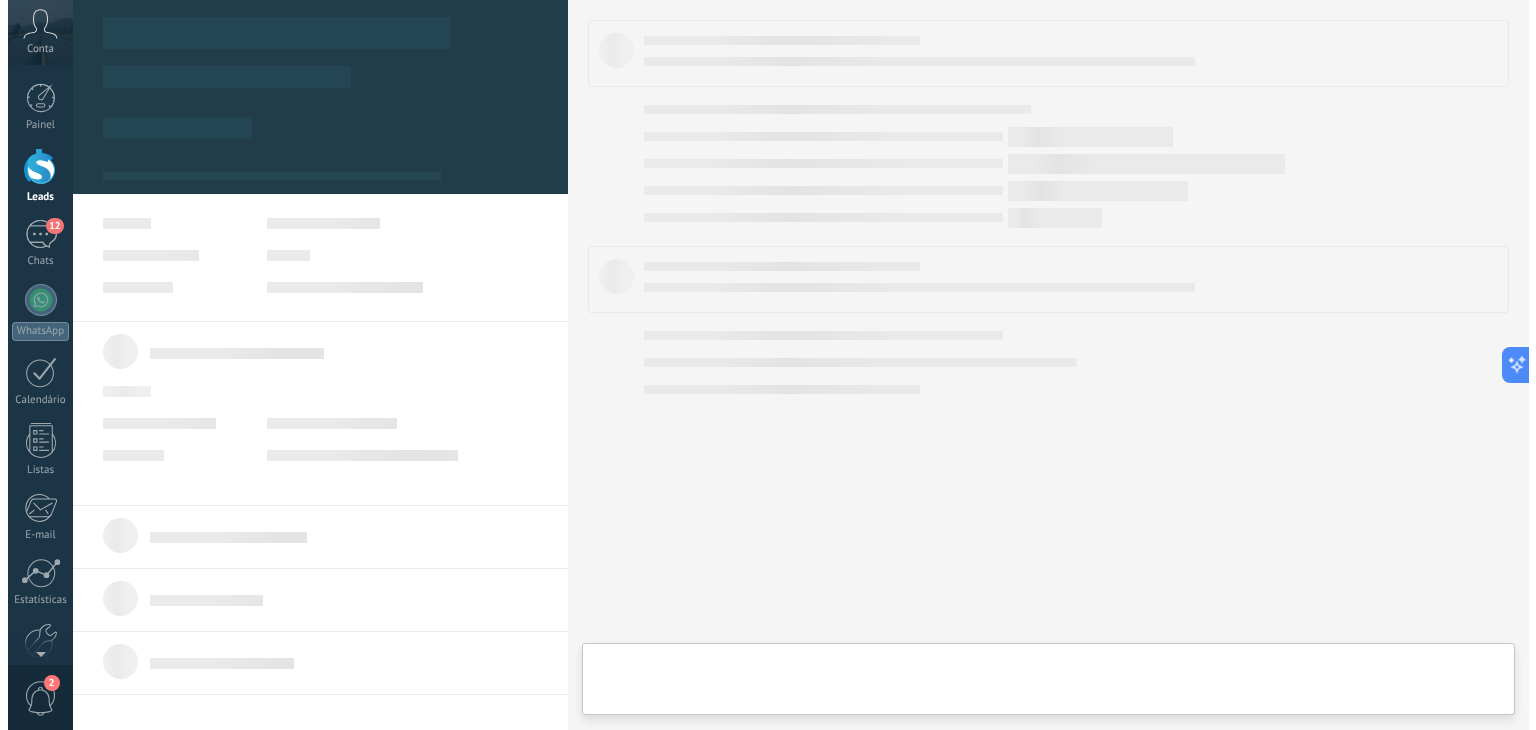 scroll, scrollTop: 0, scrollLeft: 0, axis: both 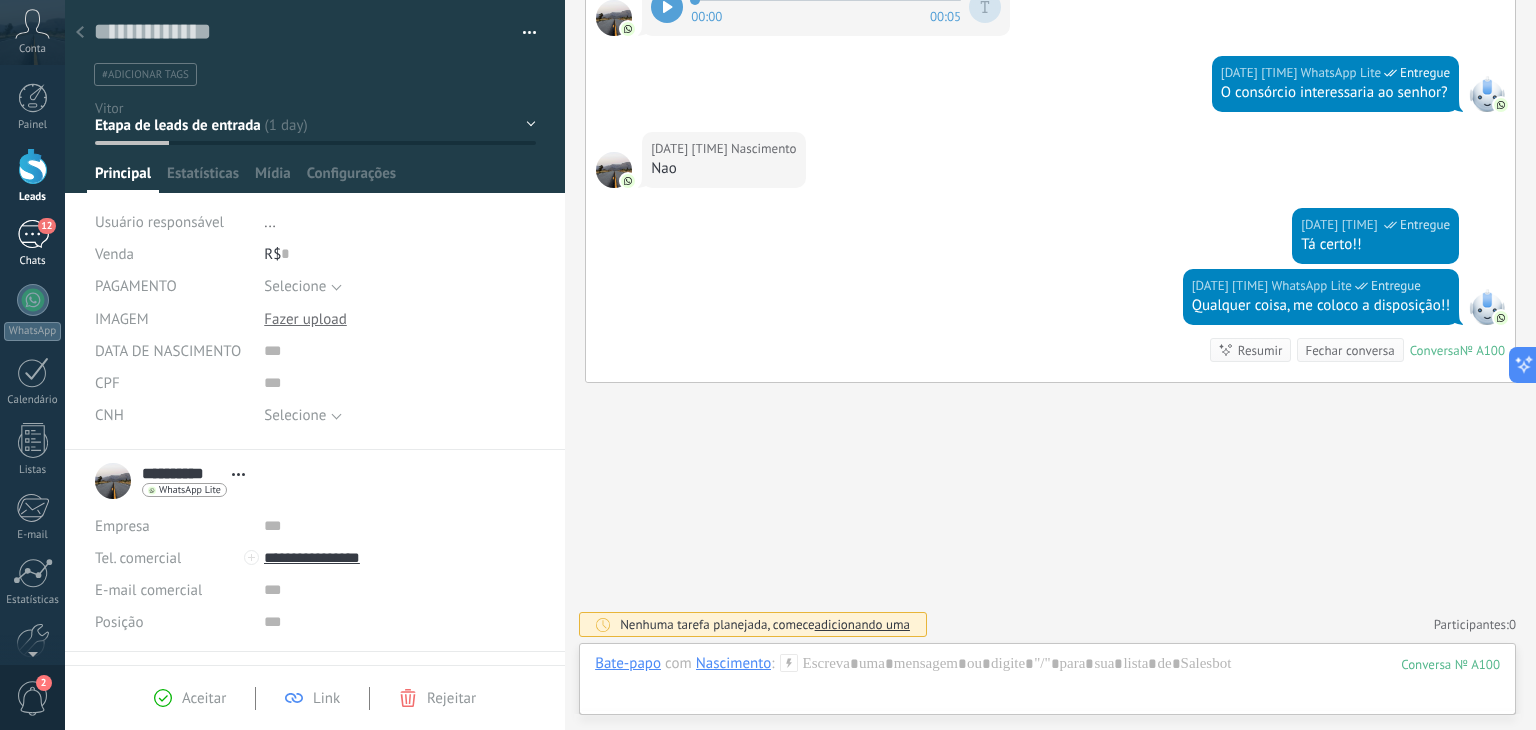 click on "12" at bounding box center [33, 234] 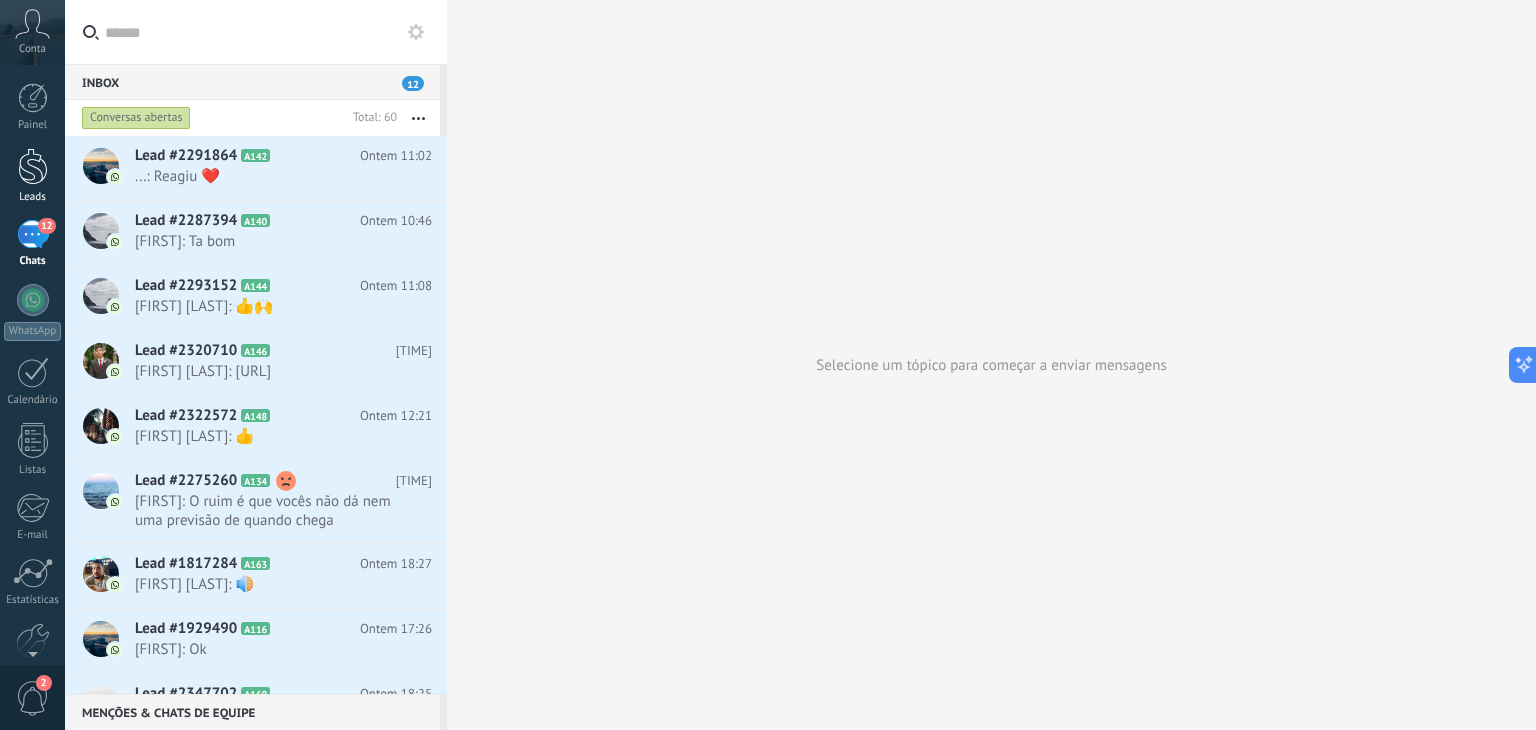 click at bounding box center (33, 166) 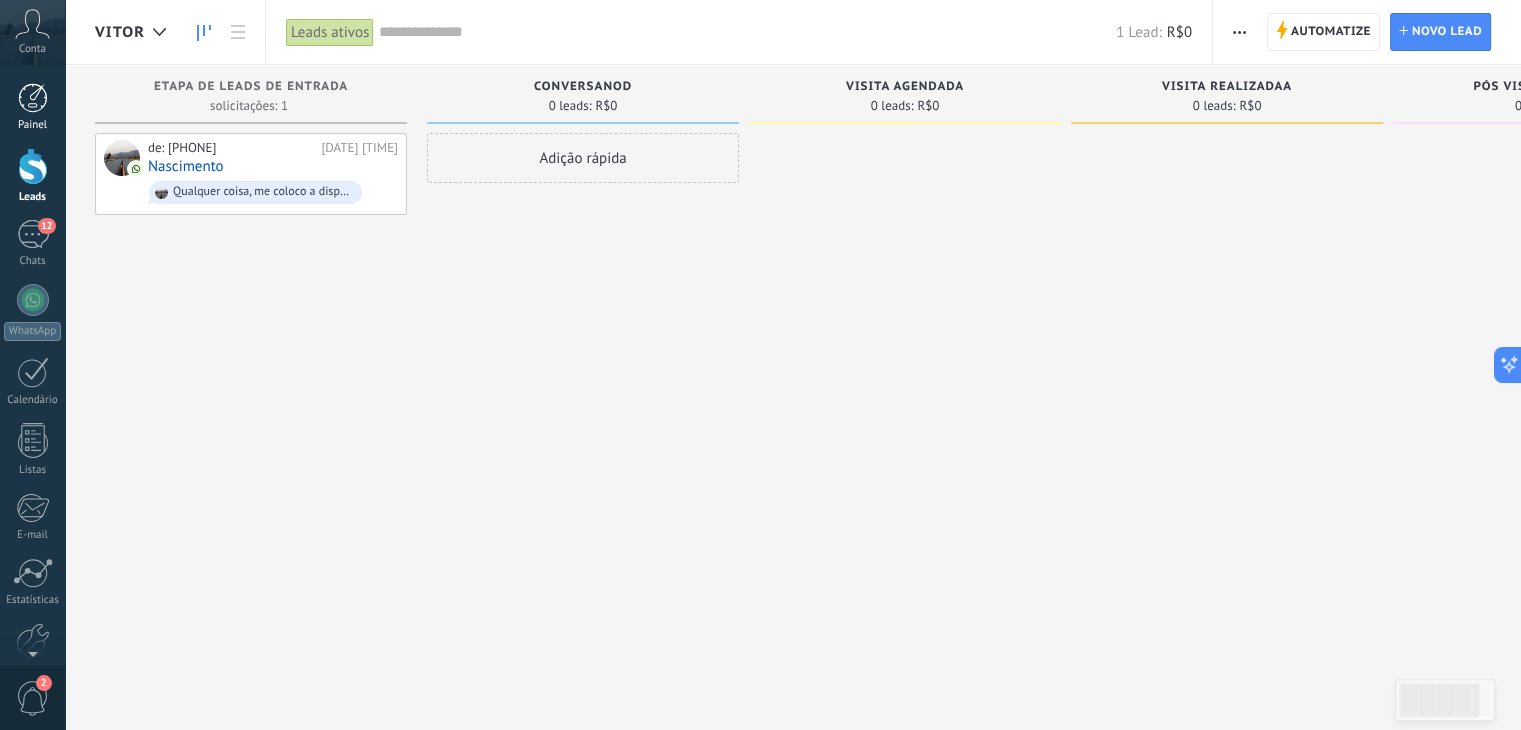 click at bounding box center [33, 98] 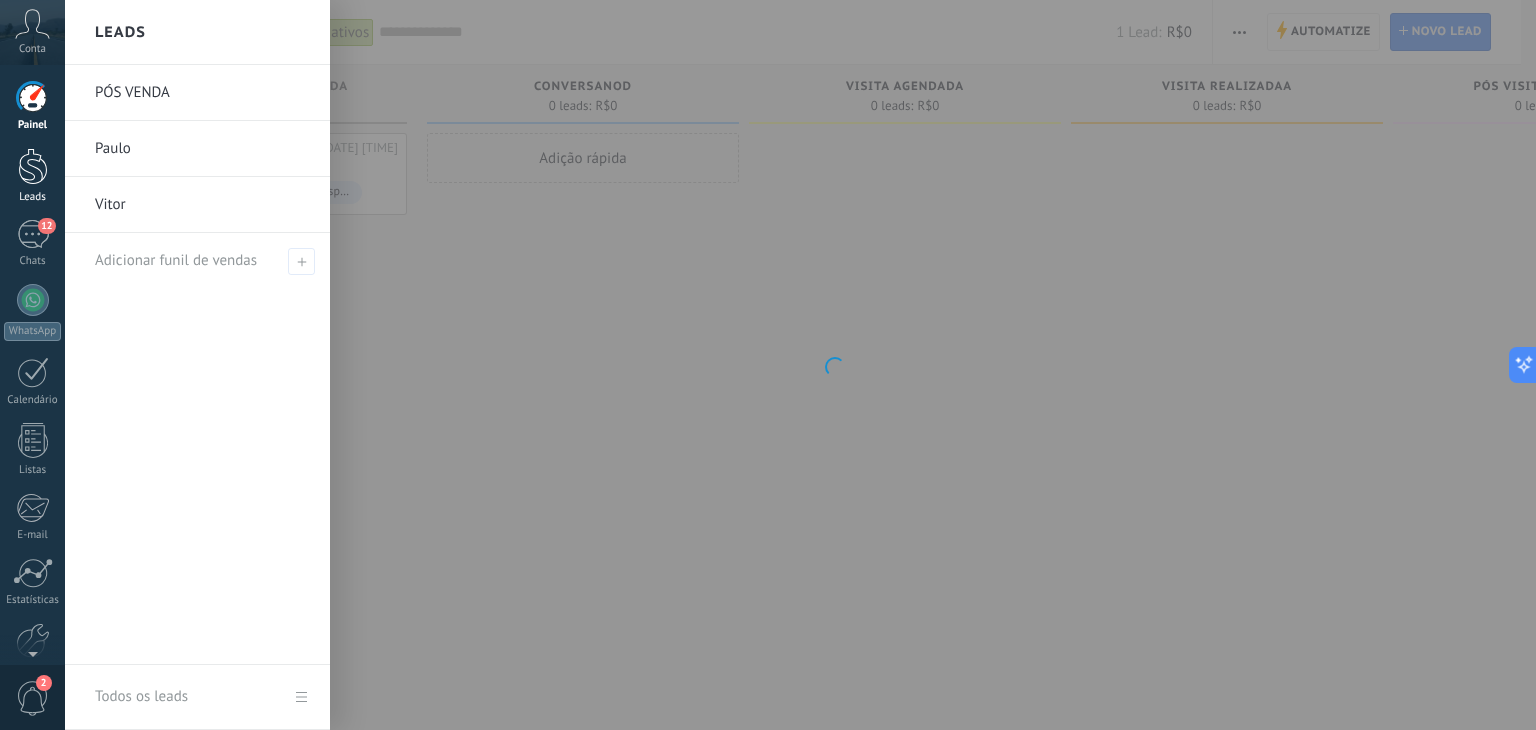 click at bounding box center [33, 166] 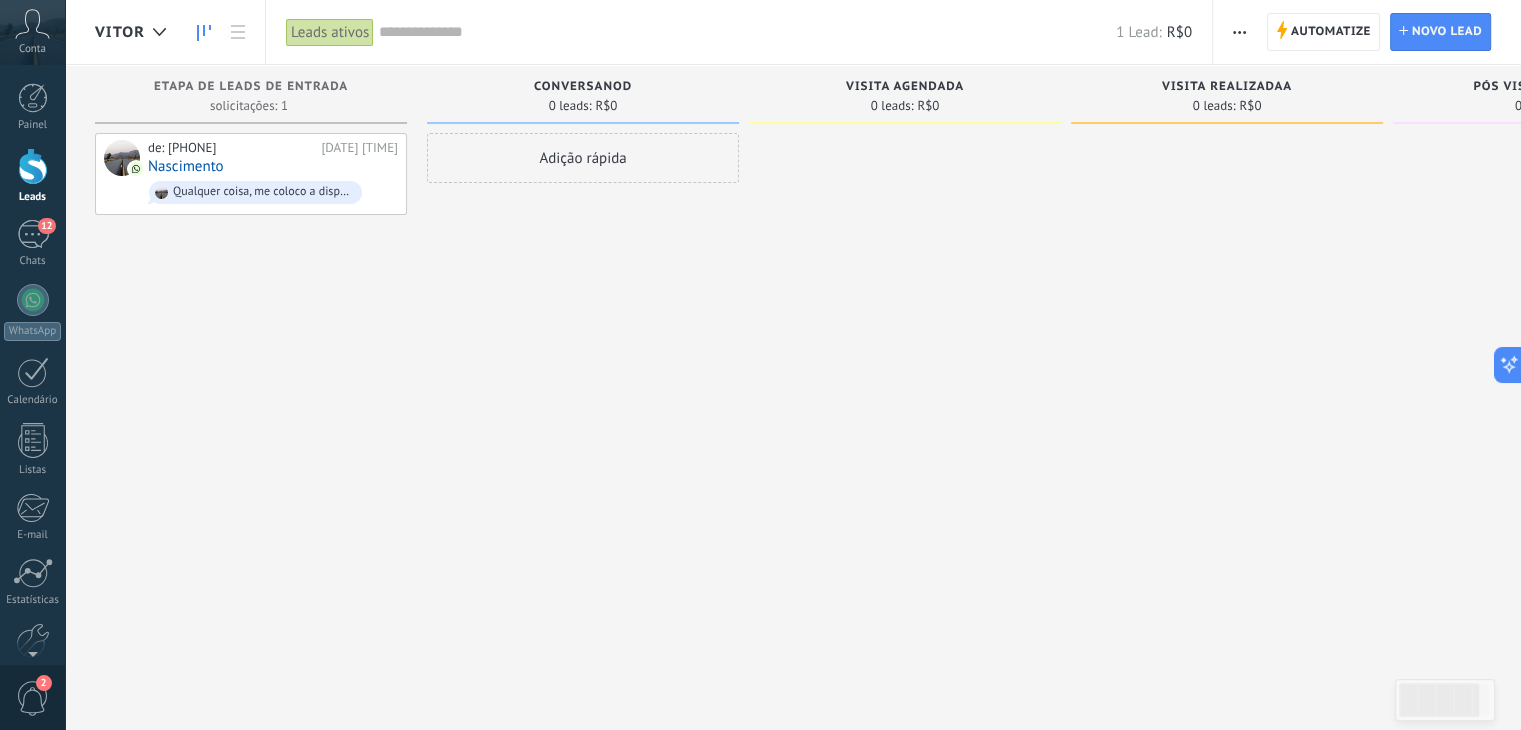 click on "Vitor" at bounding box center [120, 32] 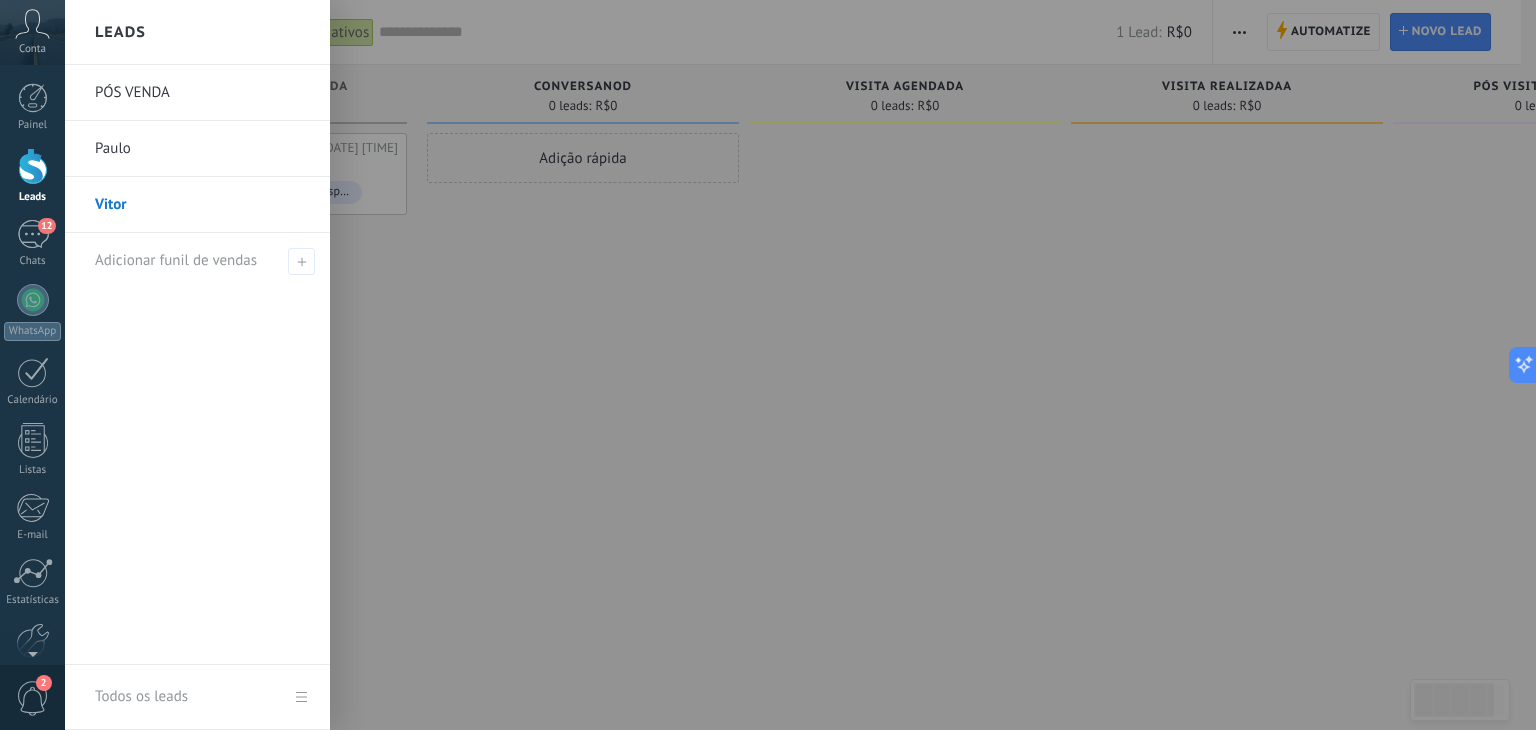 click on "Paulo" at bounding box center (202, 149) 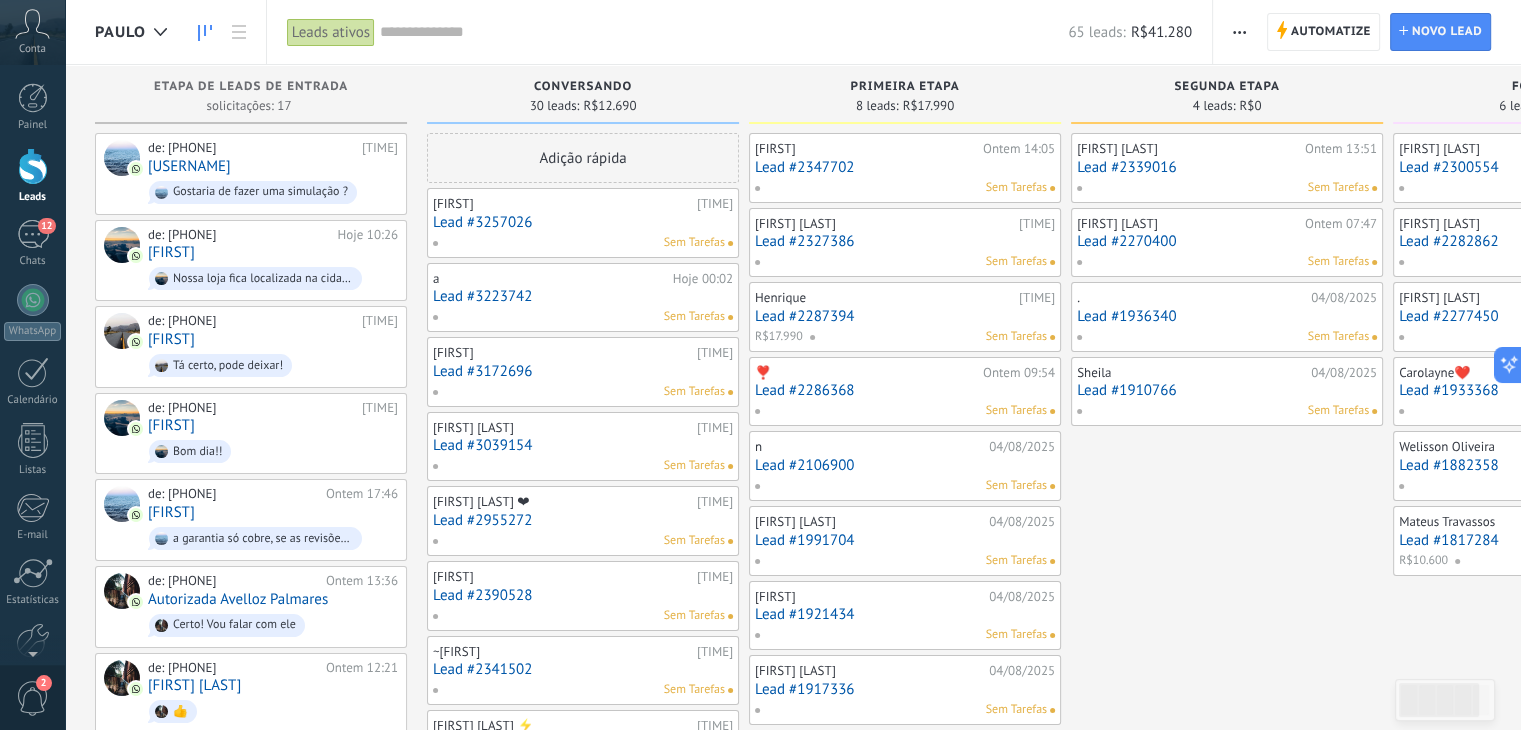 click on "Paulo" at bounding box center (136, 32) 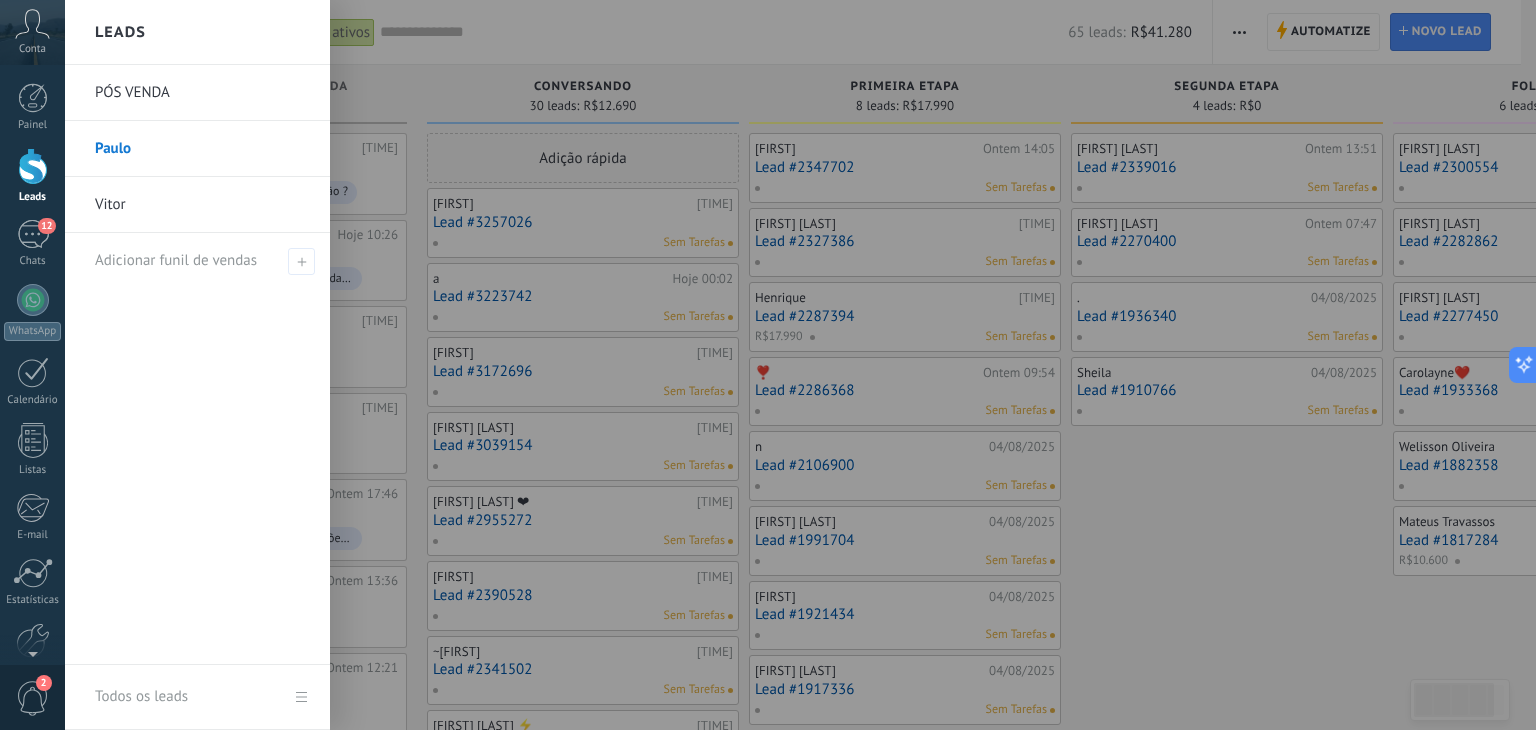 click on "PÓS VENDA" at bounding box center (202, 93) 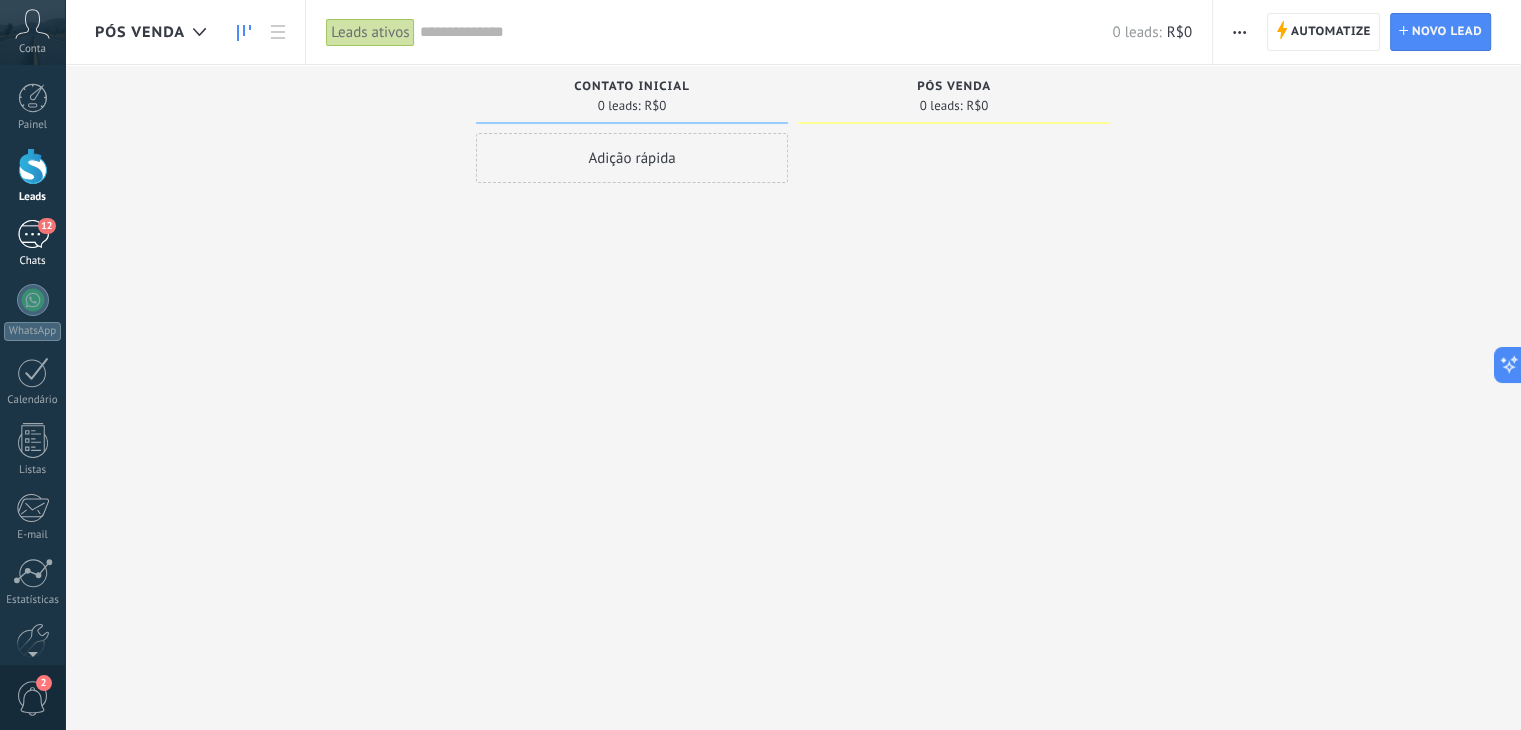 click on "12
Chats" at bounding box center [32, 244] 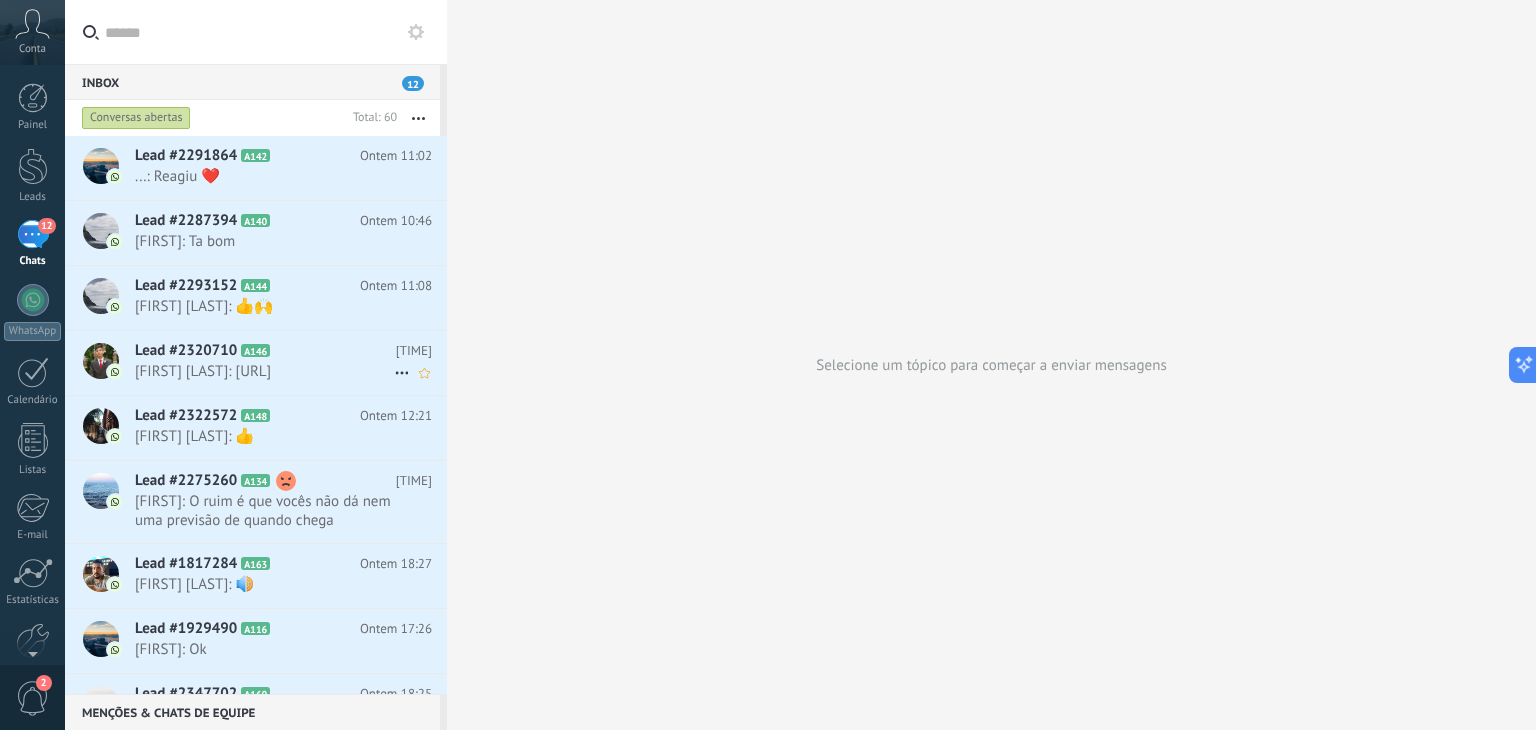 click on "[FIRST] [LAST]: [URL]" at bounding box center [264, 371] 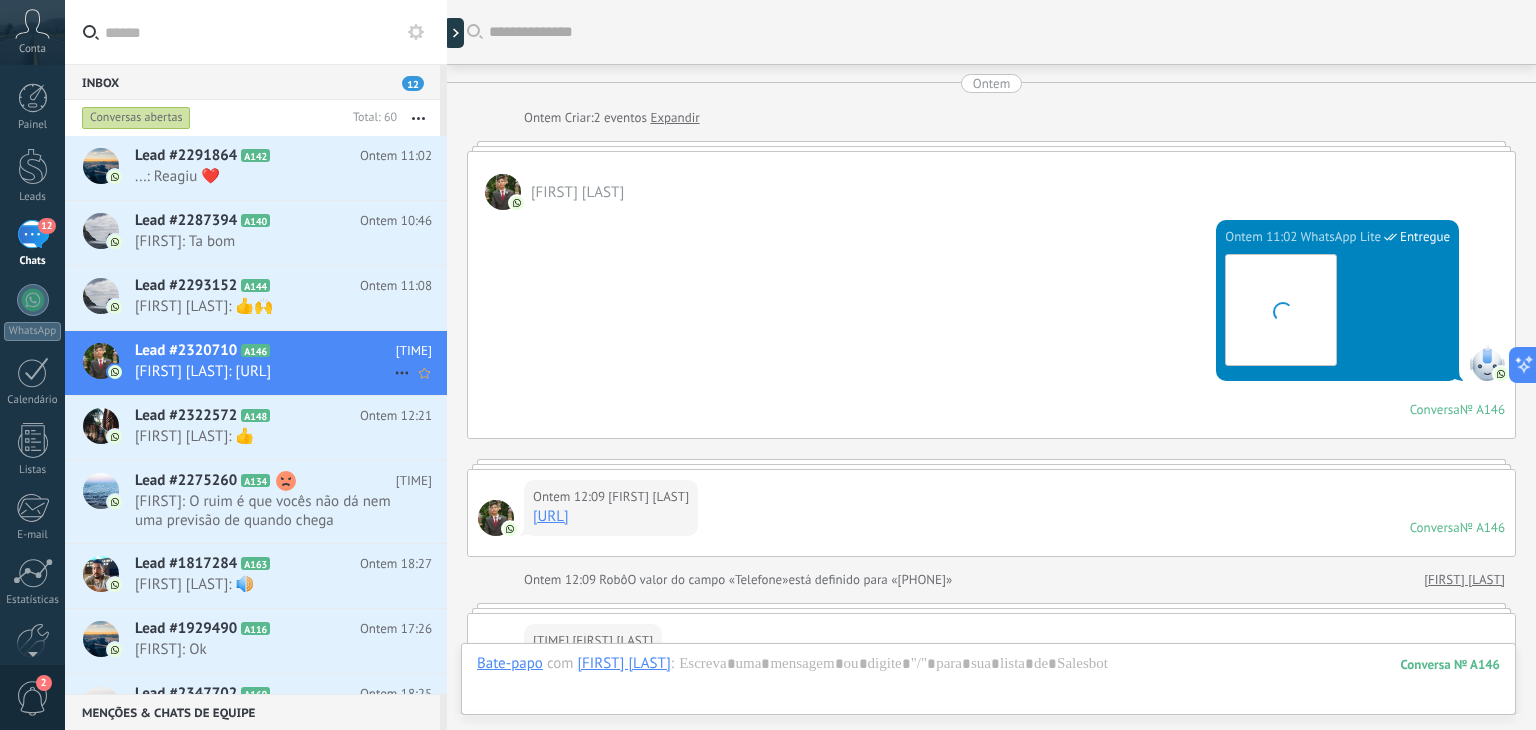 scroll, scrollTop: 420, scrollLeft: 0, axis: vertical 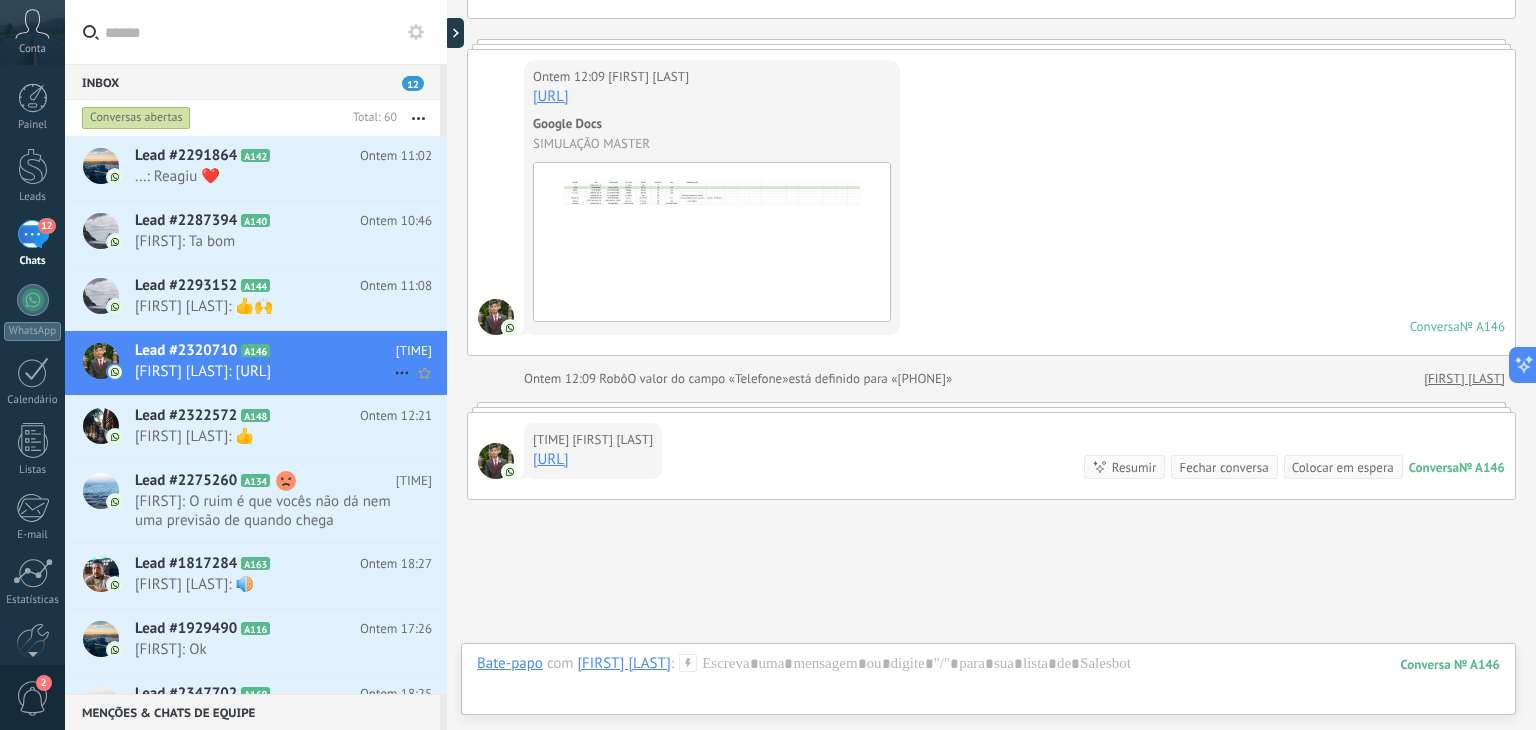 click on "Lead #2320710
A146
Ontem 15:16
Paulo Victor Travassos: https://newkey.cny.com.br/Intranet/frmCorCCCnsLogin.aspx?applicationKey=f6ElJpAymULn0OwHhlS+nPOx+cZAz6a7FR2Kf8..." at bounding box center [291, 362] 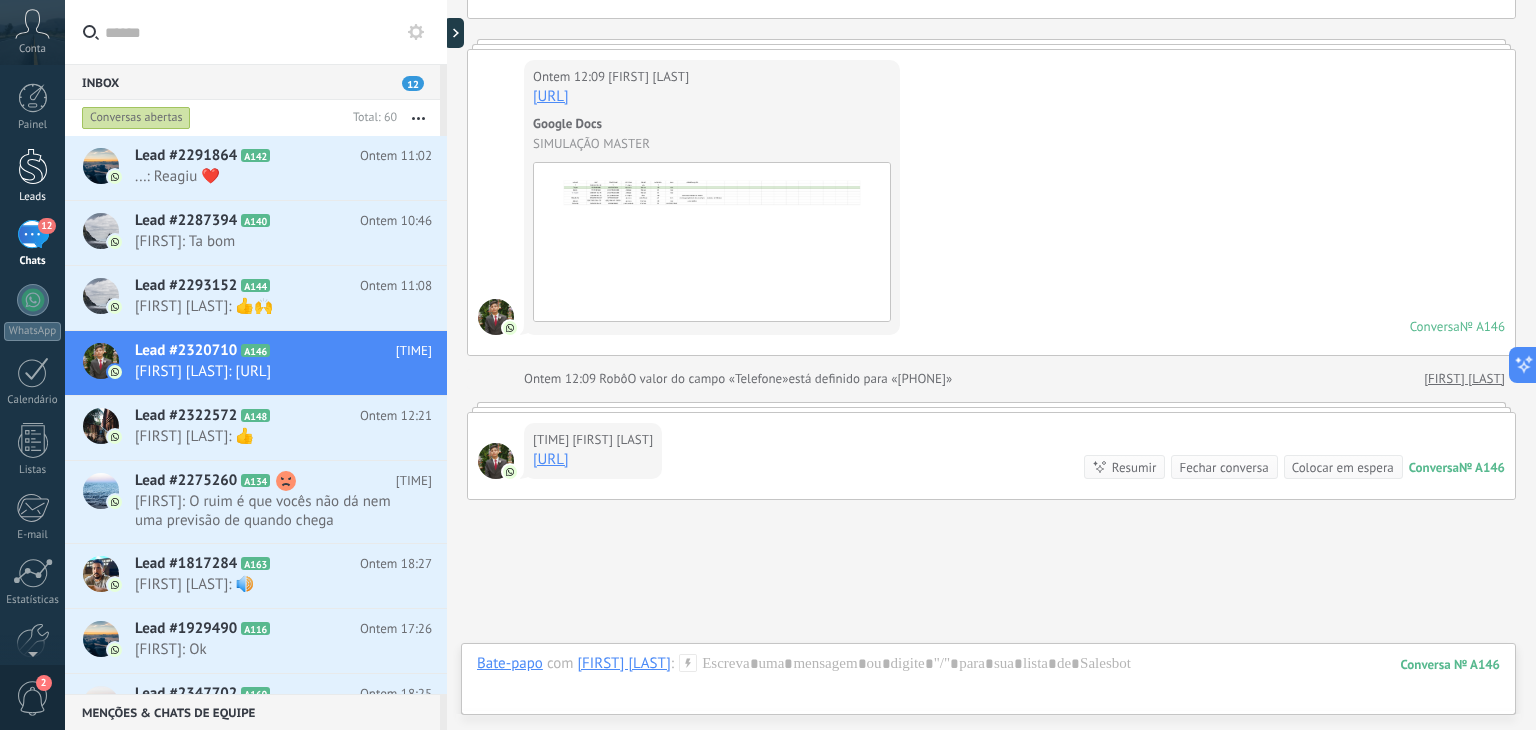 click at bounding box center (33, 166) 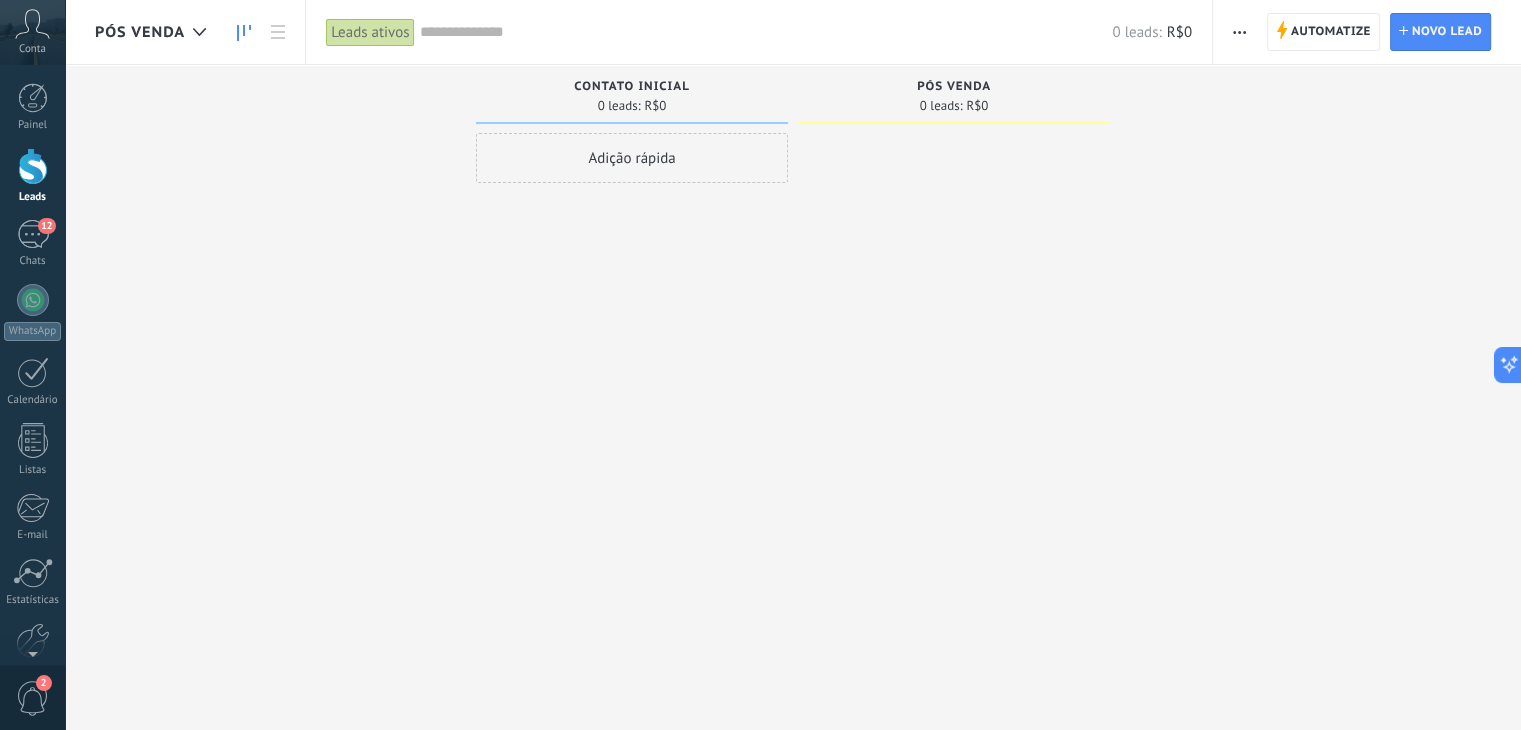 click on "PÓS VENDA" at bounding box center [140, 32] 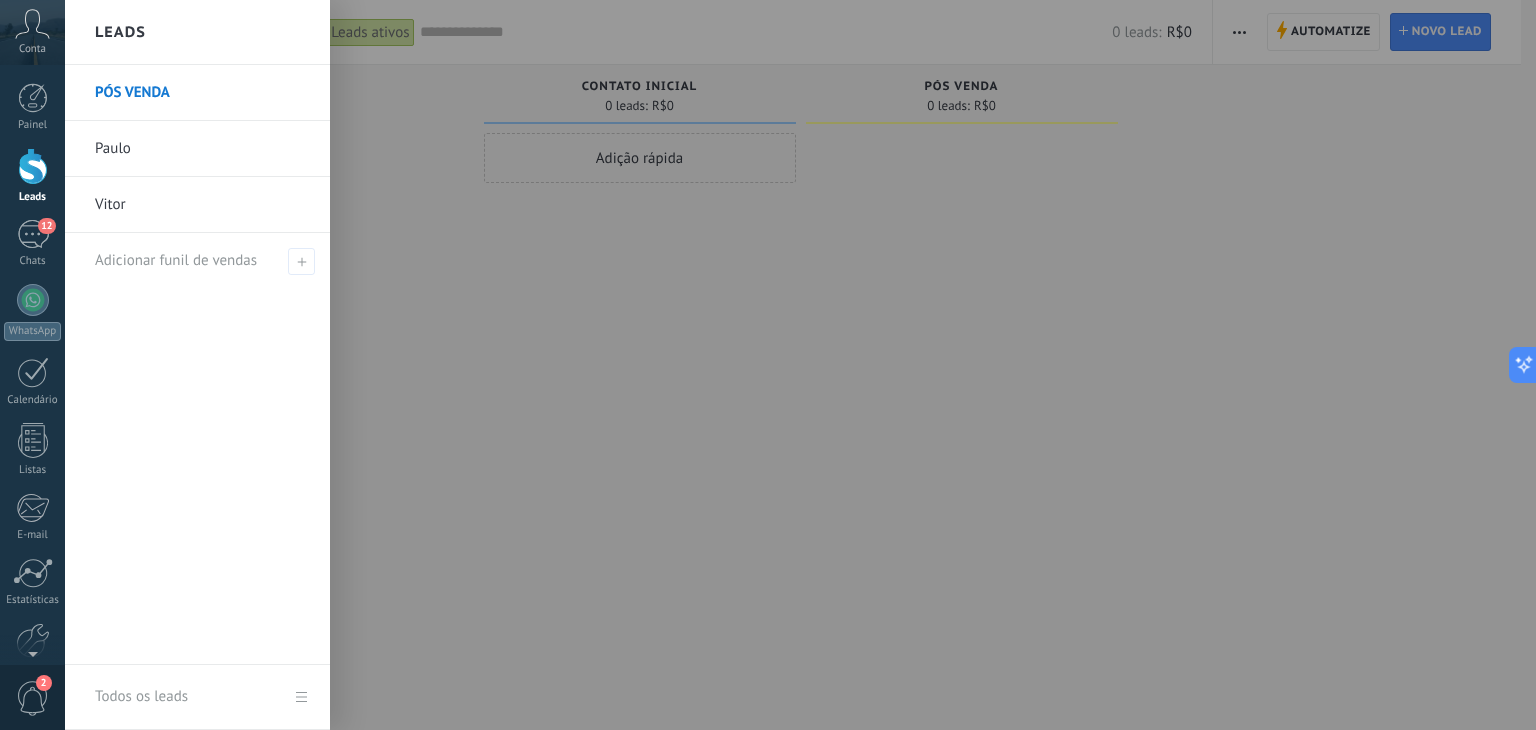click on "Paulo" at bounding box center (202, 149) 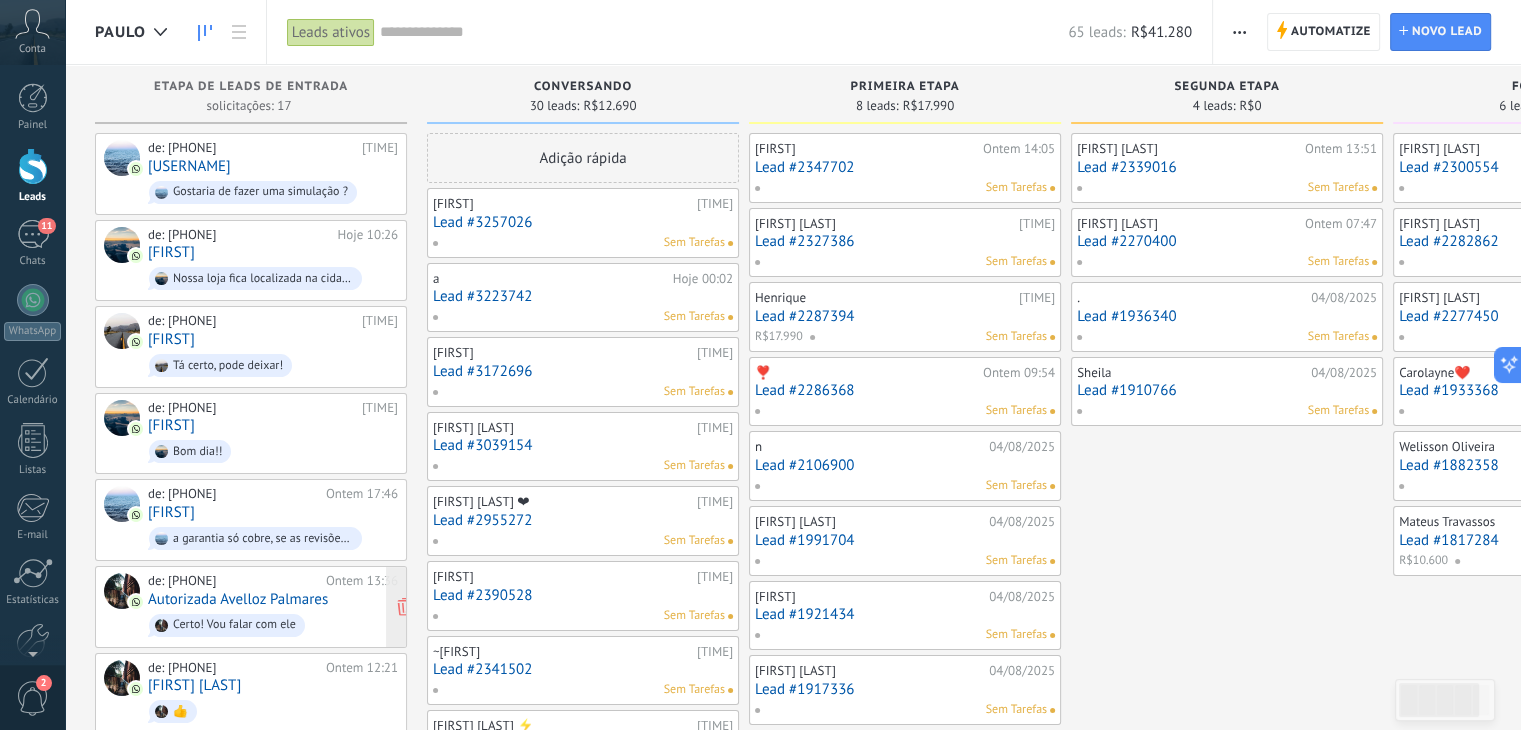 click on "Autorizada Avelloz Palmares" at bounding box center [238, 599] 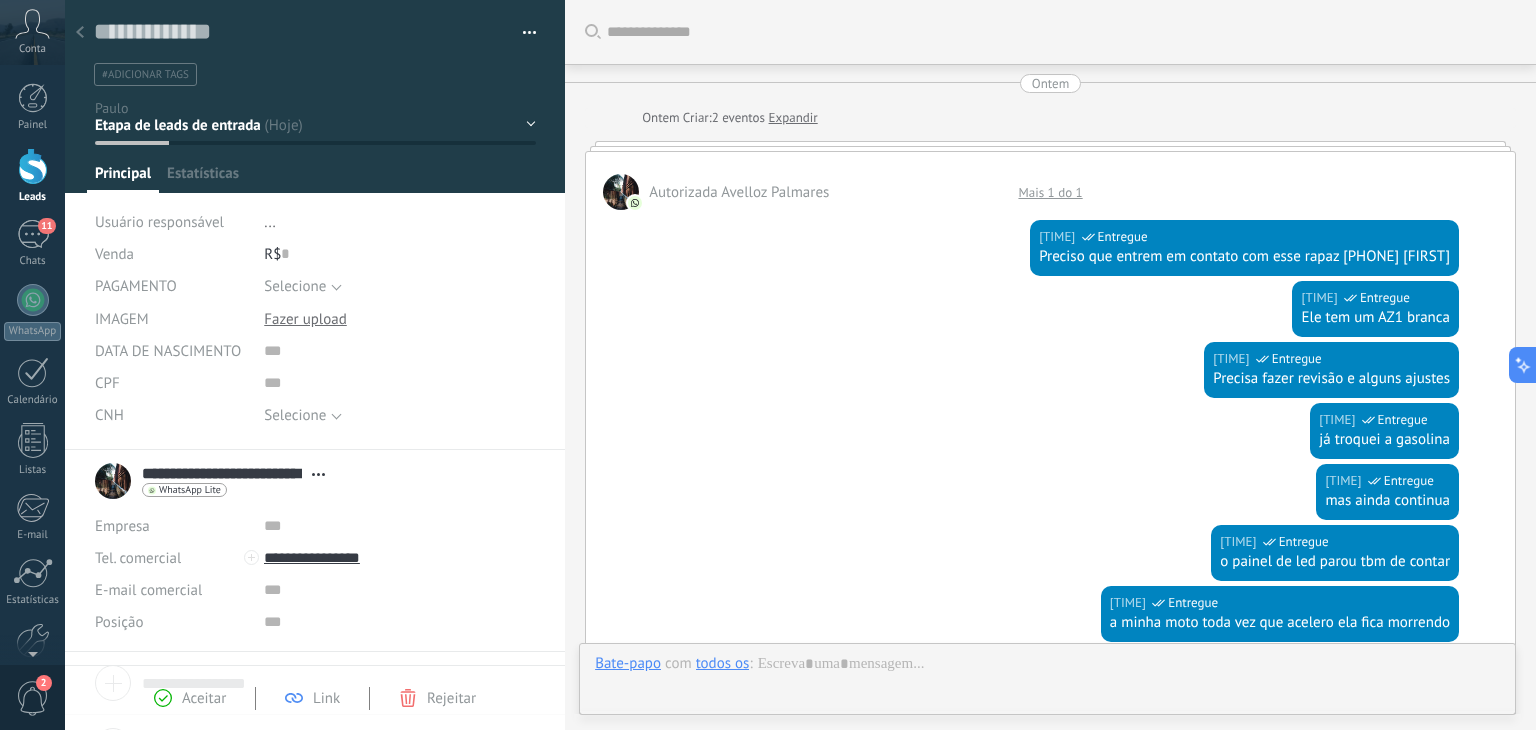 type on "**********" 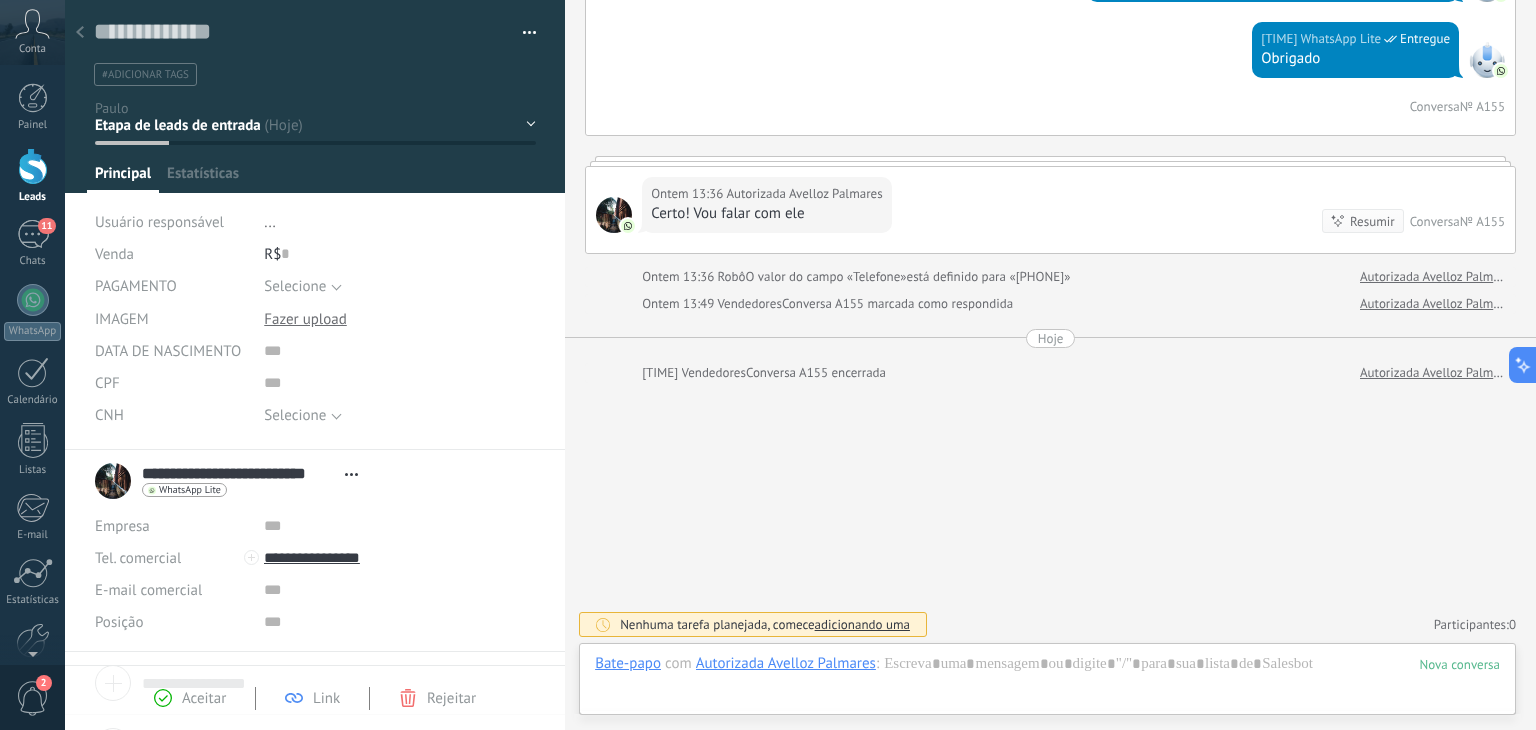 scroll, scrollTop: 29, scrollLeft: 0, axis: vertical 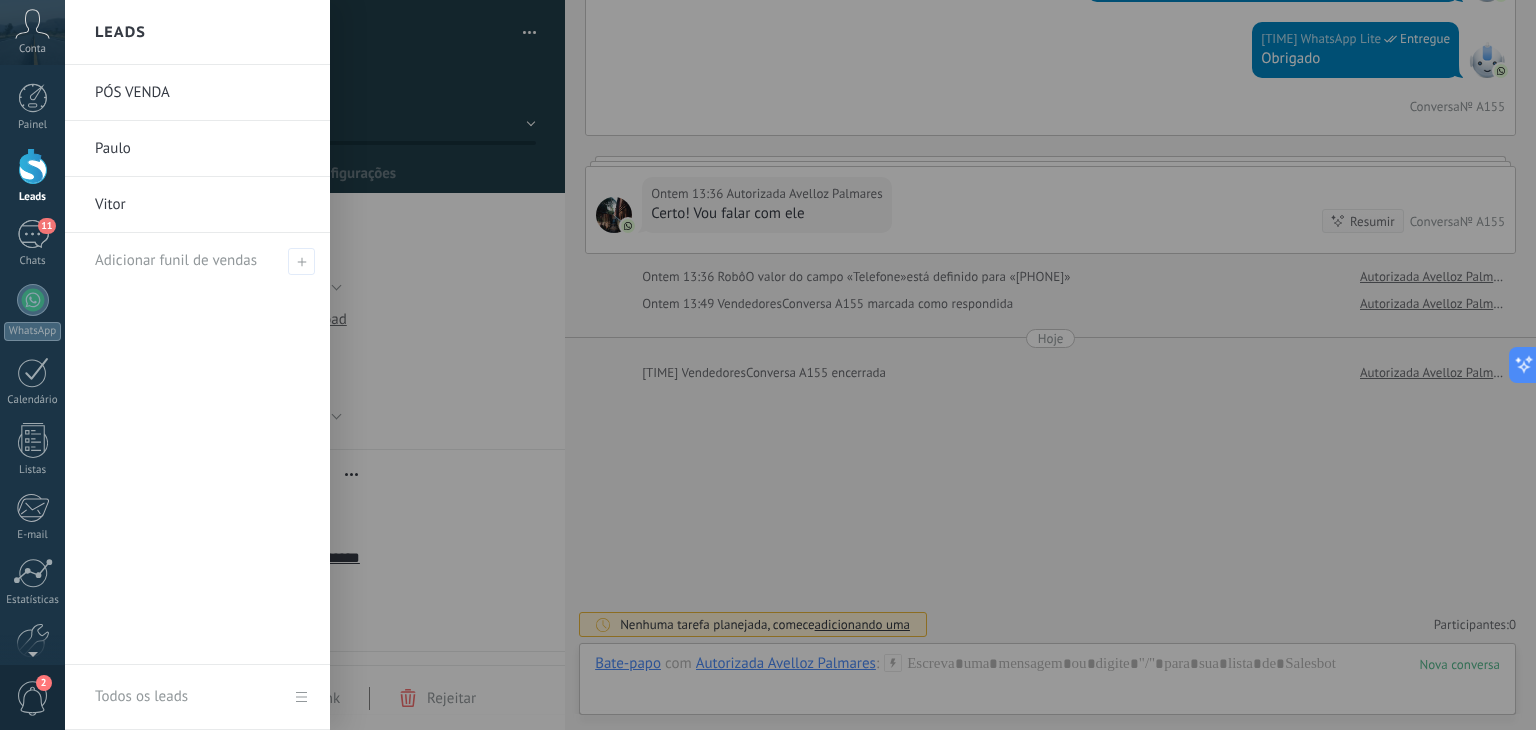 click on "Paulo" at bounding box center (202, 149) 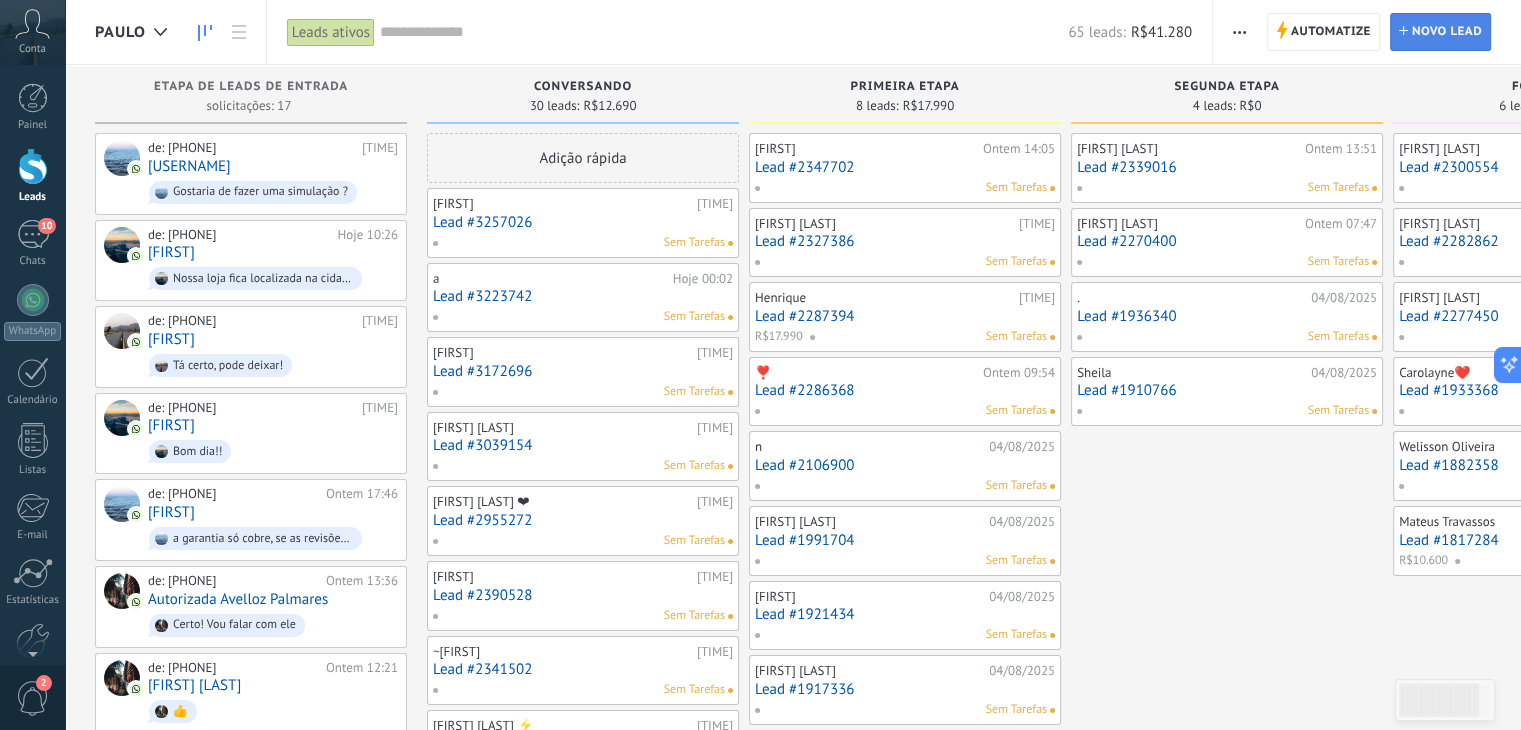 click on "Novo lead" at bounding box center (1447, 32) 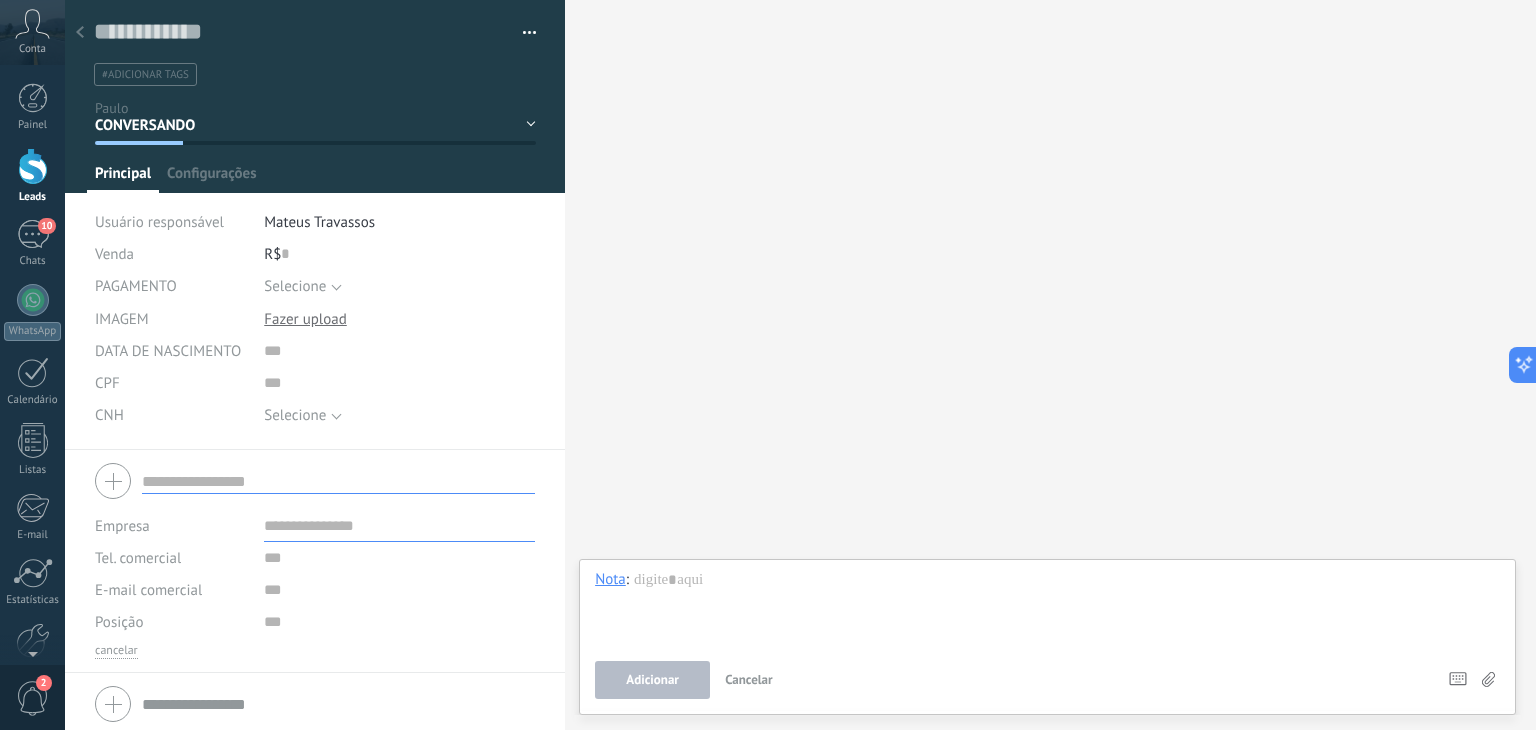 click on "Buscar Carregar mais Participantes:  0 Adicionar membro Bots:  0" at bounding box center [1050, 365] 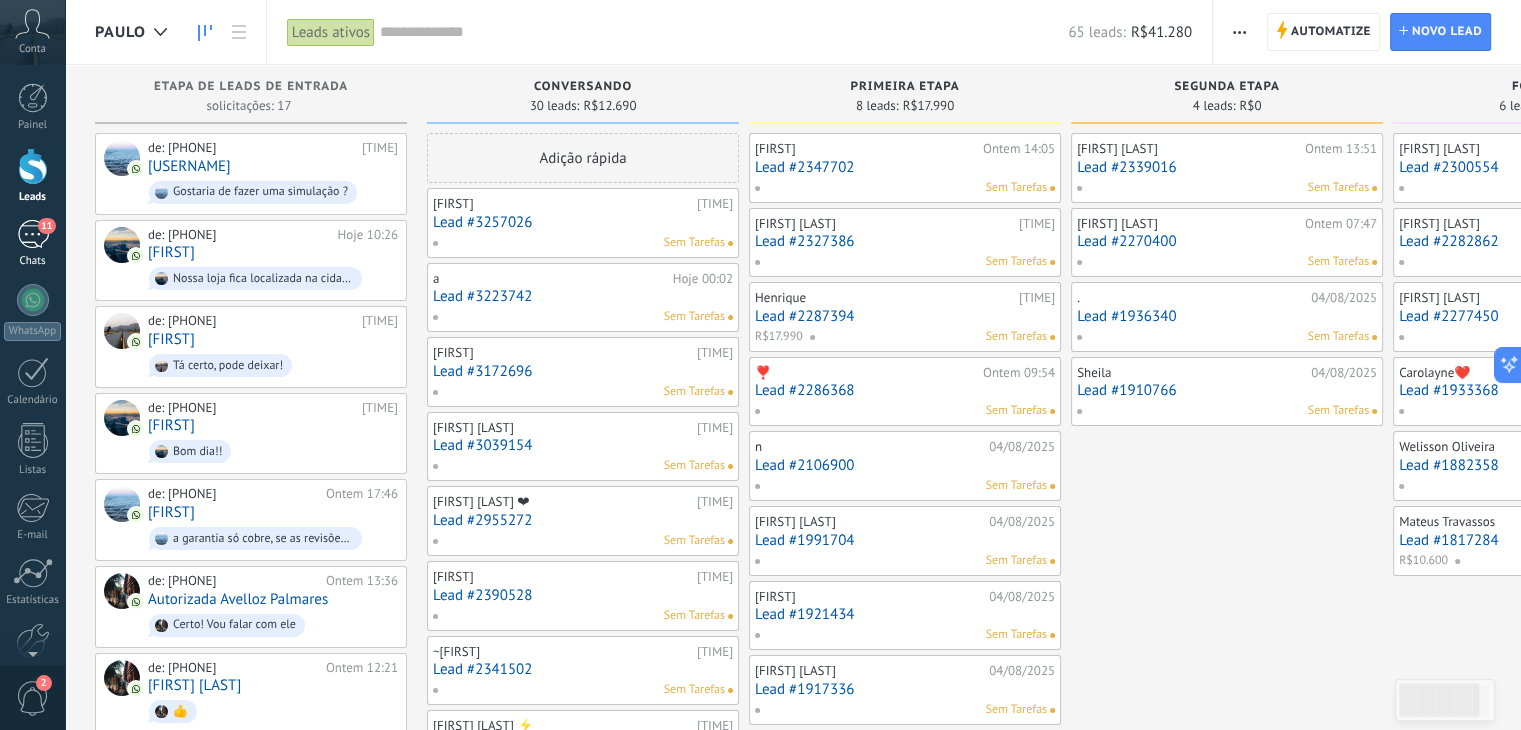 click on "Chats" at bounding box center (33, 261) 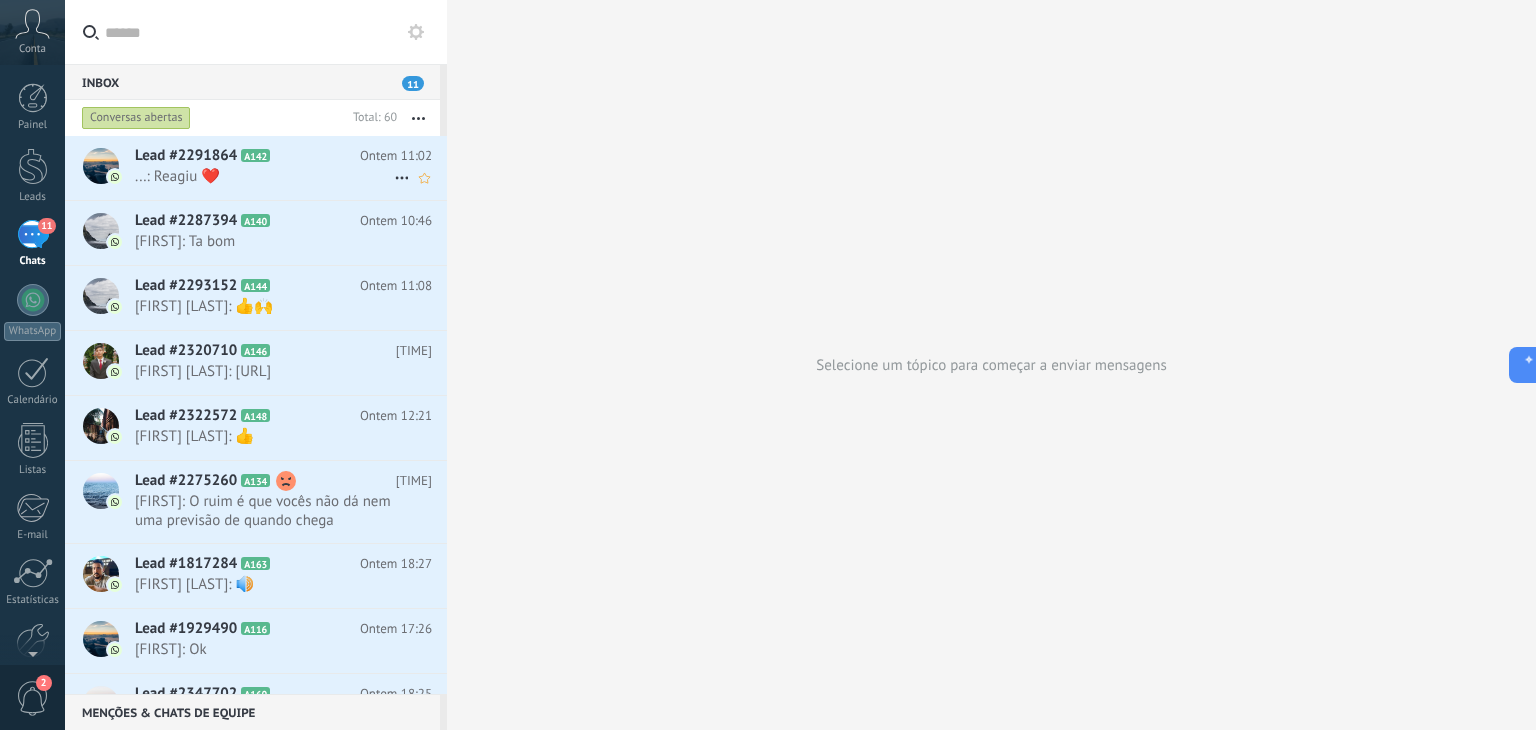 click on "Lead #2291864
A142
Ontem [TIME]
...: Reagiu ❤️" at bounding box center (291, 167) 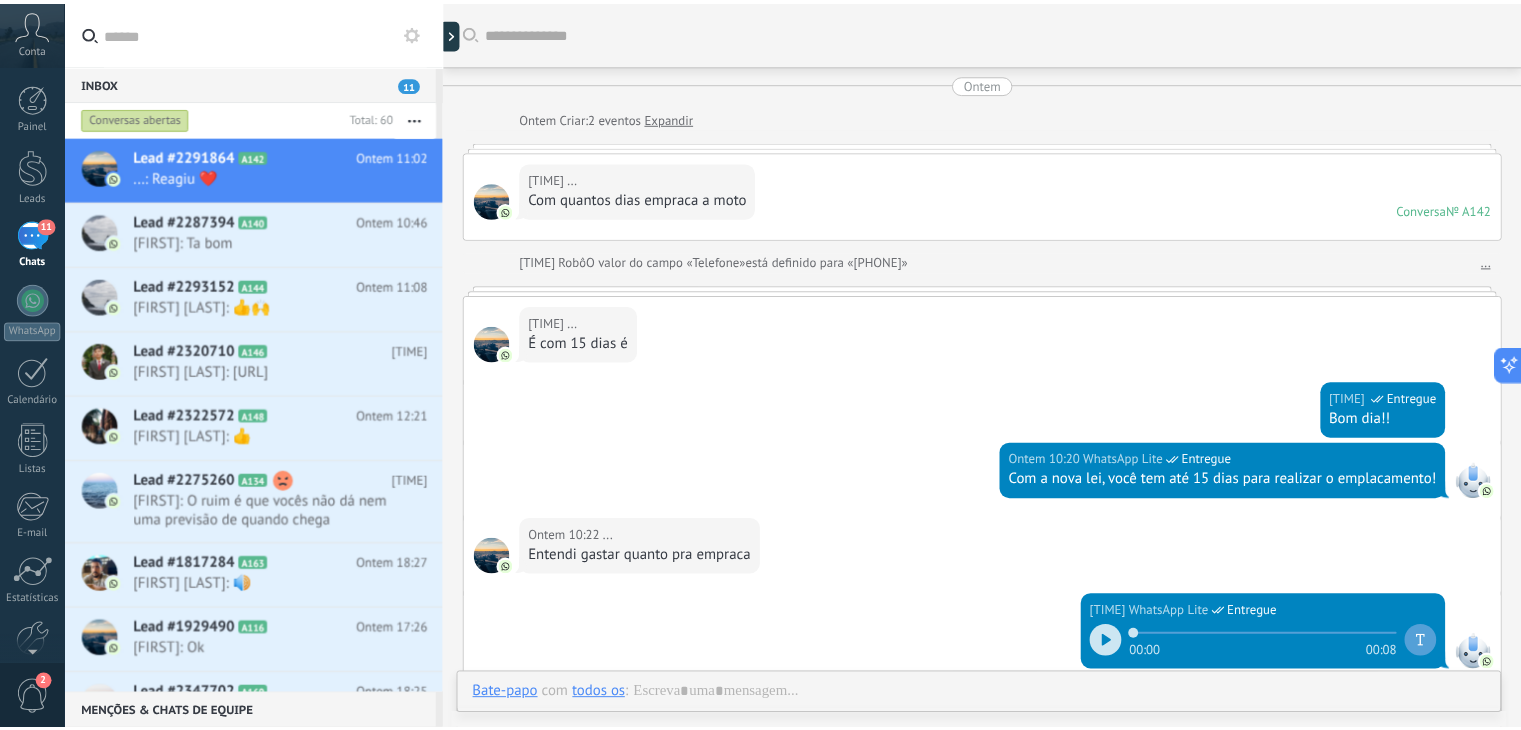 scroll, scrollTop: 362, scrollLeft: 0, axis: vertical 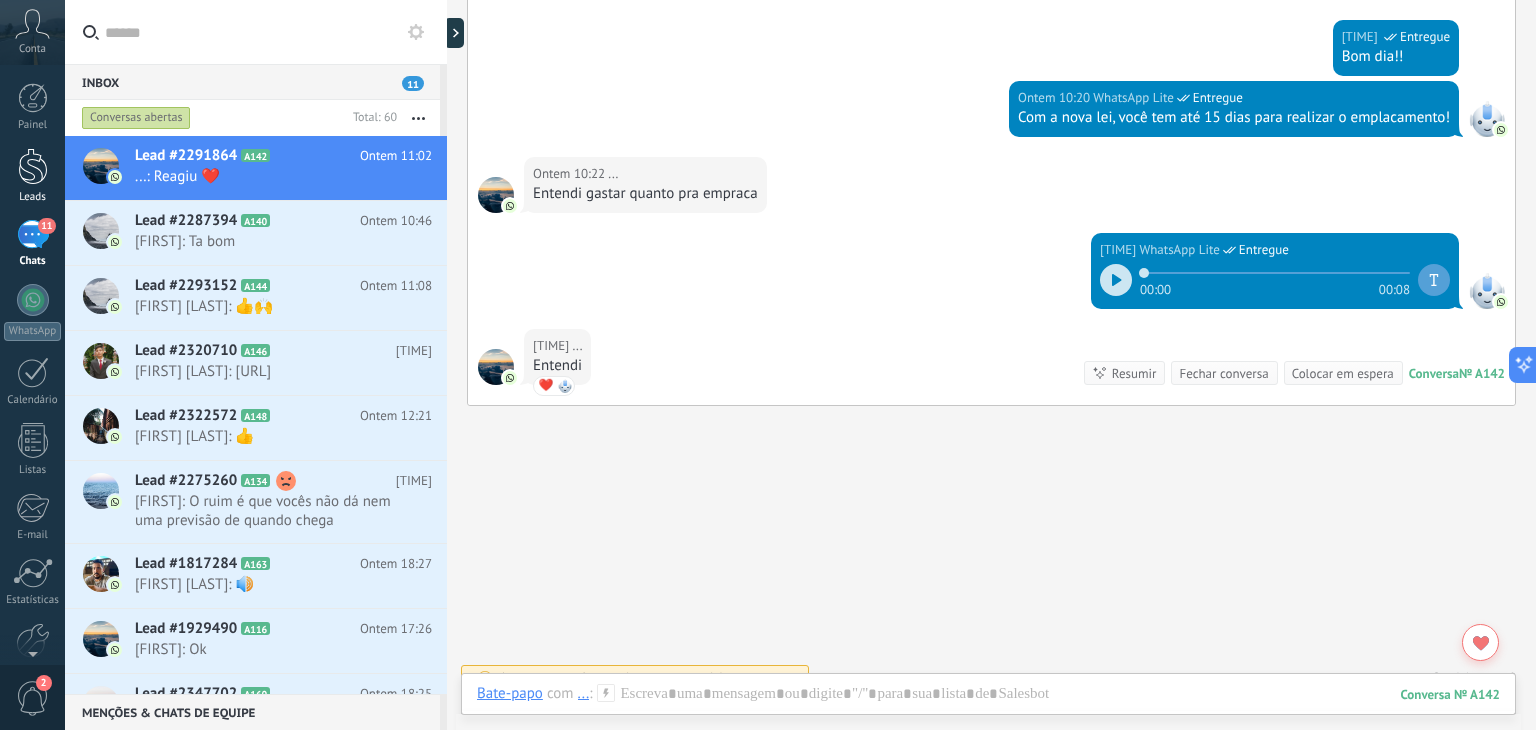 click at bounding box center (33, 166) 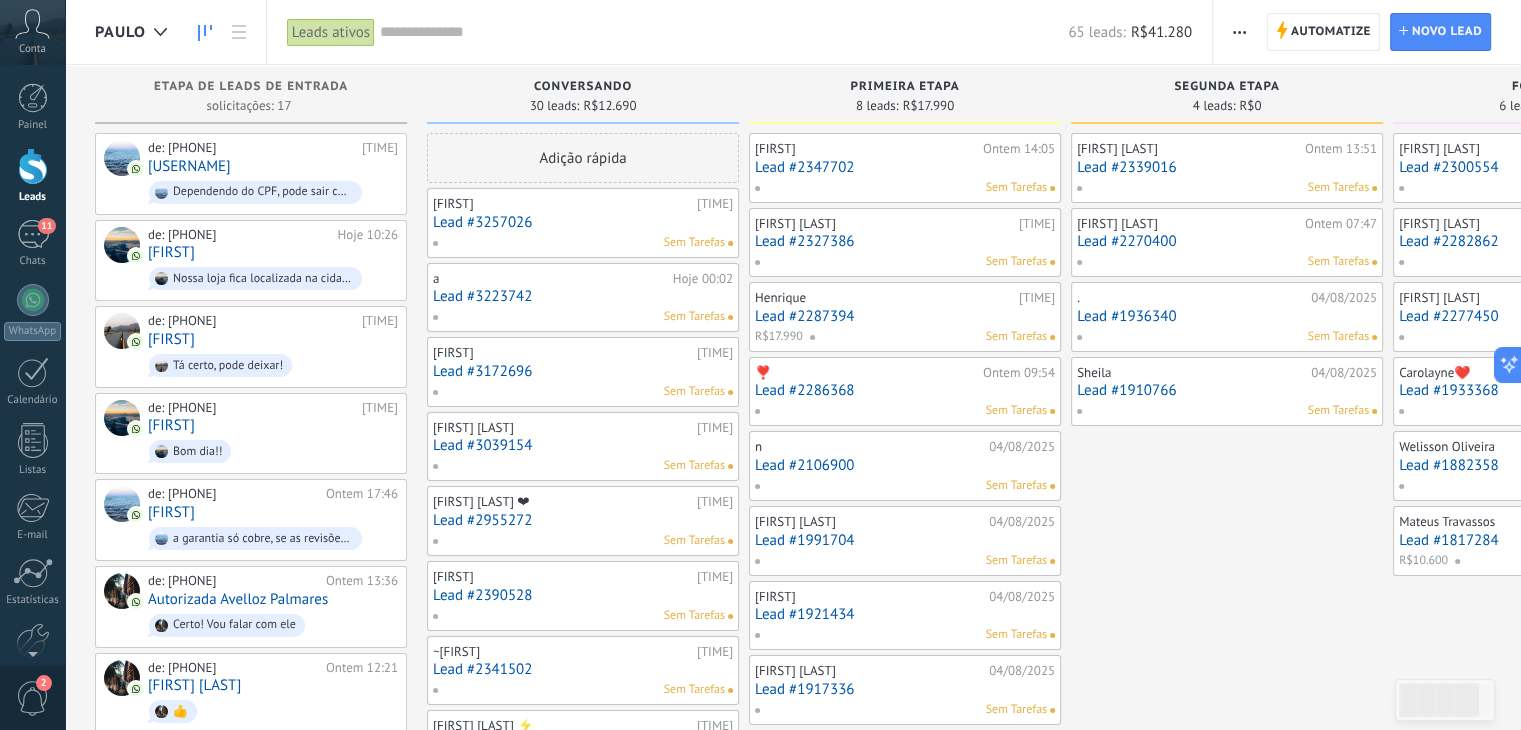 click at bounding box center [33, 166] 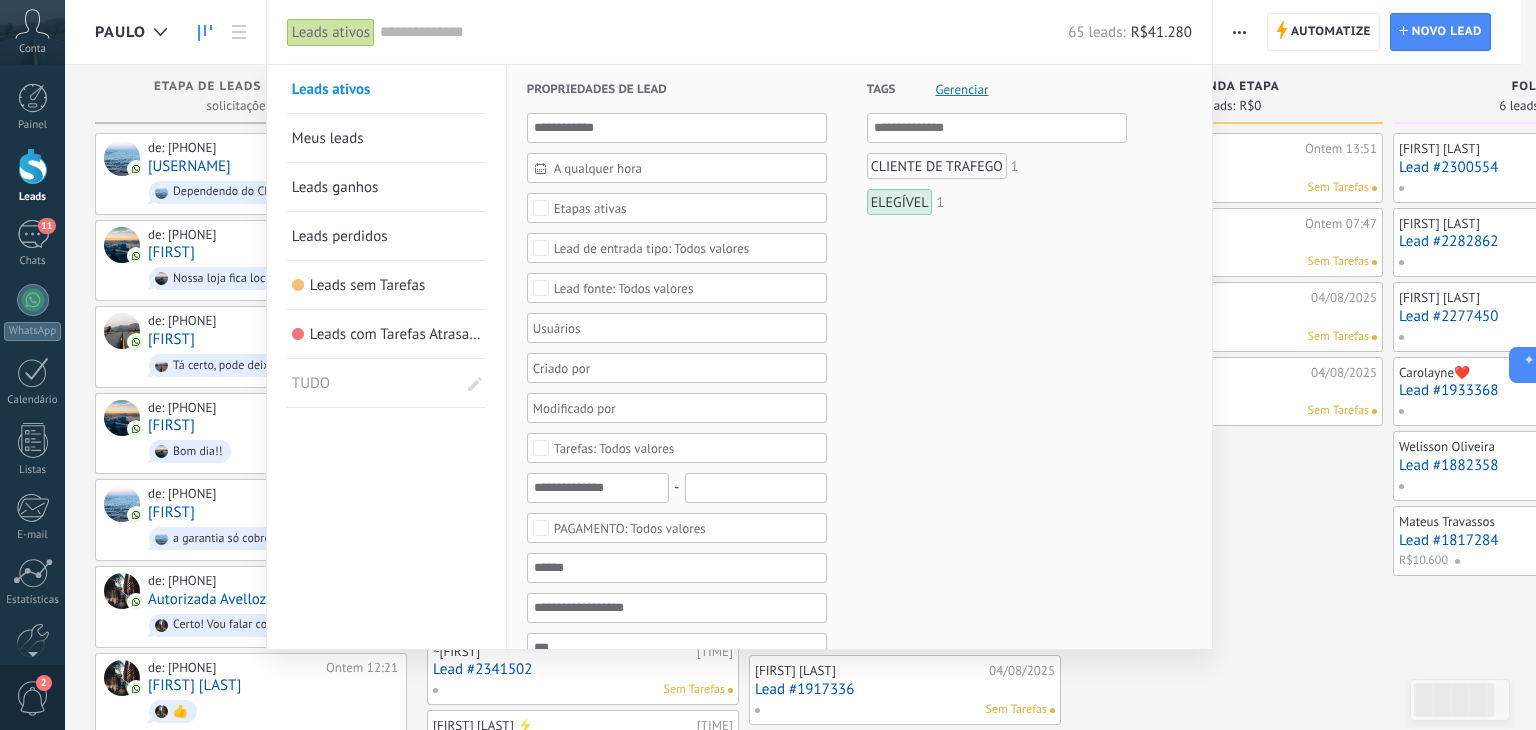 click on "TUDO" at bounding box center [360, 383] 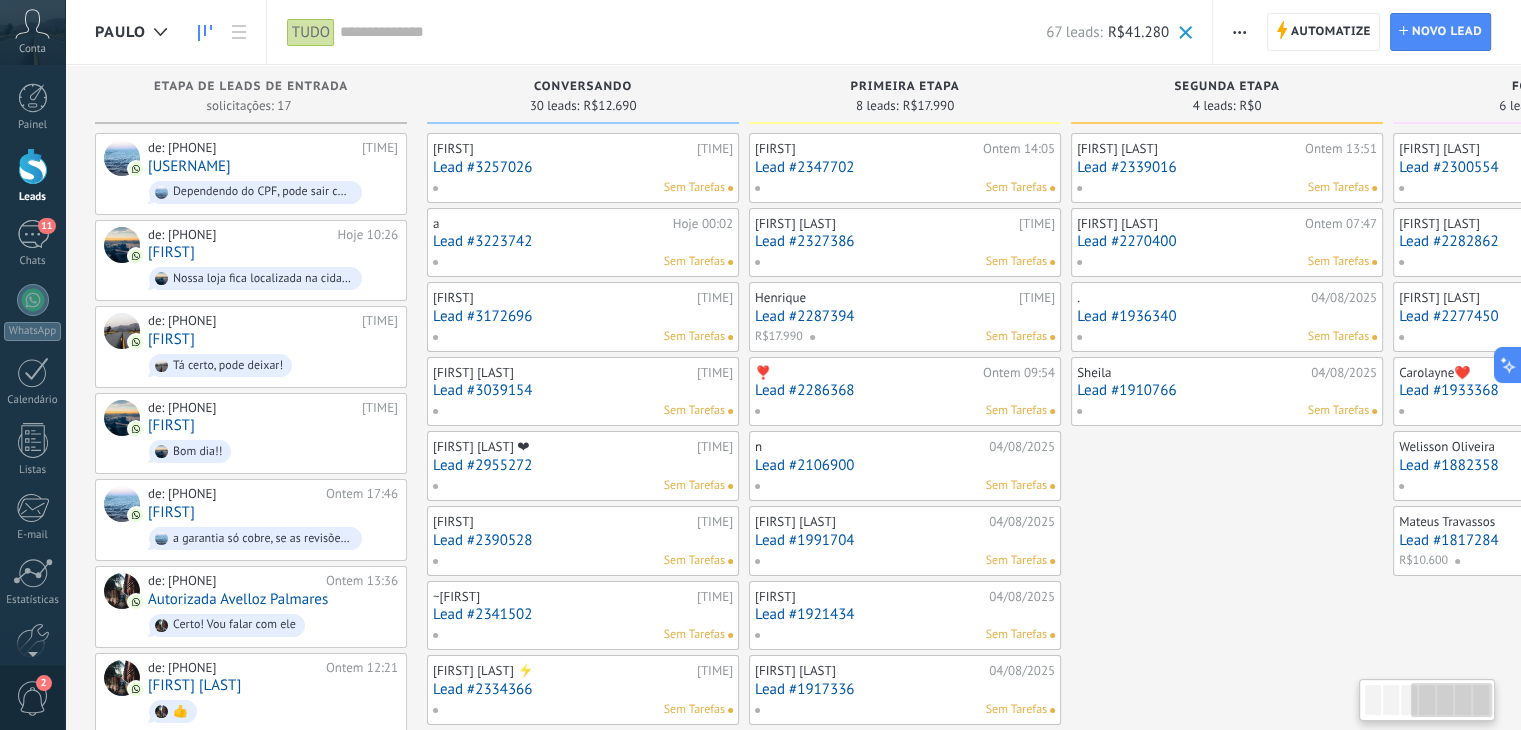scroll, scrollTop: 0, scrollLeft: 858, axis: horizontal 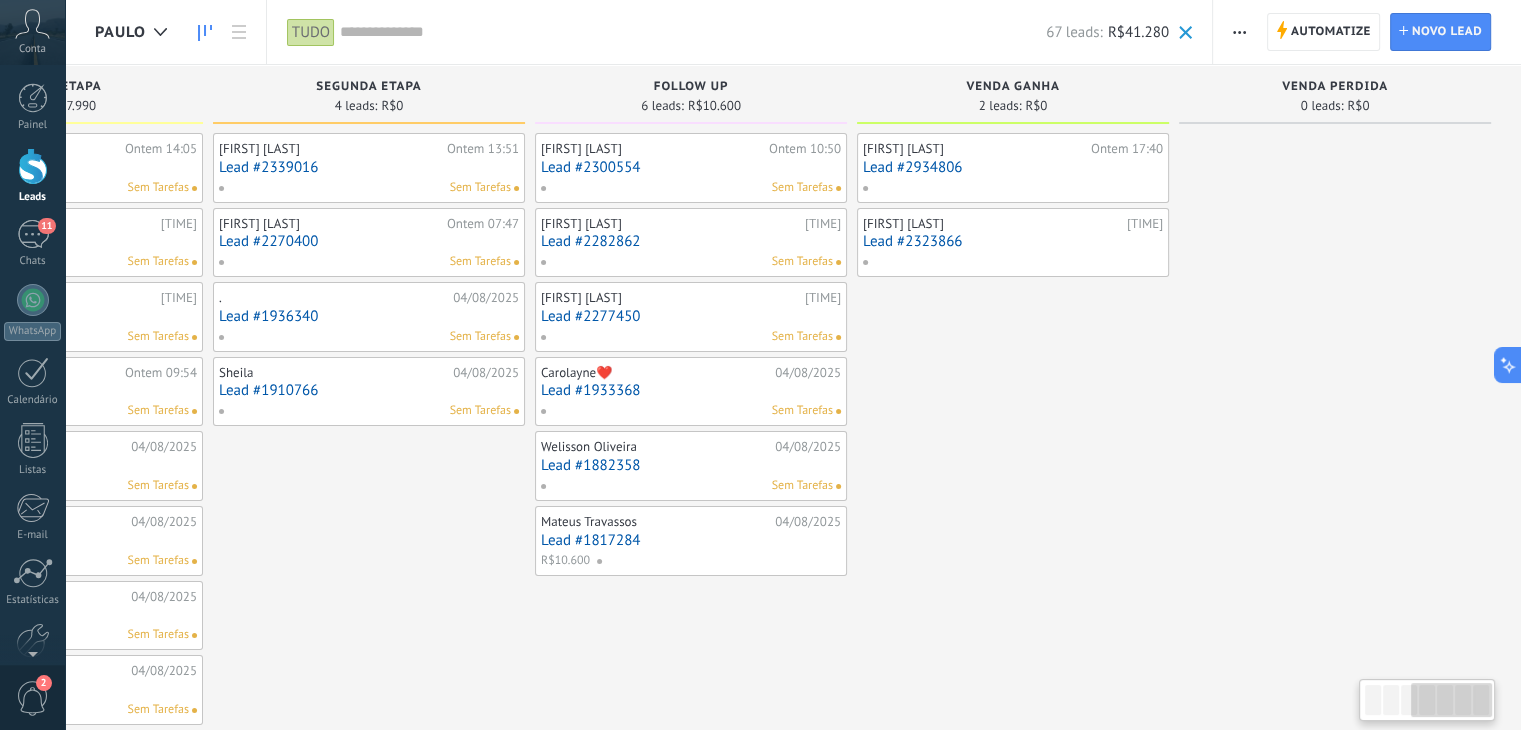 drag, startPoint x: 1387, startPoint y: 697, endPoint x: 1535, endPoint y: 683, distance: 148.66069 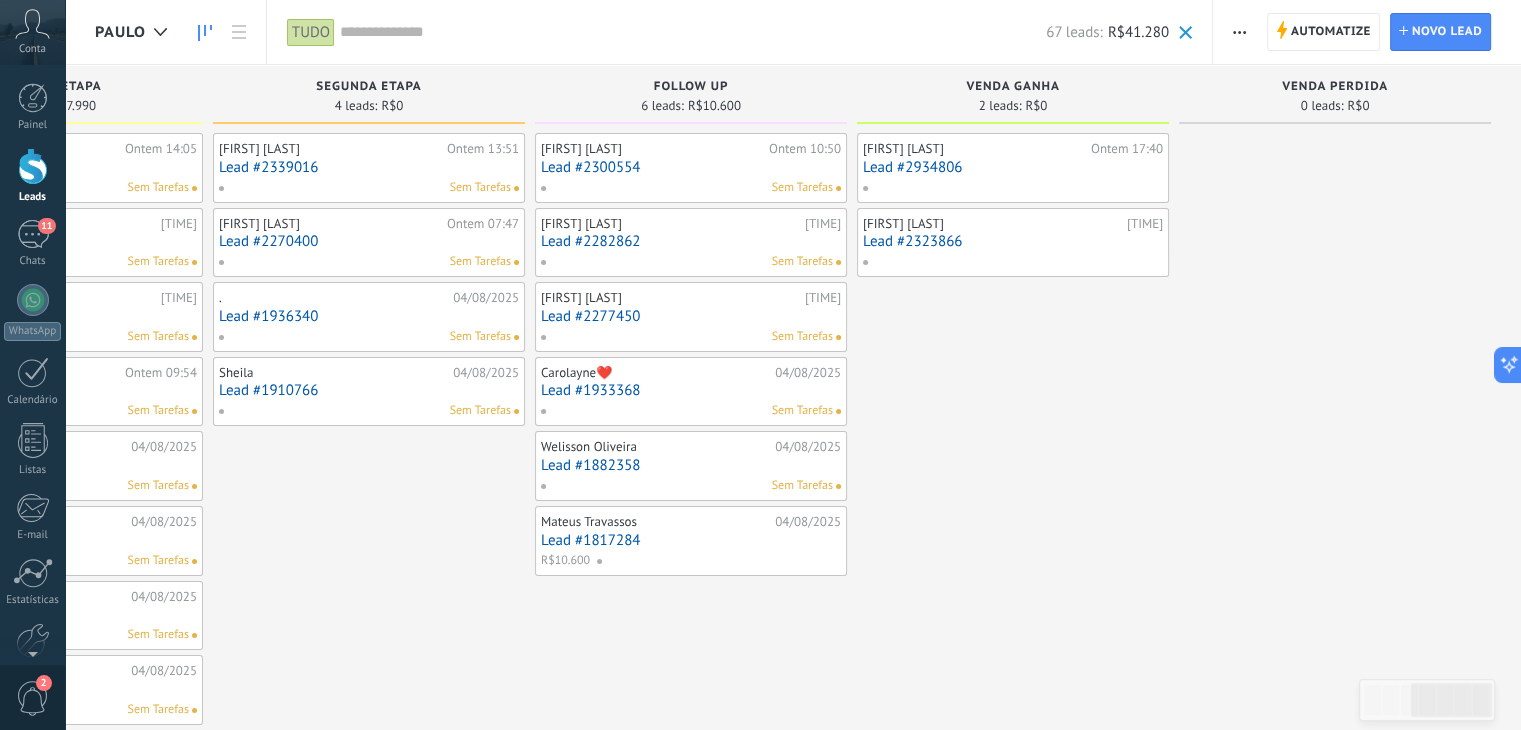 click on "Ana Maria Ontem 17:40 Lead #2934806 Fernando Amaral Ontem 12:29 Lead #2323866" at bounding box center (1013, 876) 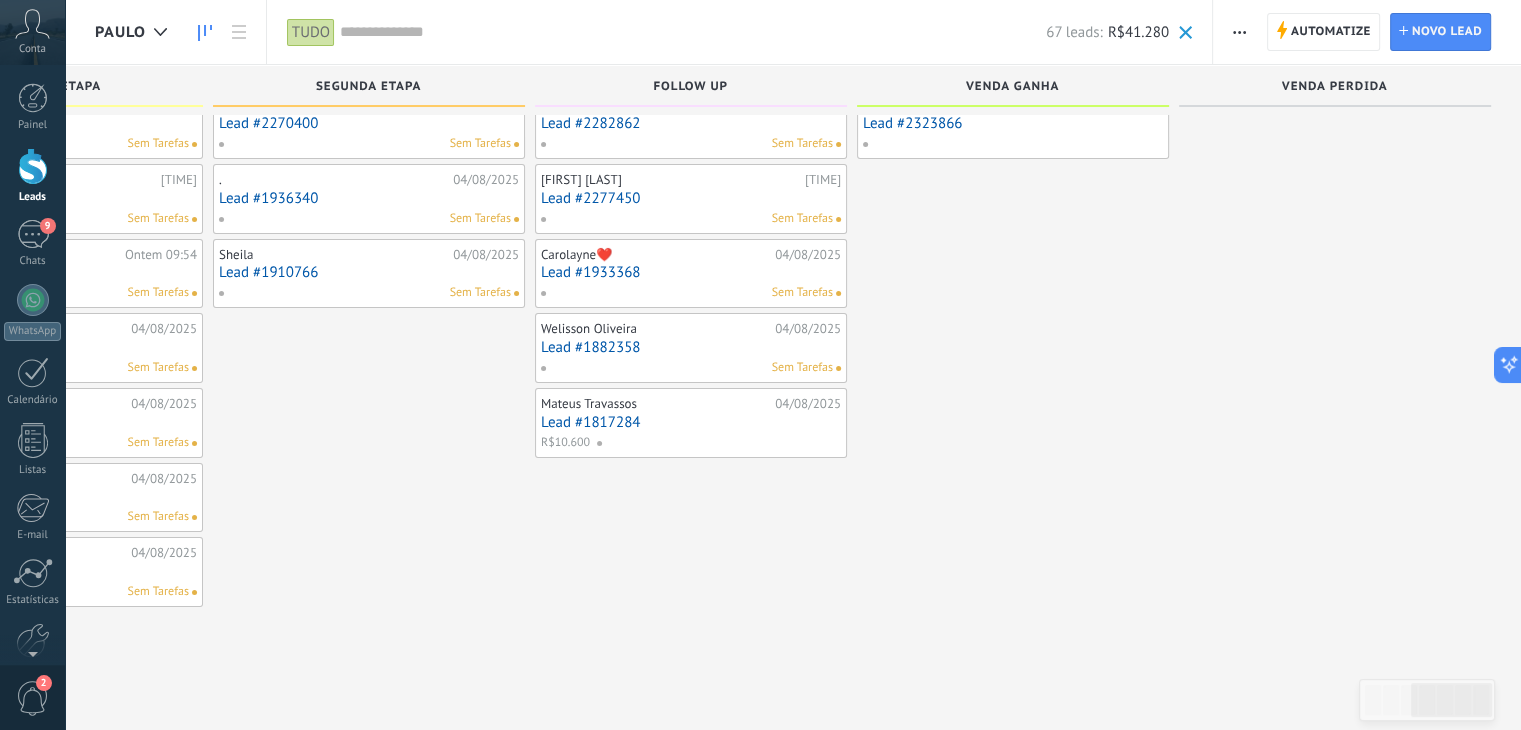scroll, scrollTop: 64, scrollLeft: 0, axis: vertical 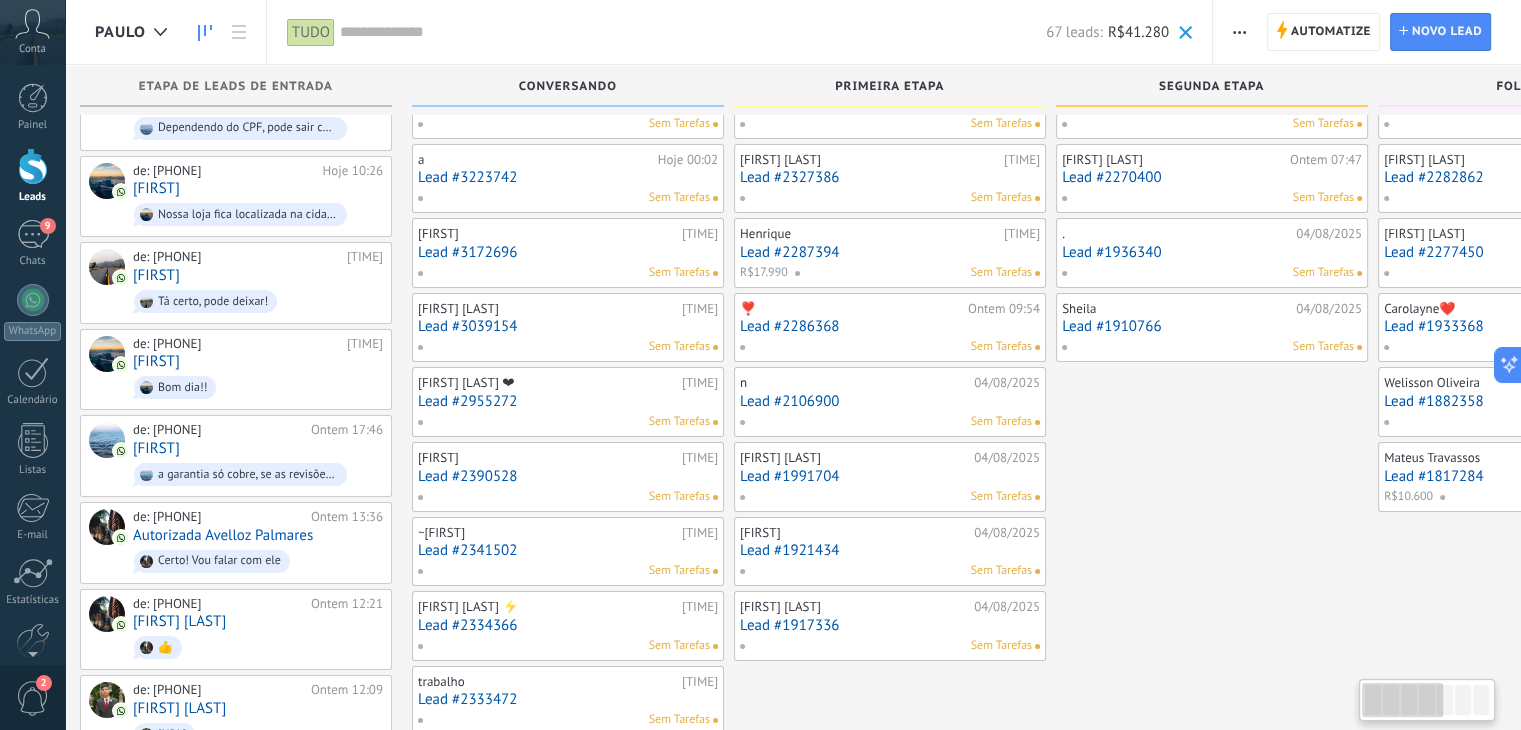 drag, startPoint x: 1445, startPoint y: 688, endPoint x: 1176, endPoint y: 688, distance: 269 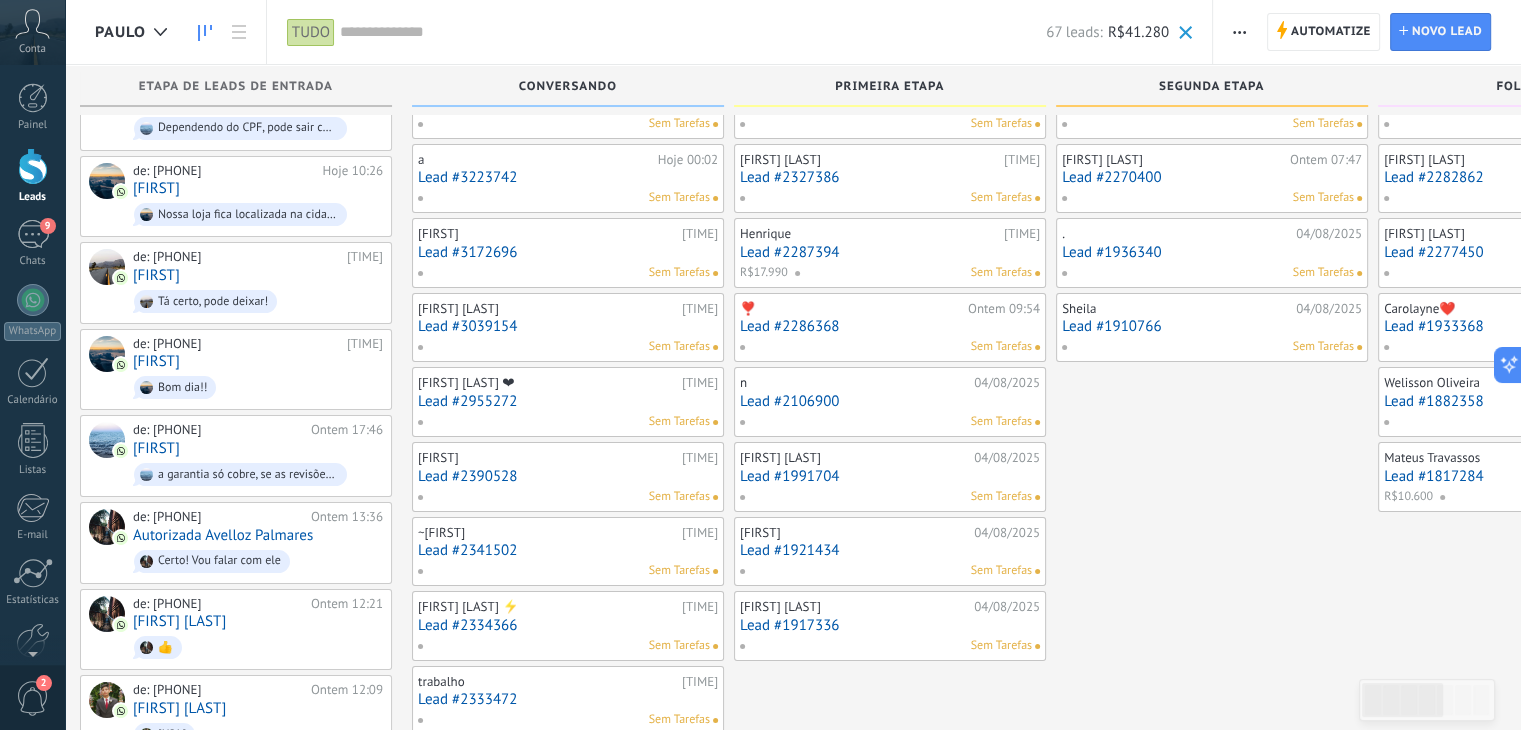 click on "Matheus Loureiro Ontem 13:51 Lead #2339016 Sem Tarefas Gilvan João Ontem 07:47 Lead #2270400 Sem Tarefas . 04/08/2025 Lead #1936340 Sem Tarefas Sheila 04/08/2025 Lead #1910766 Sem Tarefas" at bounding box center (1212, 812) 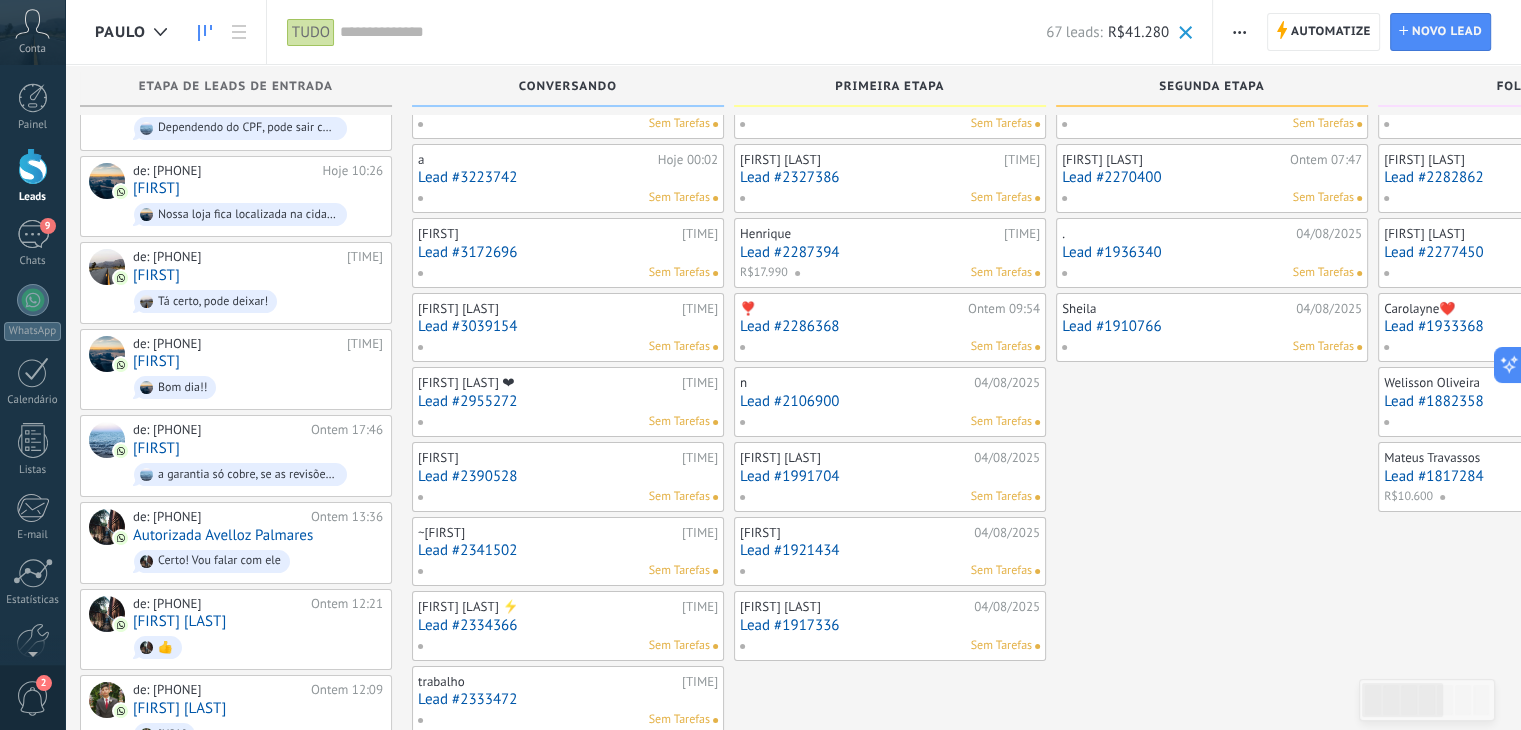 click 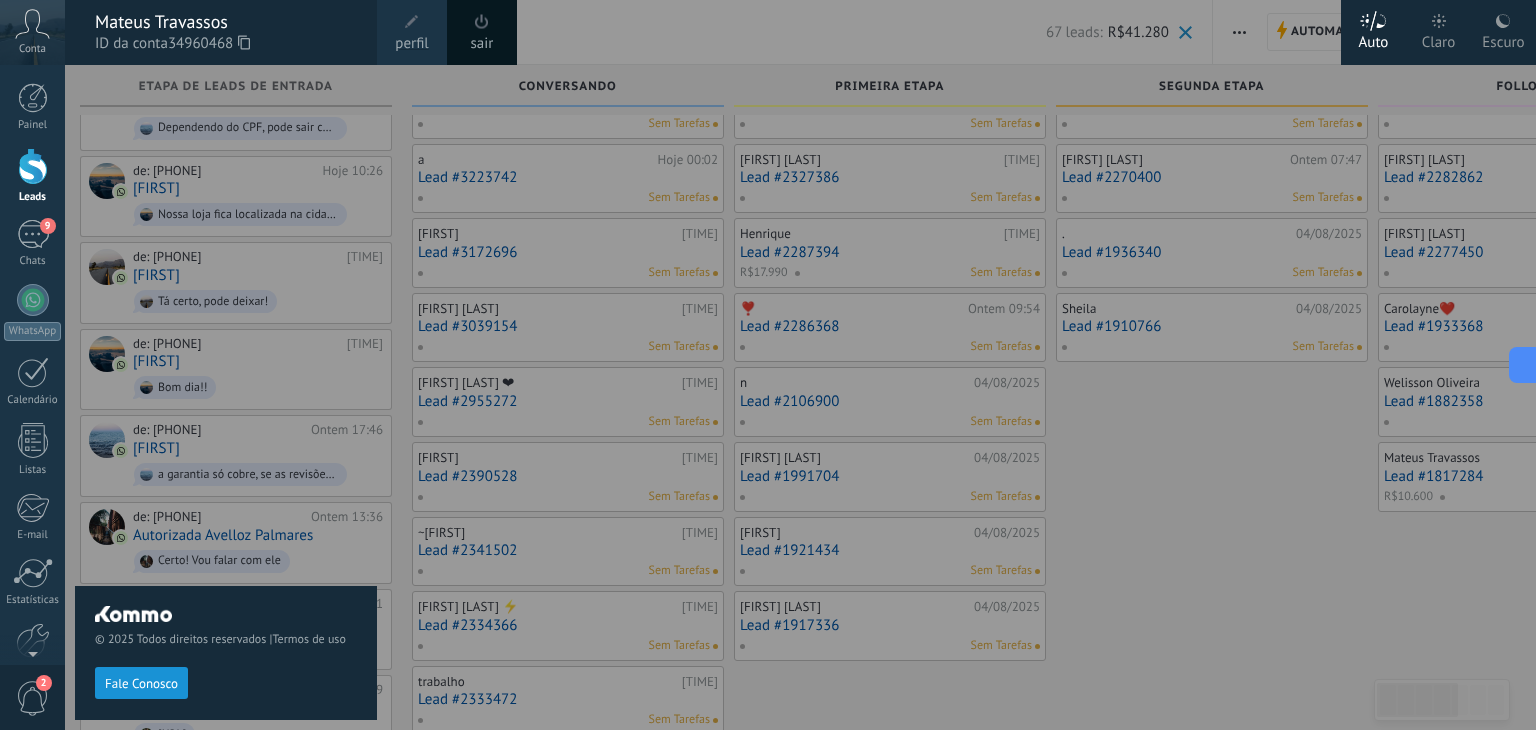 click at bounding box center [833, 365] 